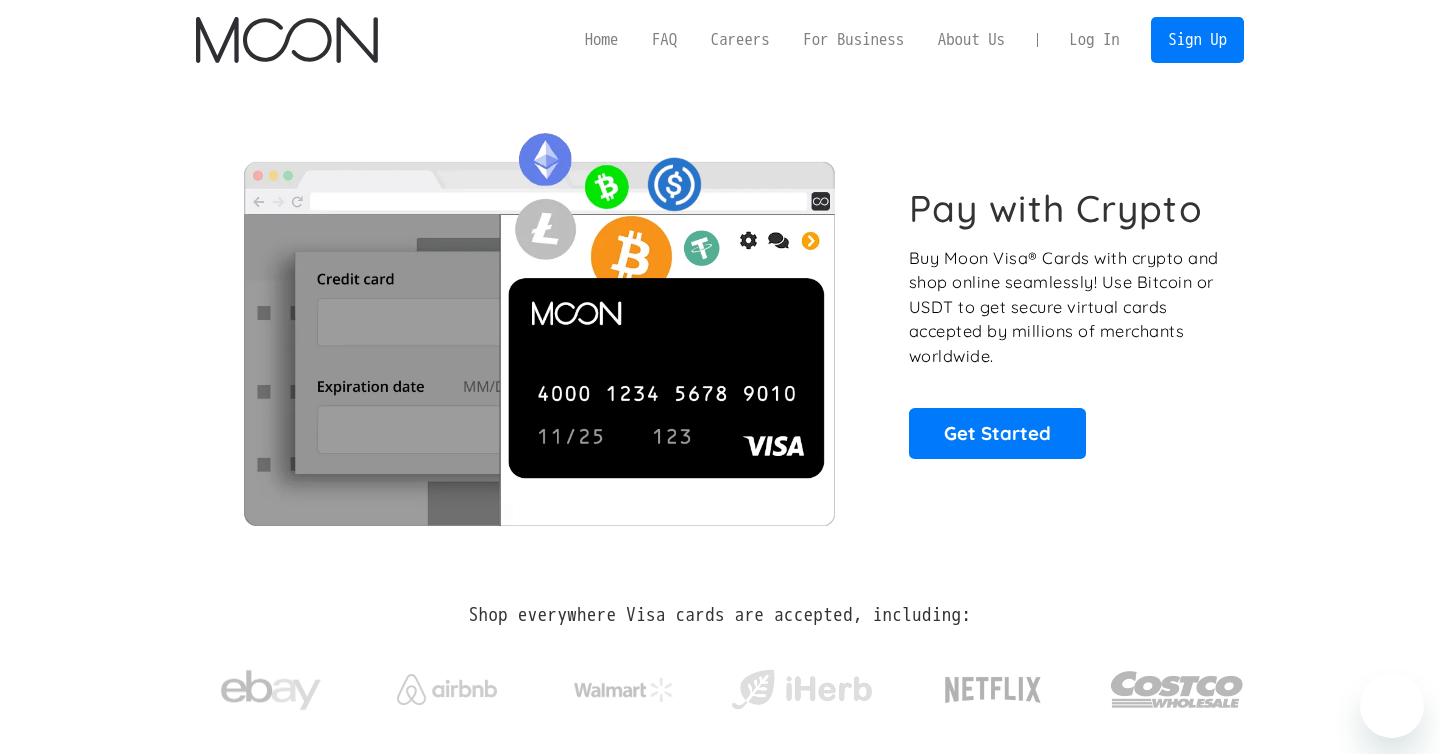 scroll, scrollTop: 0, scrollLeft: 0, axis: both 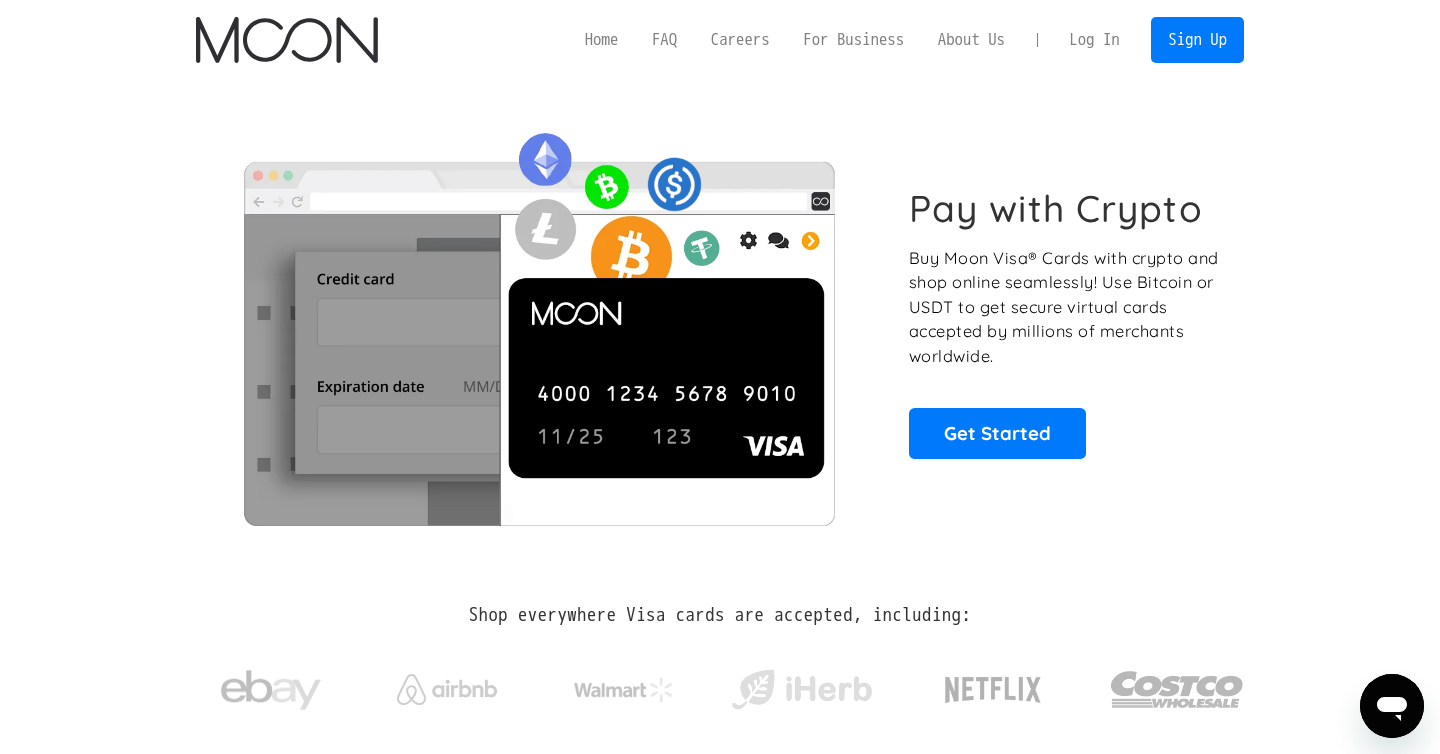 click on "Log In" at bounding box center [1094, 40] 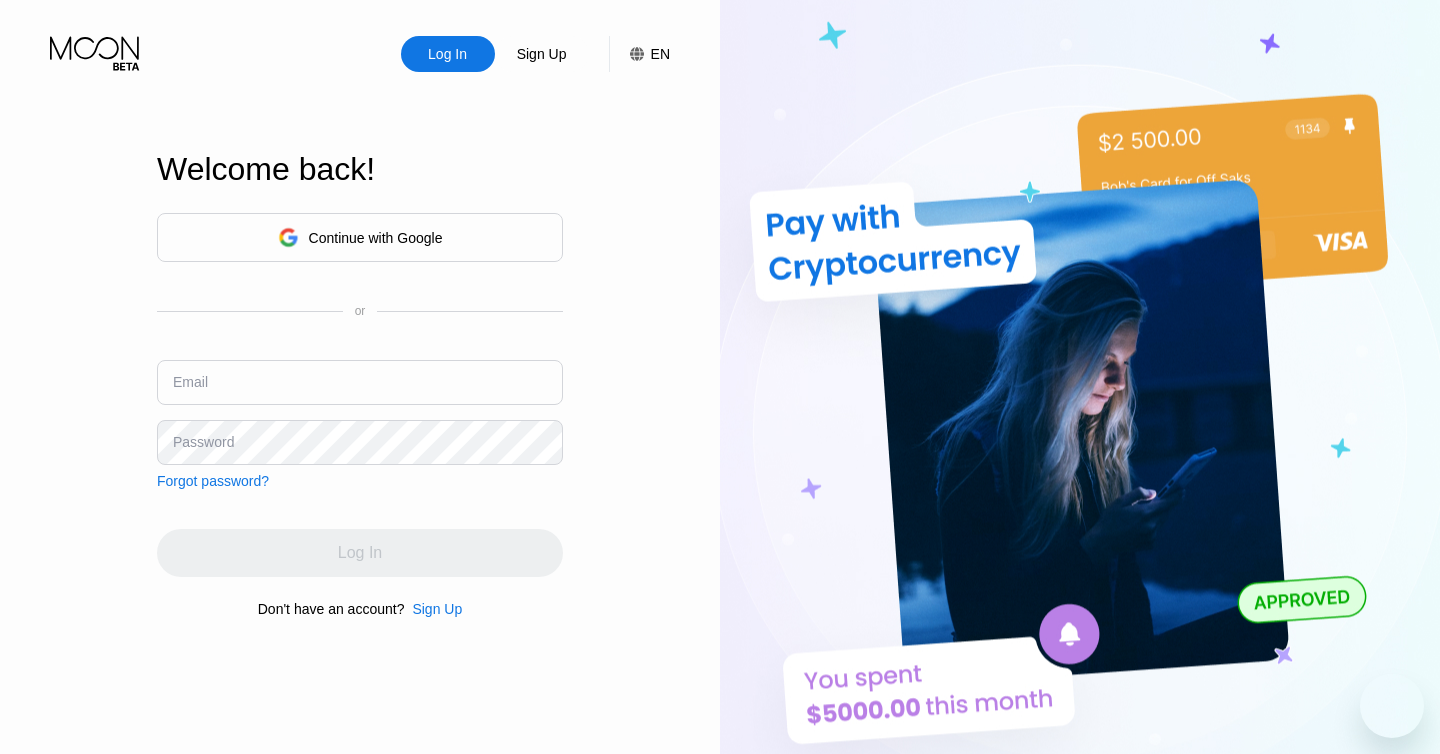 scroll, scrollTop: 0, scrollLeft: 0, axis: both 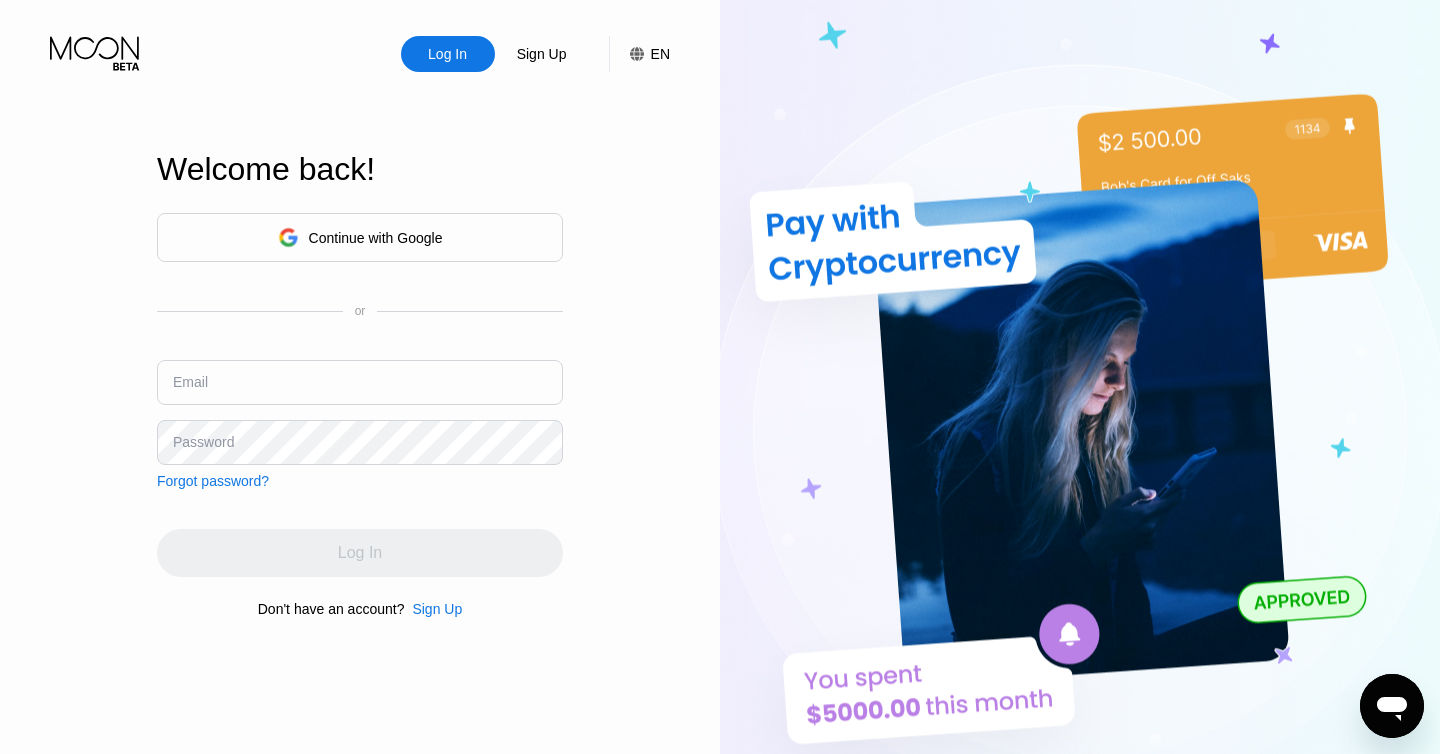 type on "[EMAIL]" 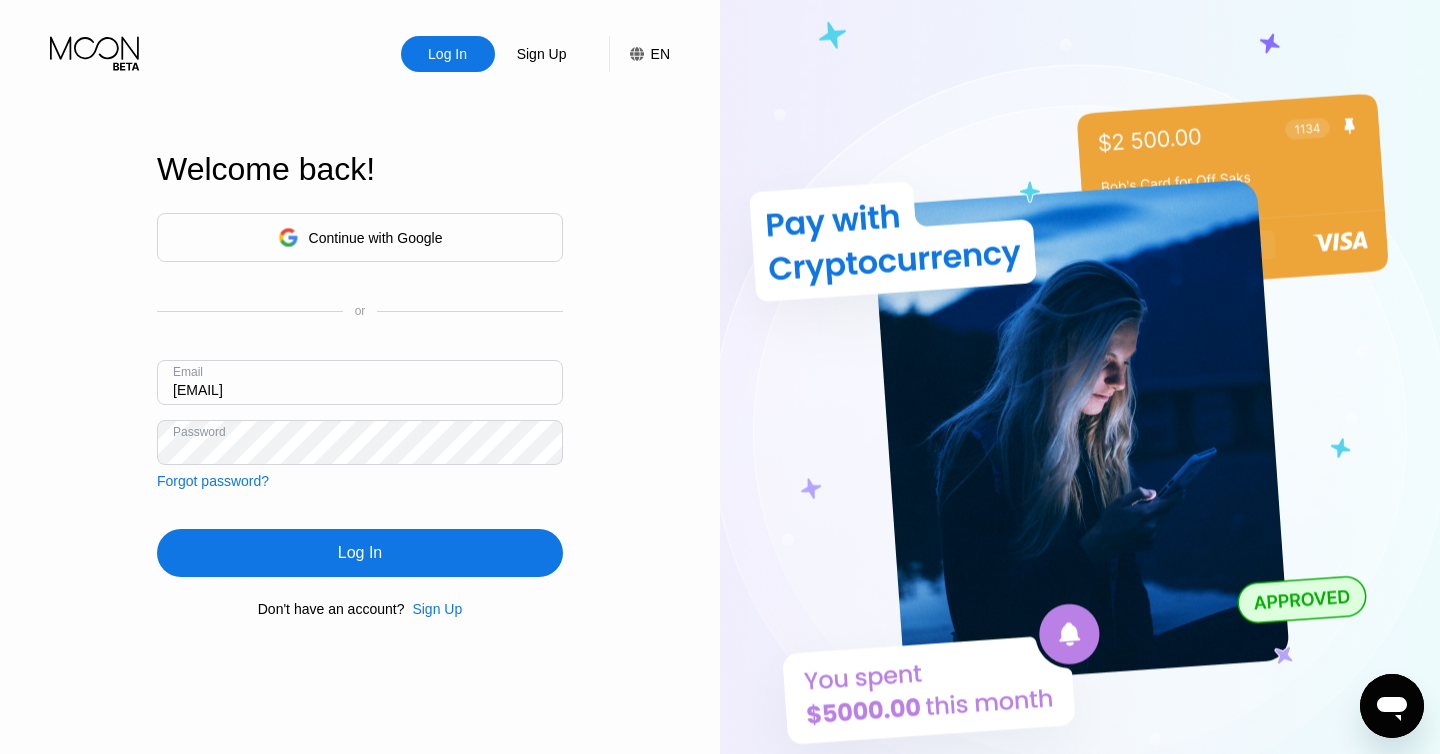 click on "Log In" at bounding box center [360, 553] 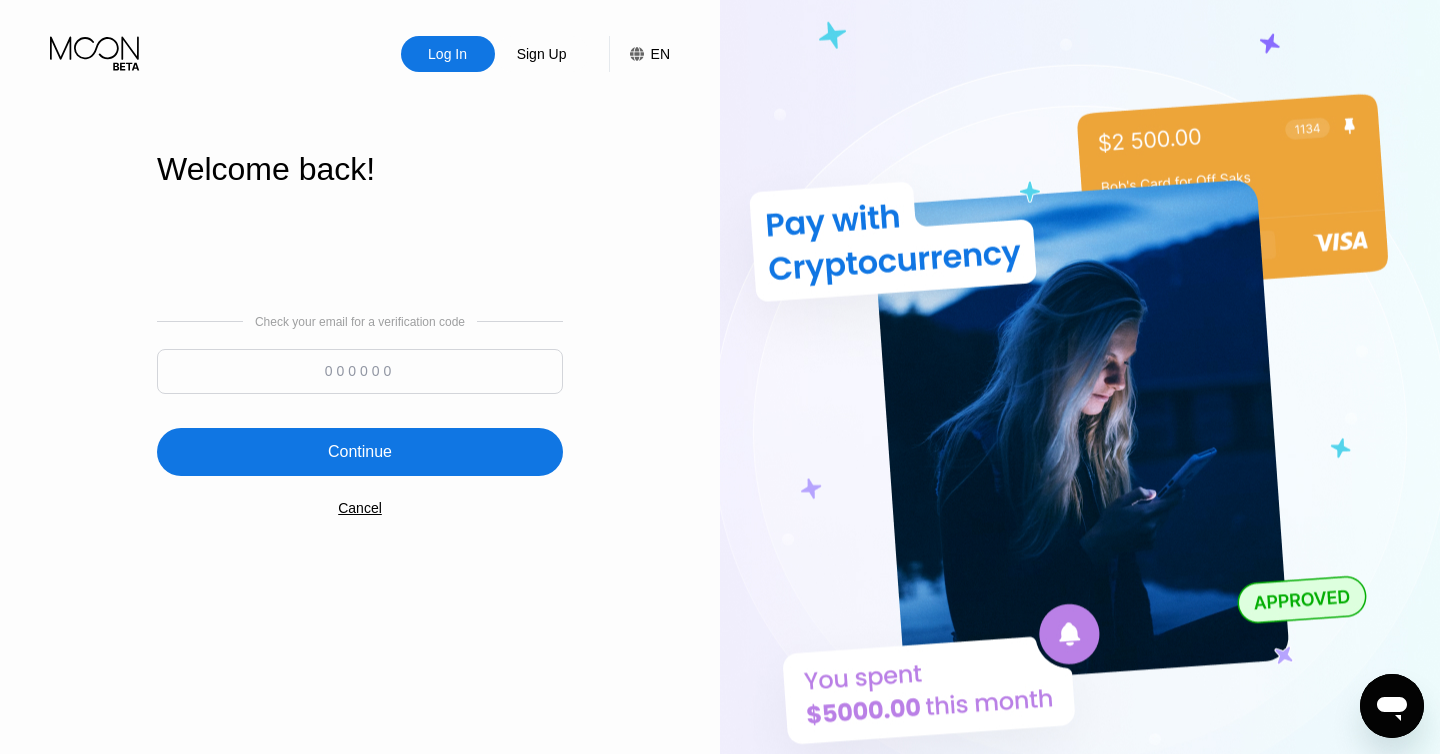 click at bounding box center [360, 371] 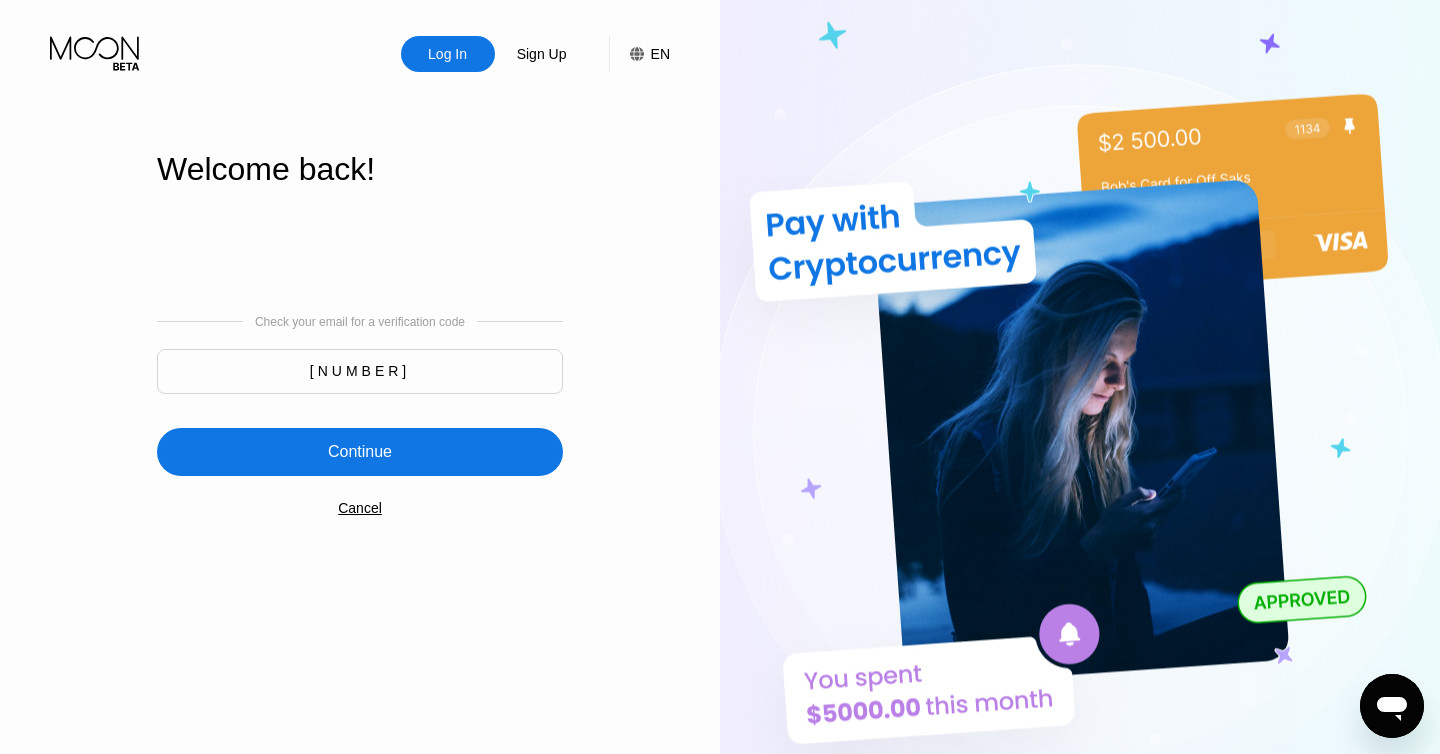 type on "296780" 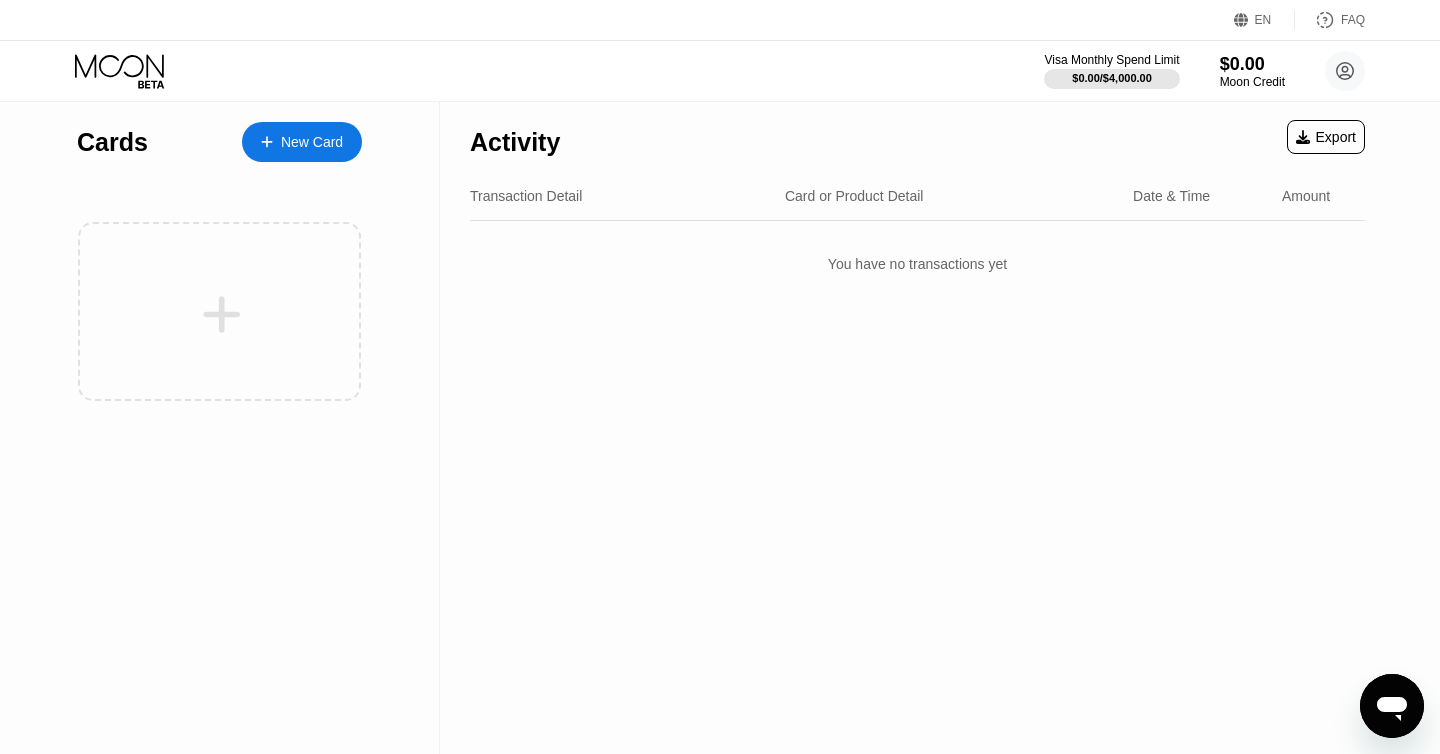 click on "You have no transactions yet" at bounding box center [917, 264] 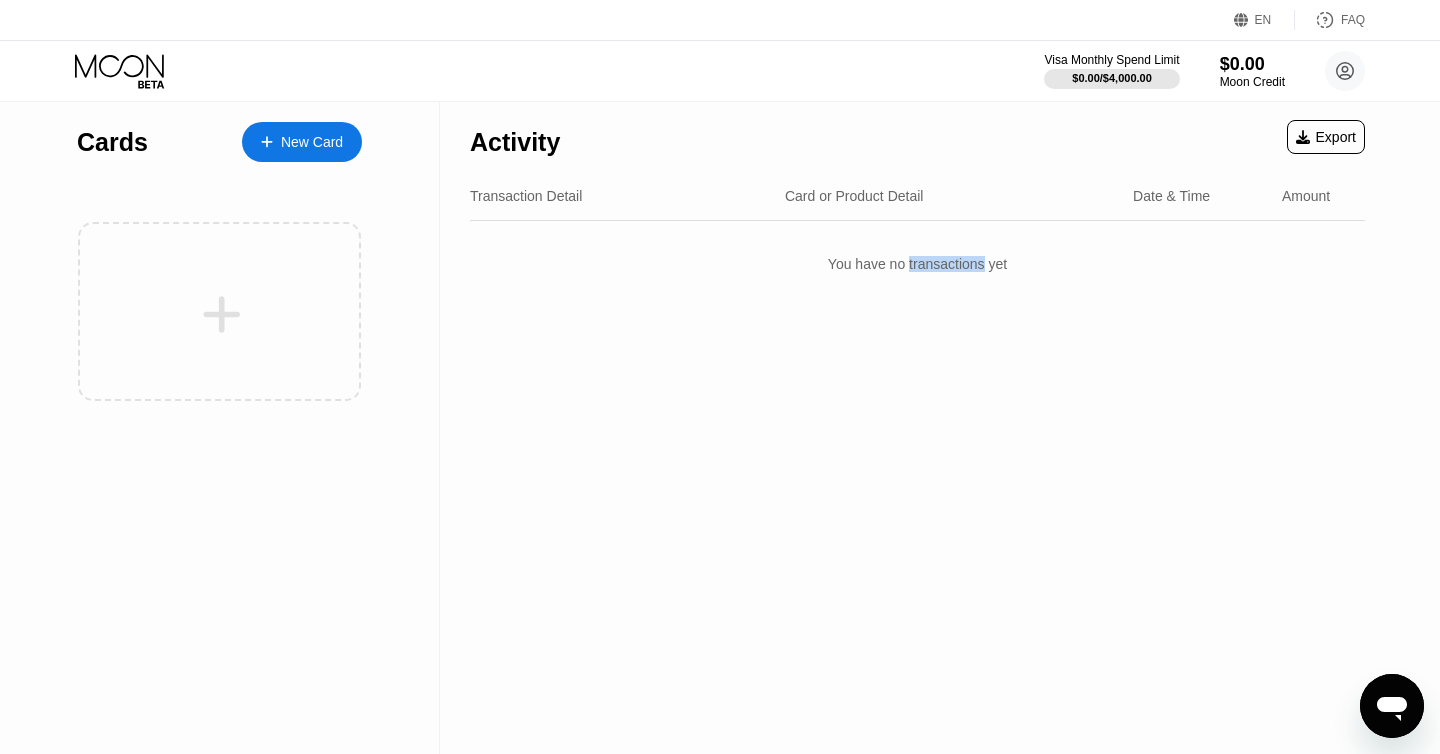 click on "Activity Export Transaction Detail Card or Product Detail Date & Time Amount You have no transactions yet" at bounding box center (917, 428) 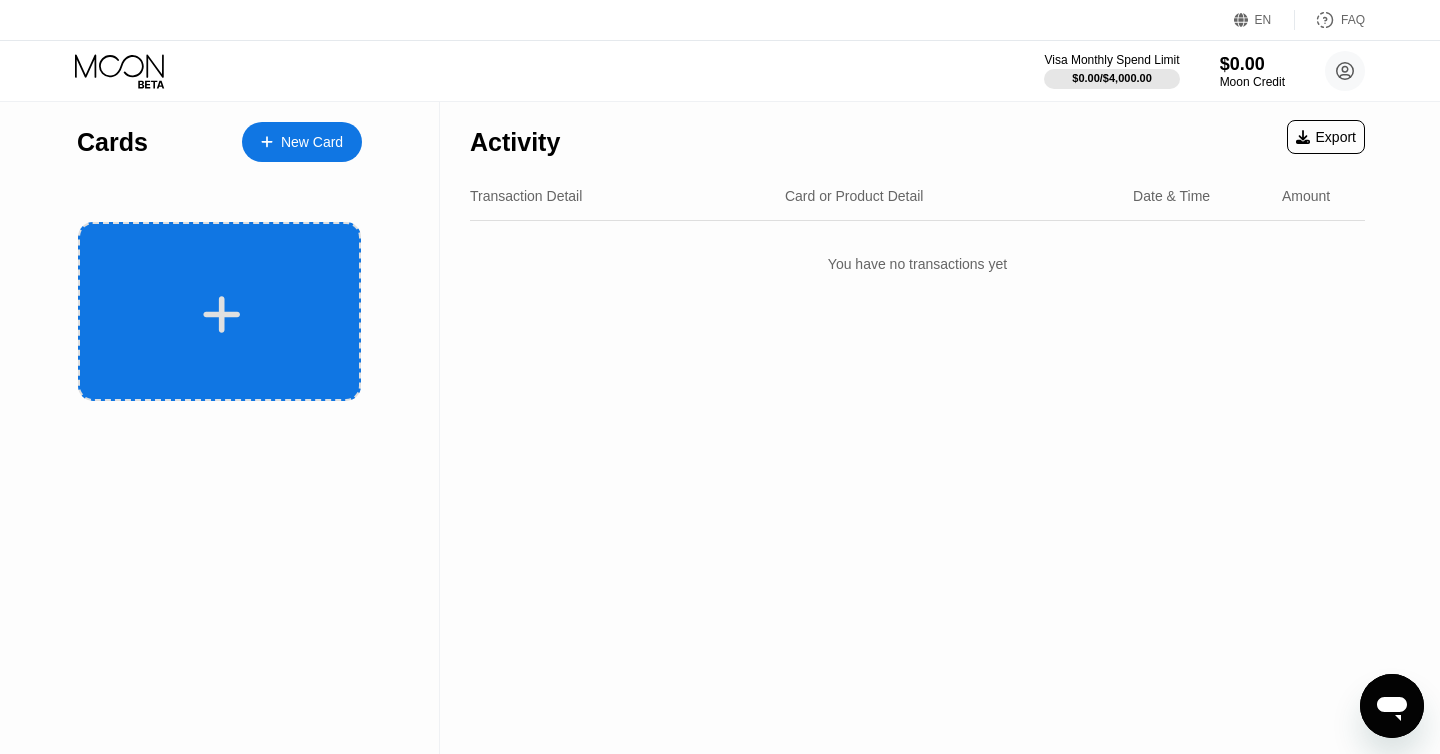 click at bounding box center [219, 311] 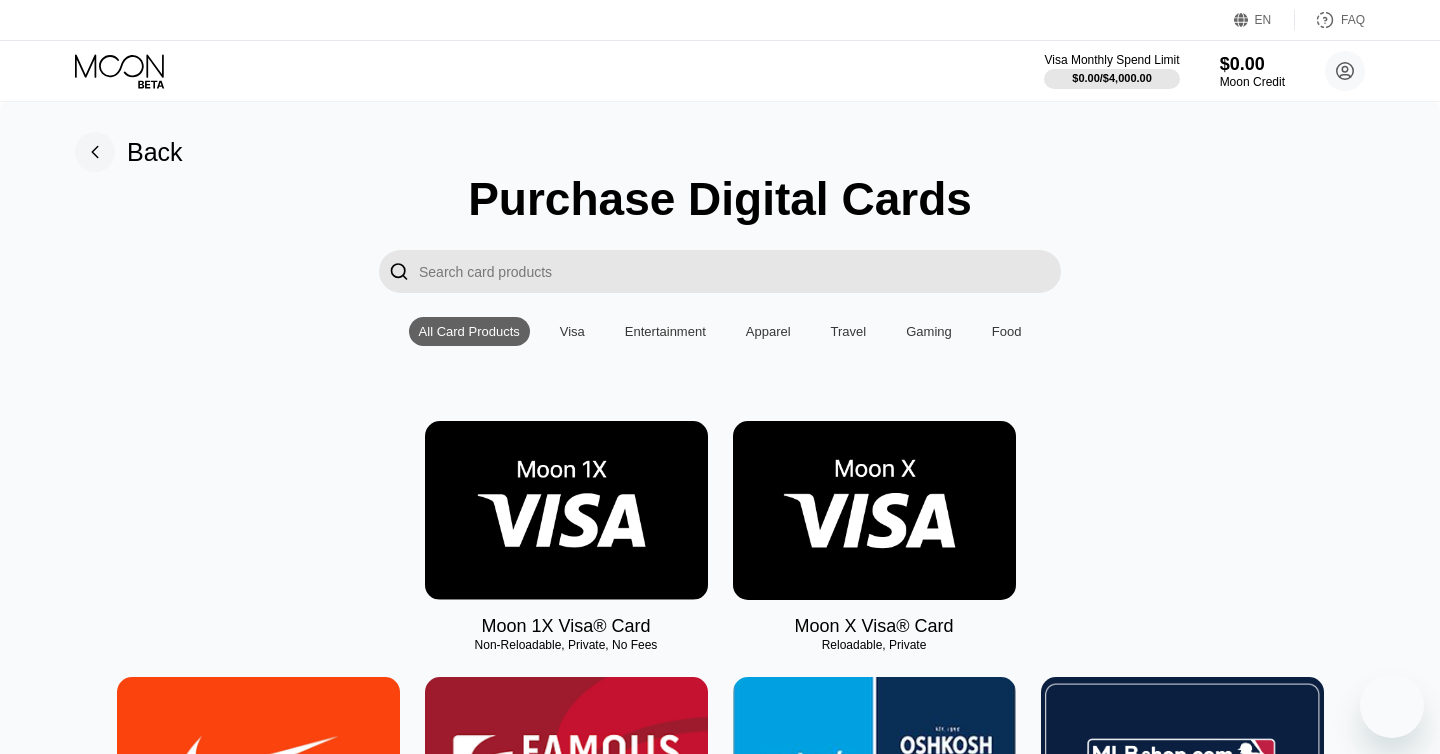 scroll, scrollTop: 192, scrollLeft: 0, axis: vertical 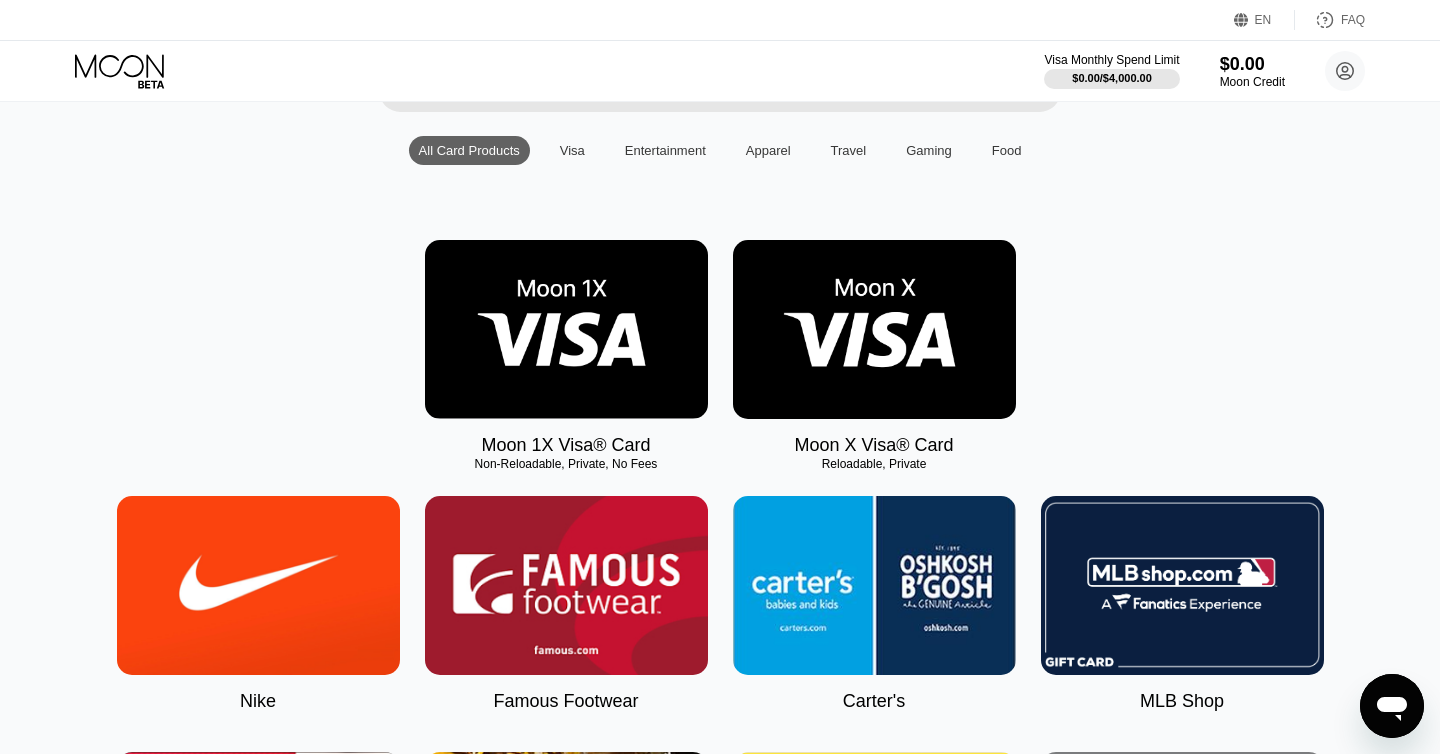 click at bounding box center (874, 329) 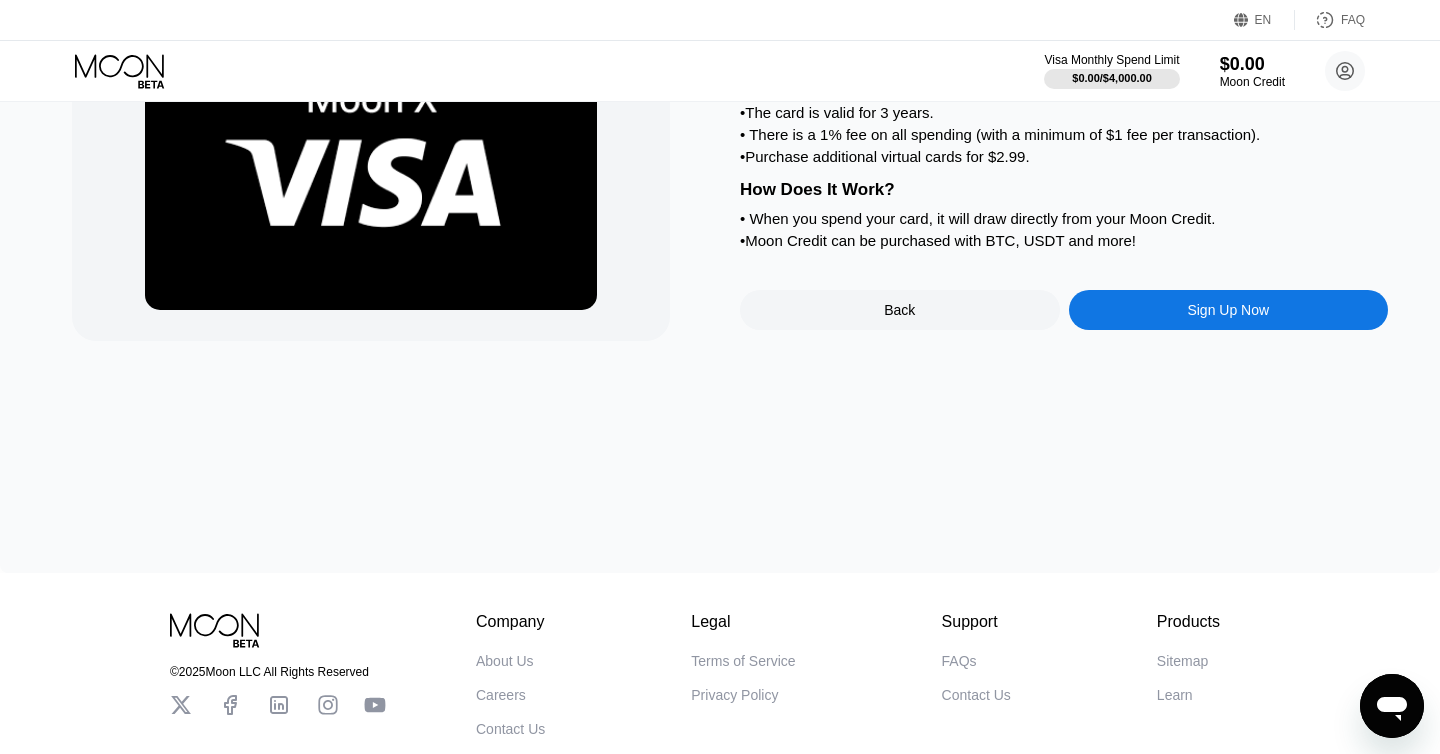 scroll, scrollTop: 0, scrollLeft: 0, axis: both 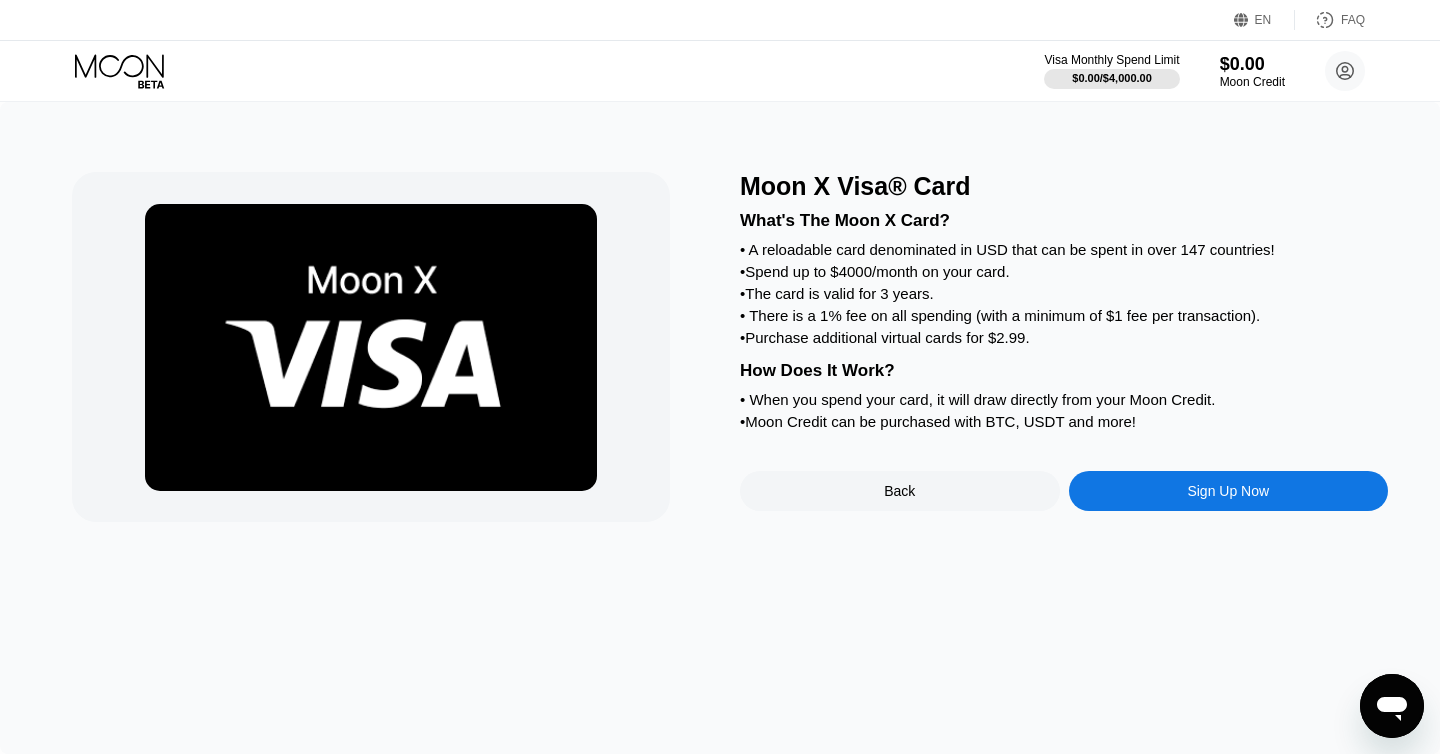 click on "Sign Up Now" at bounding box center [1228, 491] 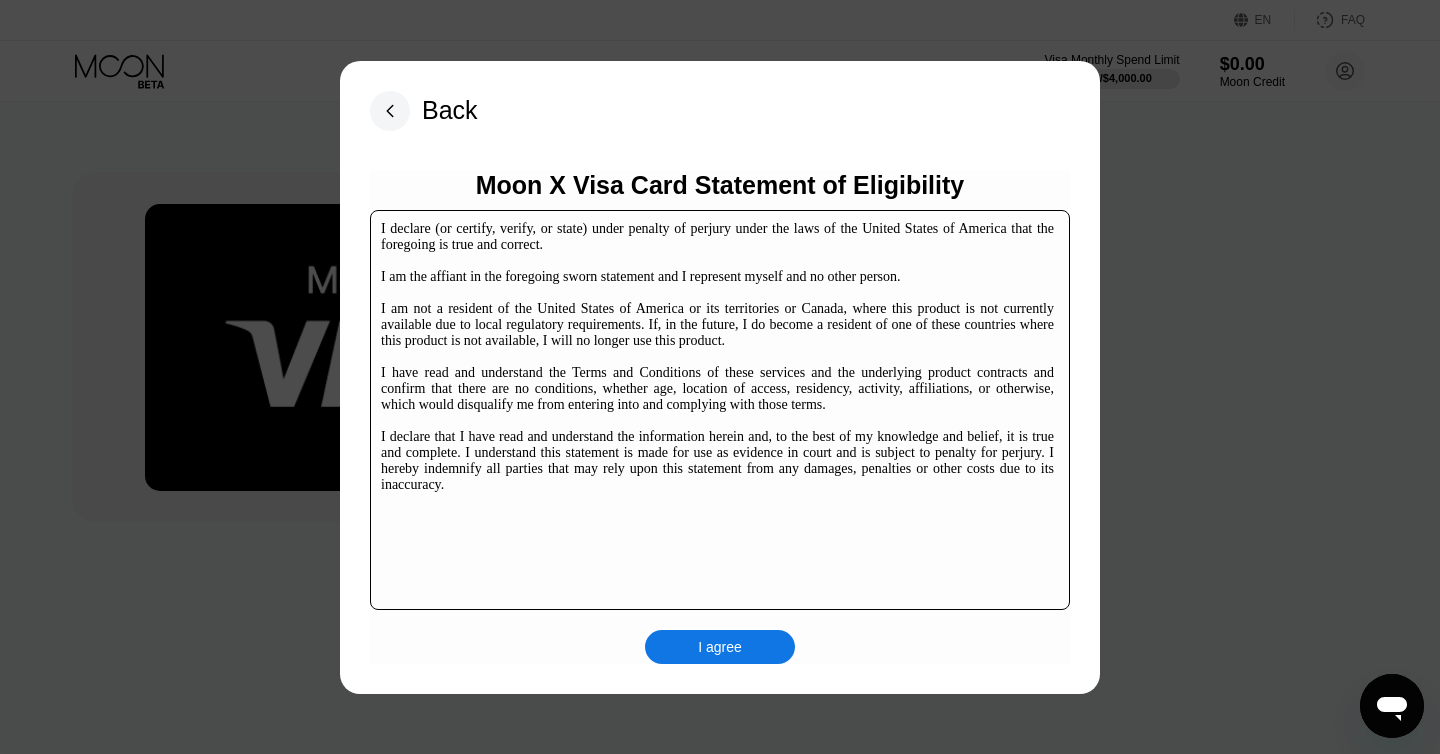 click on "I agree" at bounding box center [720, 647] 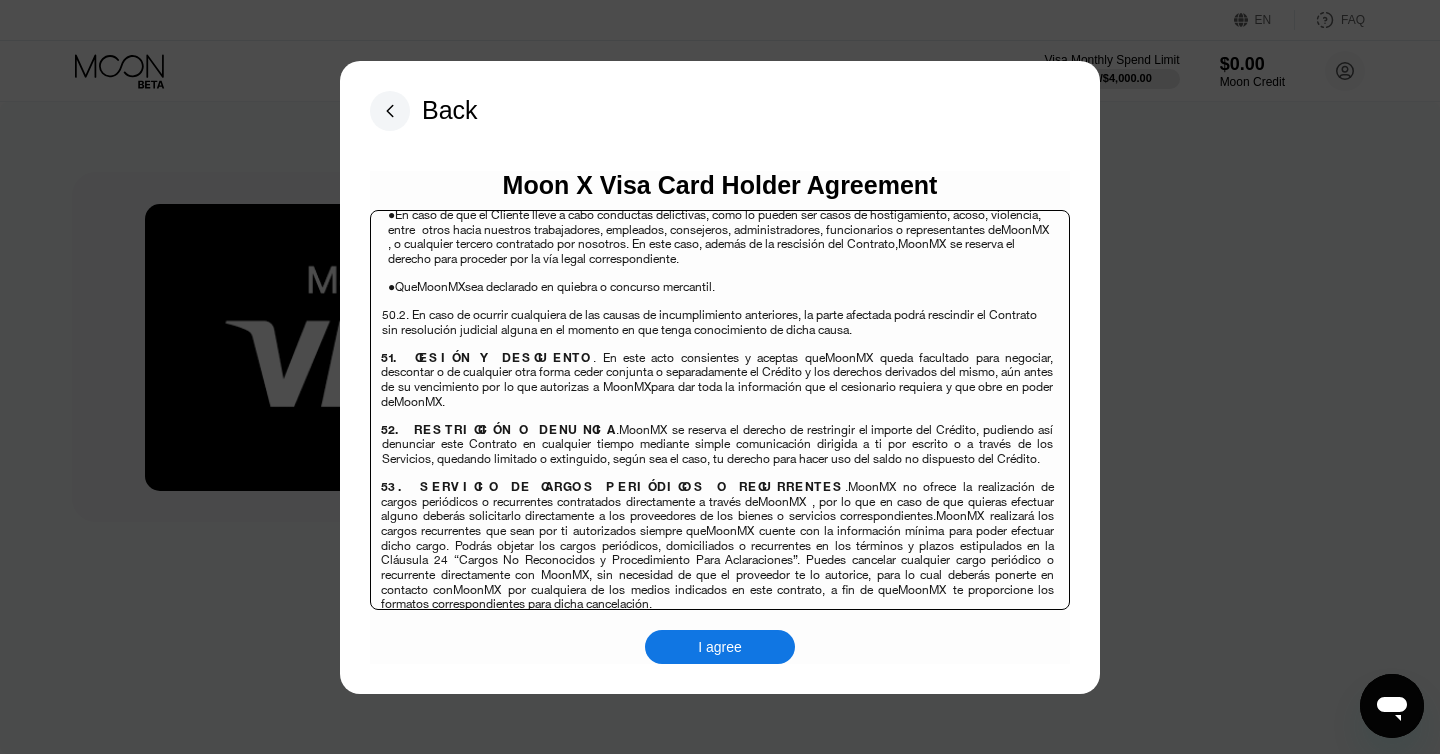 scroll, scrollTop: 13718, scrollLeft: 0, axis: vertical 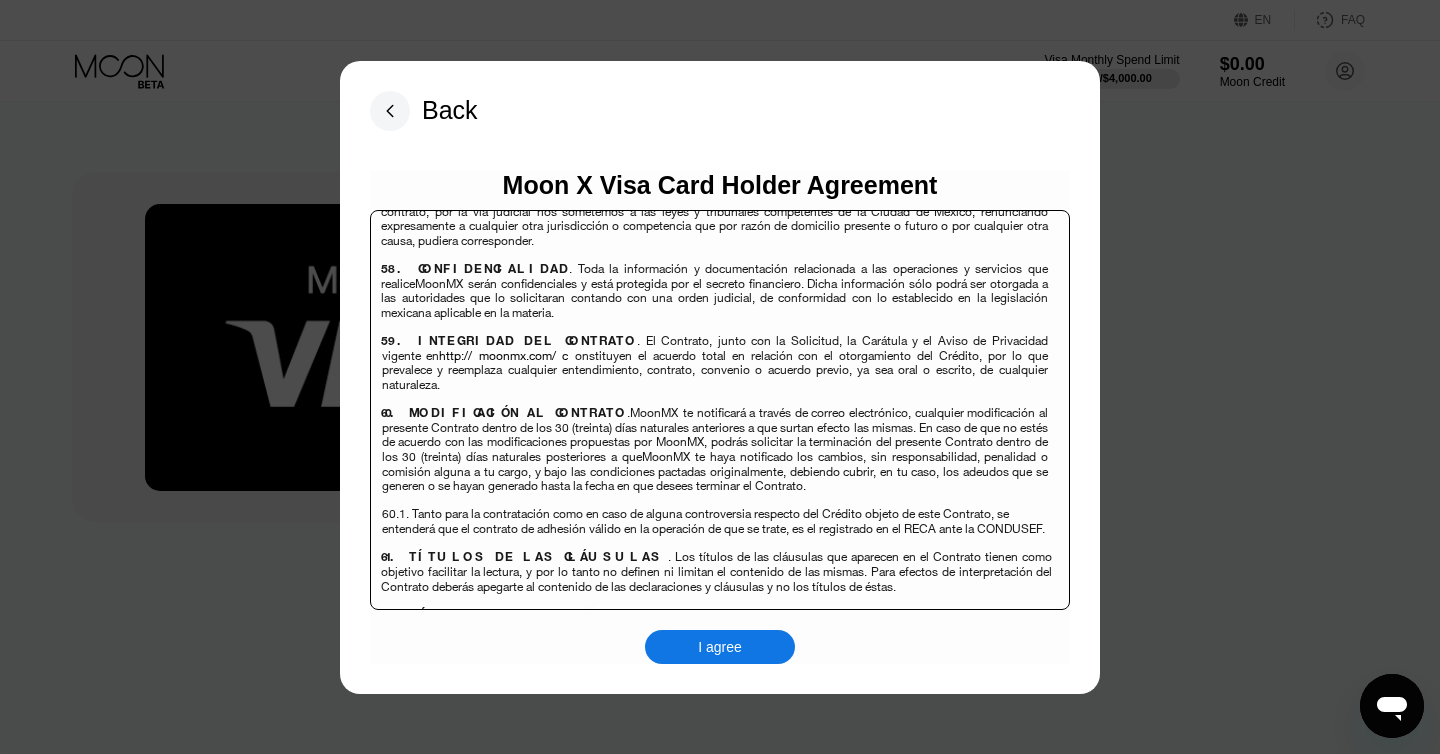 click on "I agree" at bounding box center (720, 647) 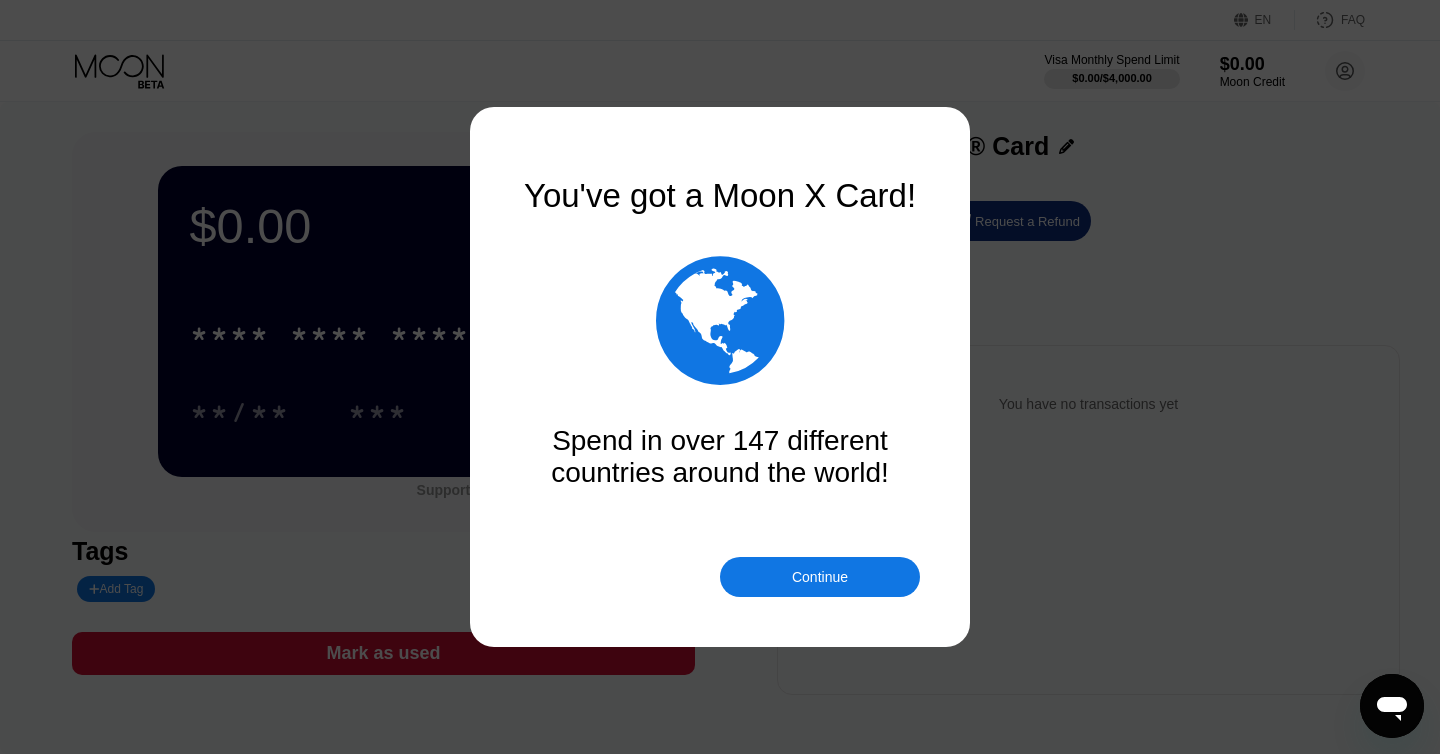 click on "Continue" at bounding box center [820, 577] 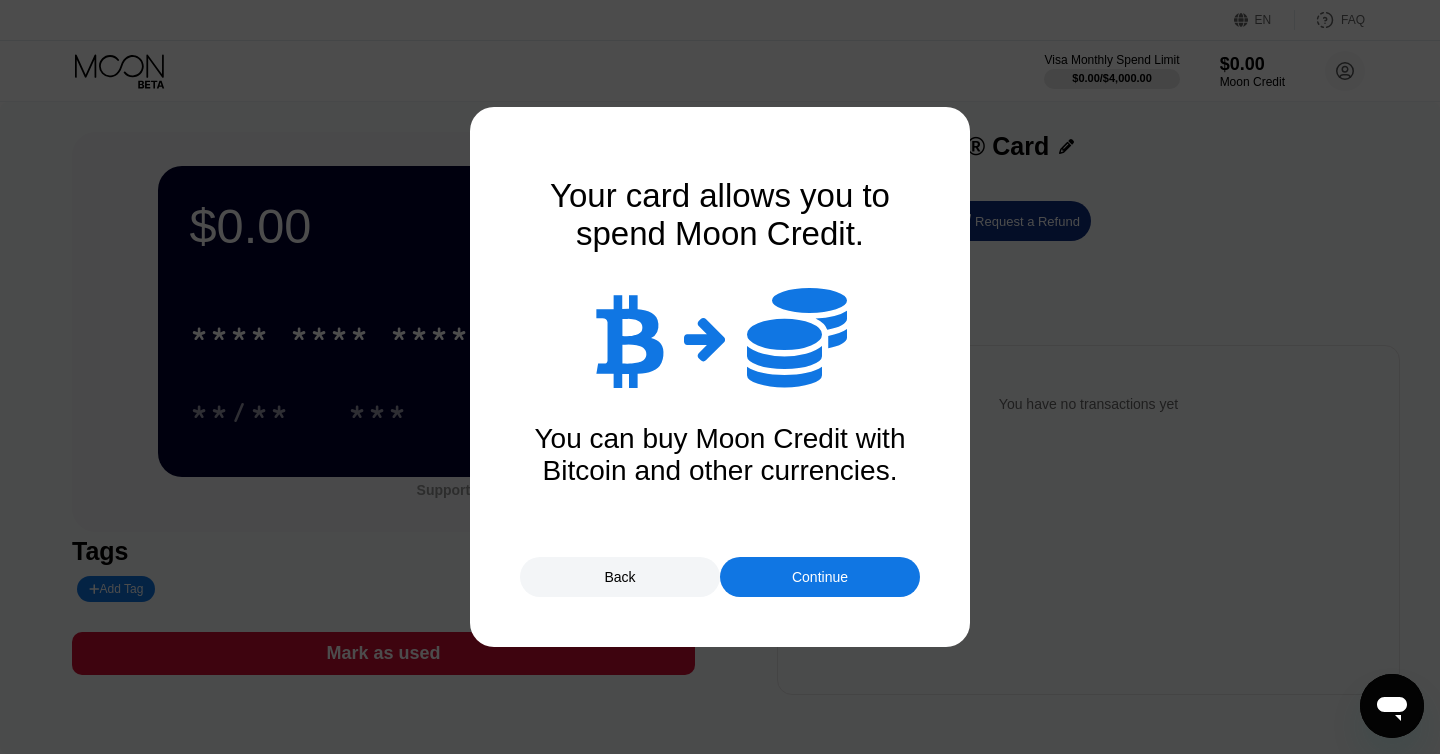 click on "Continue" at bounding box center [820, 577] 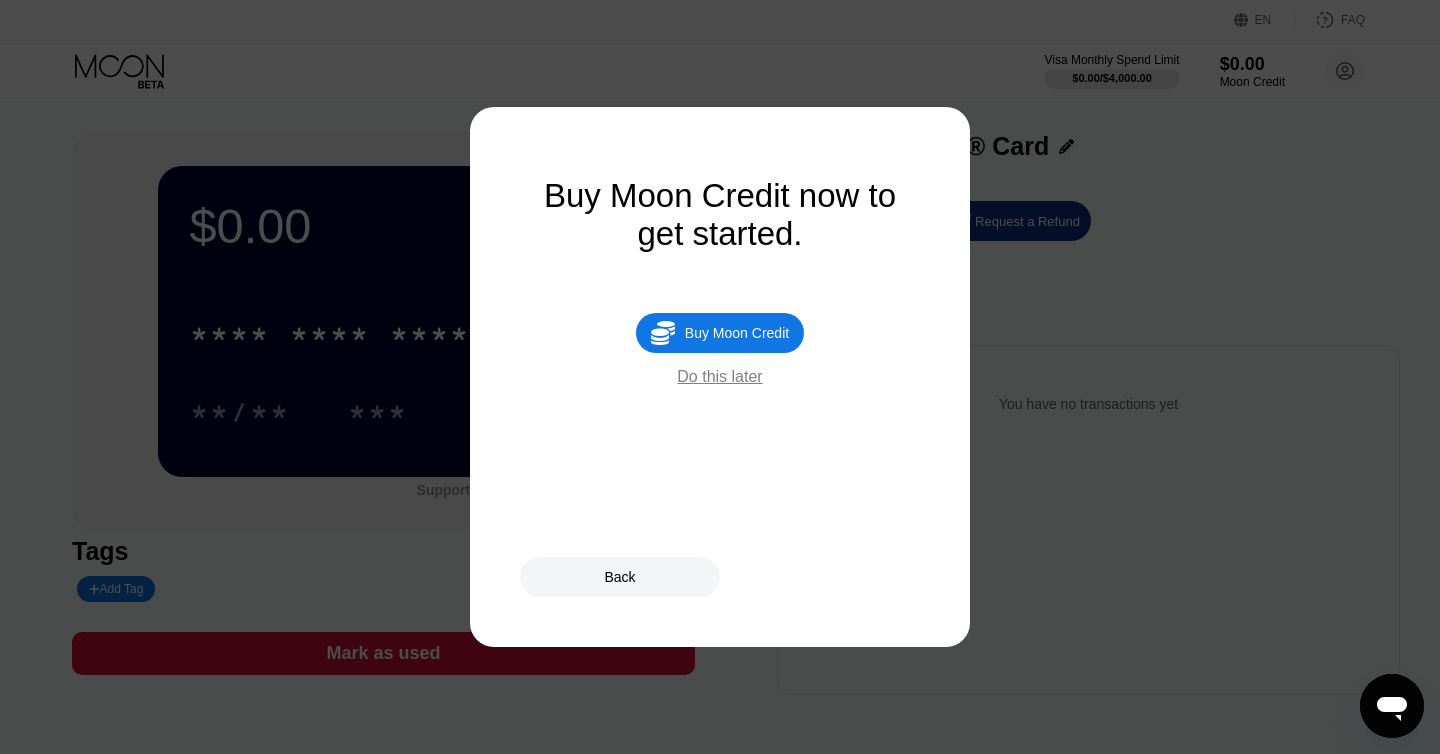 click on "Buy Moon Credit" at bounding box center (737, 333) 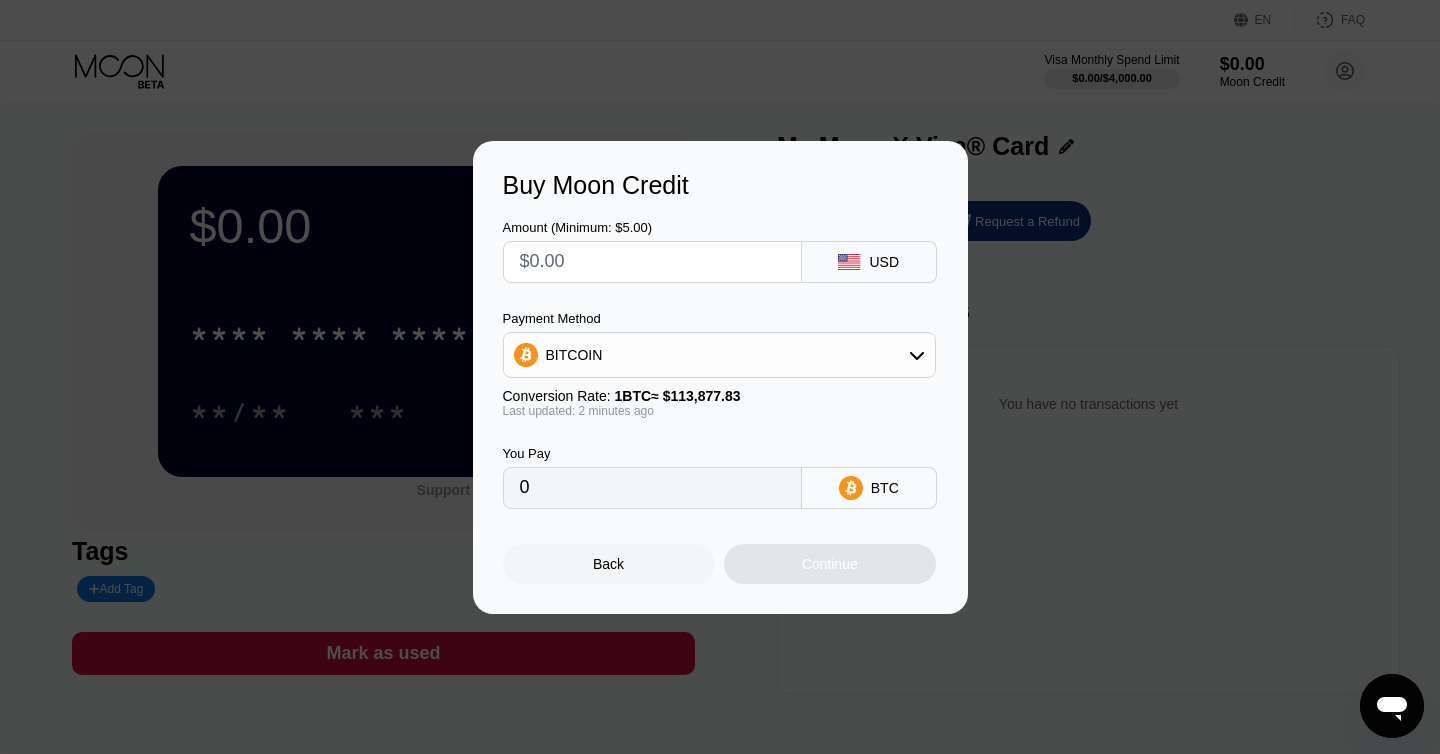 click 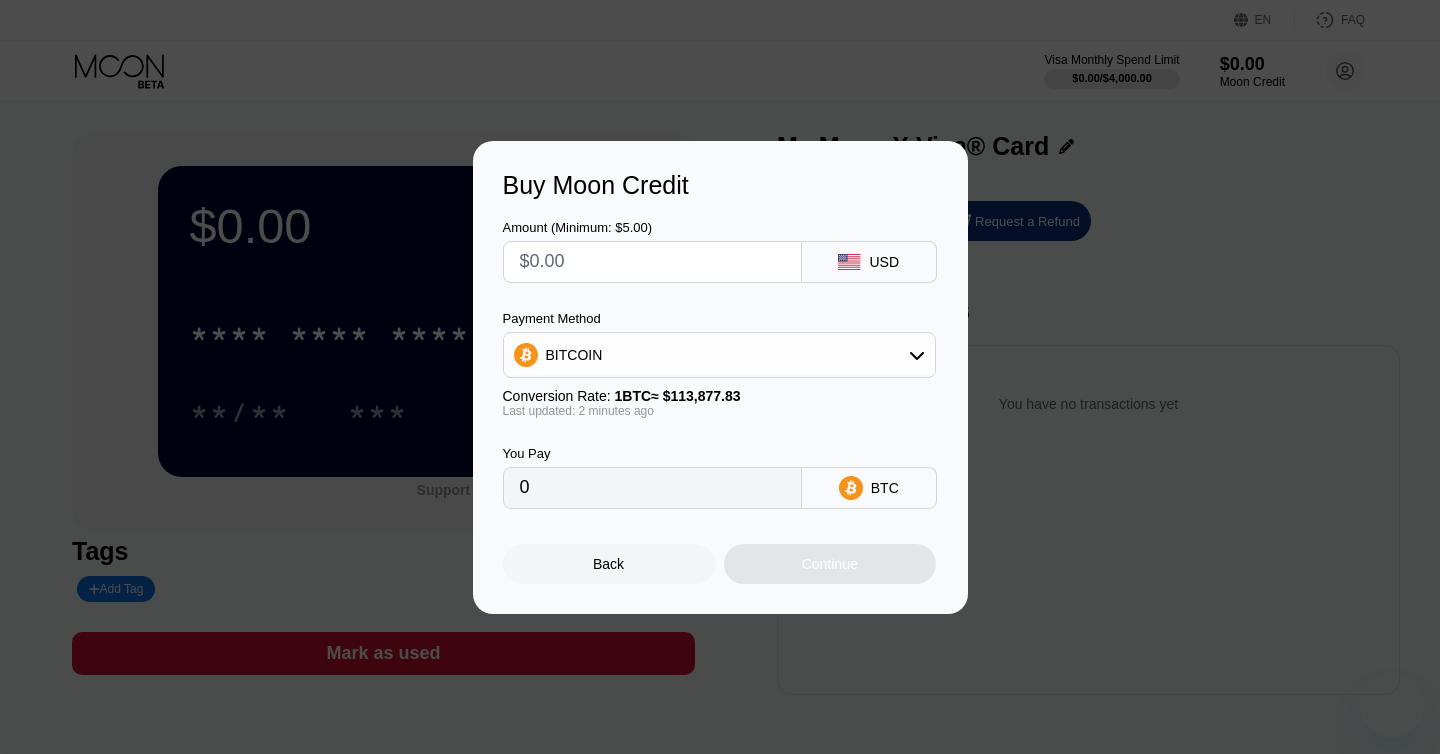 scroll, scrollTop: 0, scrollLeft: 0, axis: both 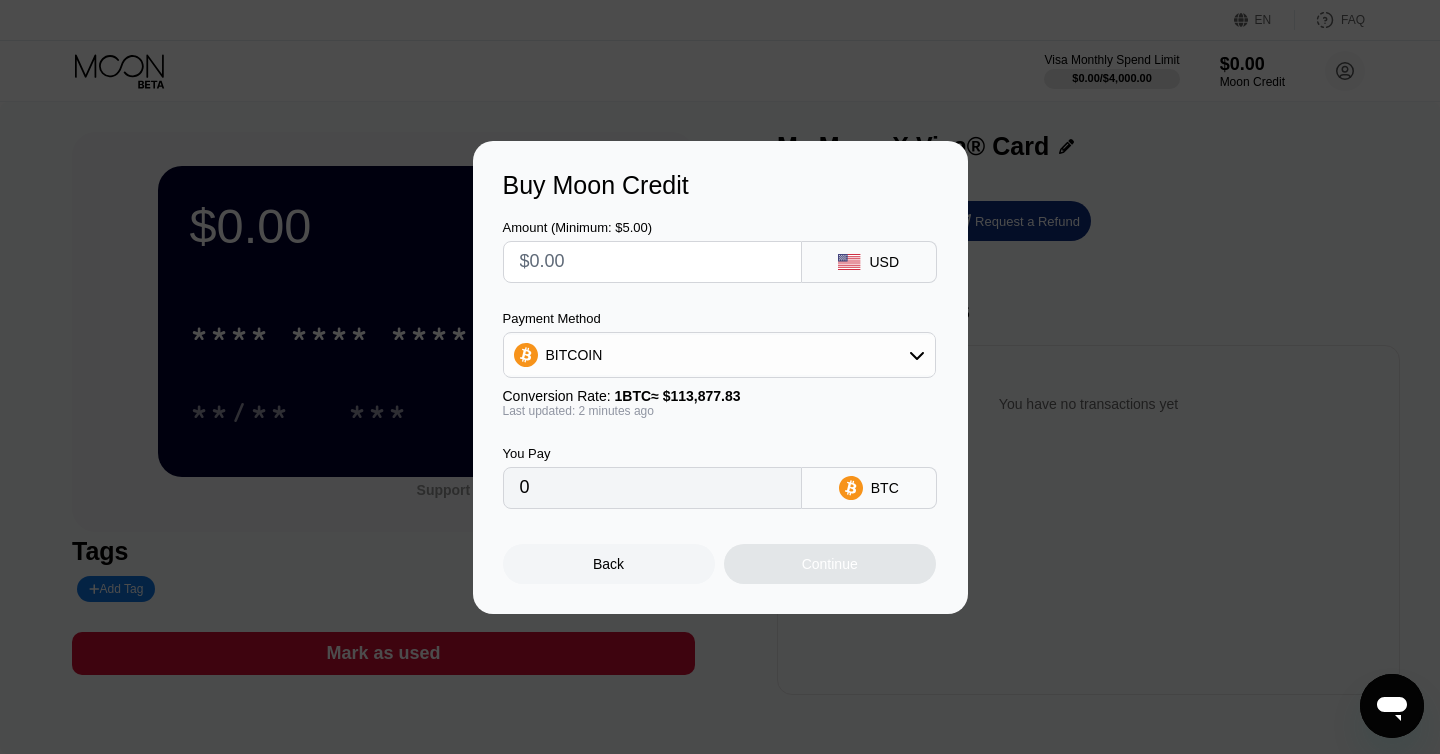 click on "BITCOIN" at bounding box center [719, 355] 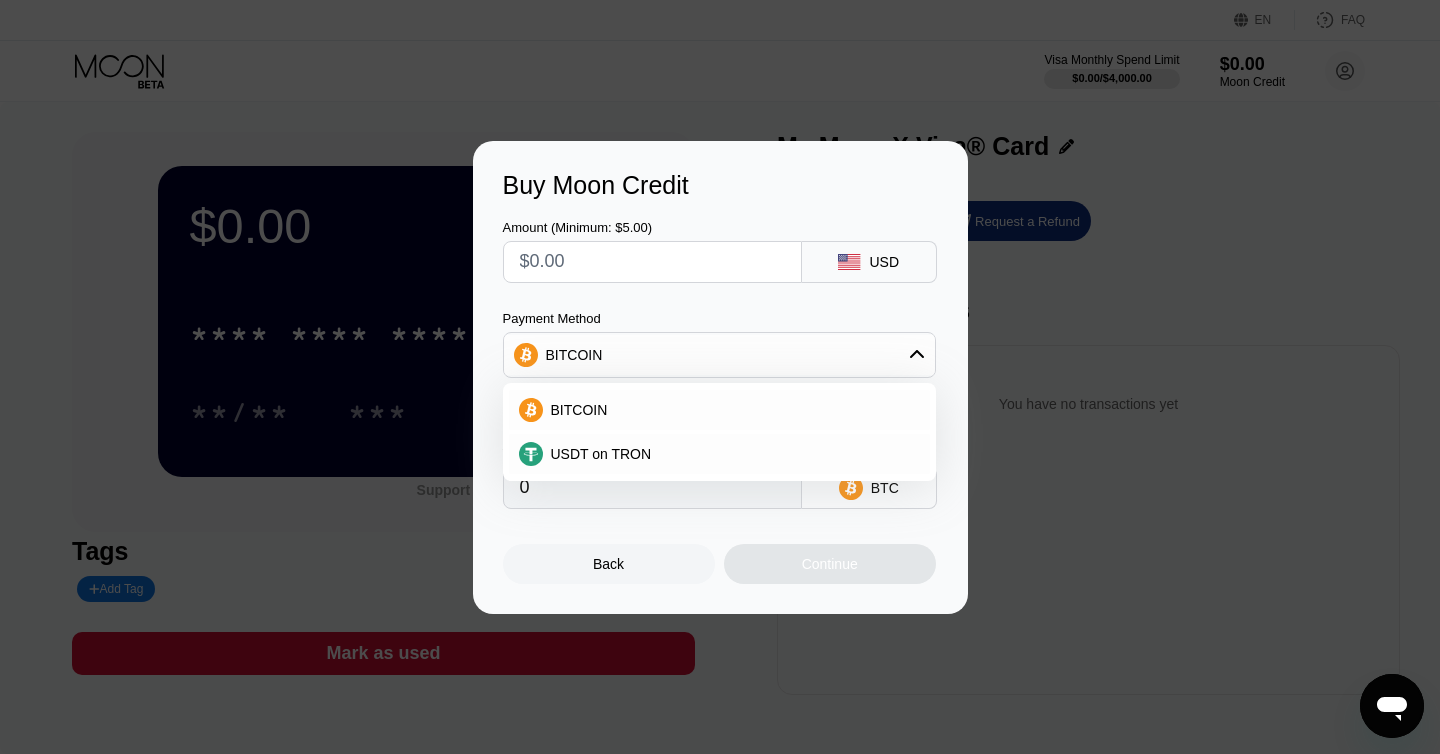 click on "BITCOIN" at bounding box center (719, 355) 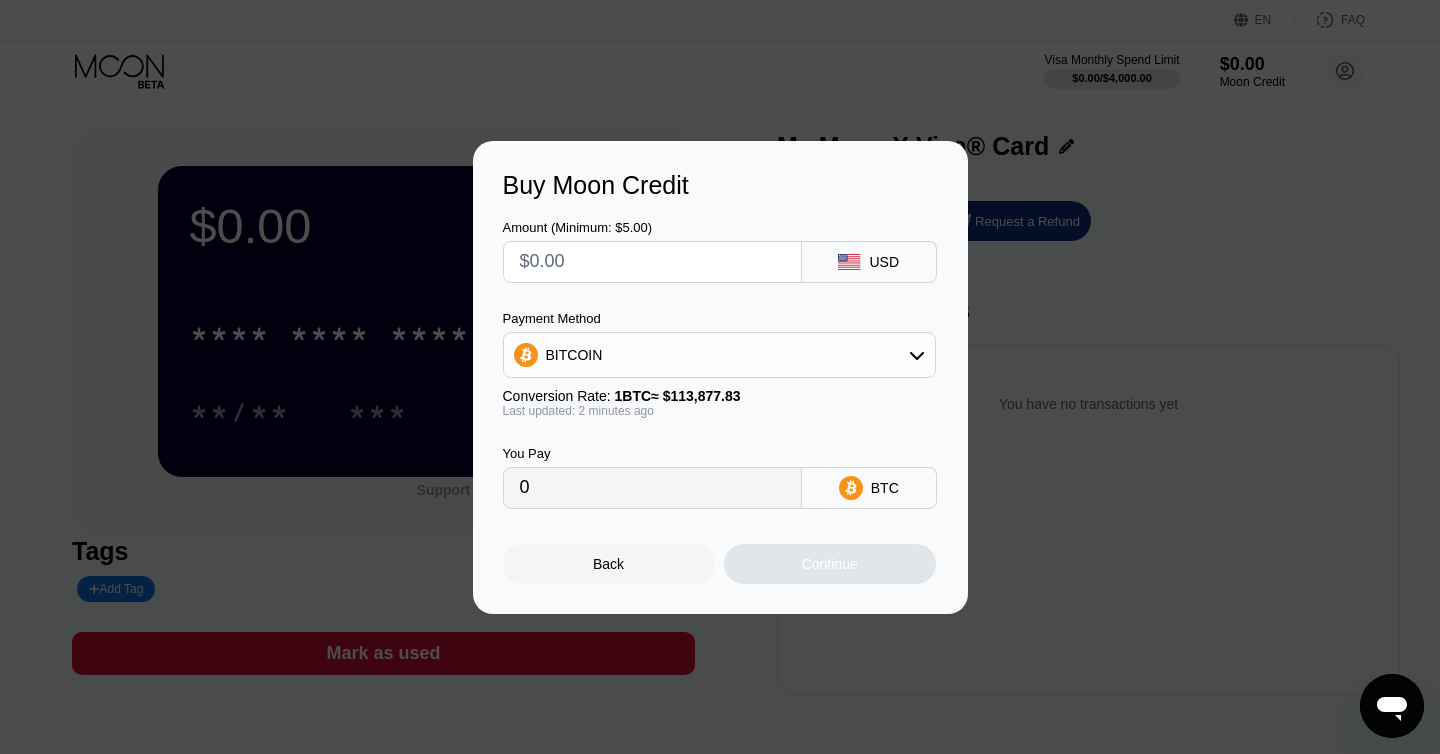 click on "BITCOIN" at bounding box center [719, 355] 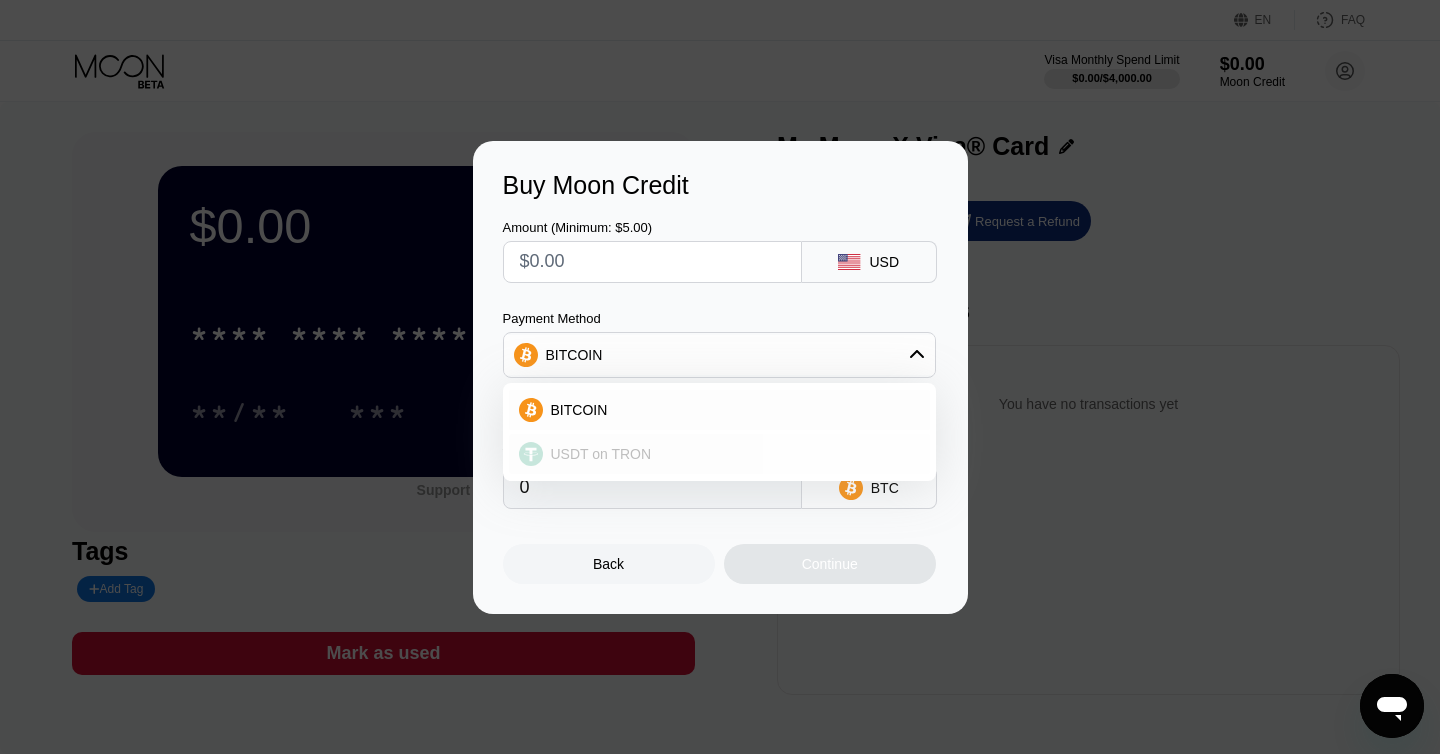 click on "USDT on TRON" at bounding box center (731, 454) 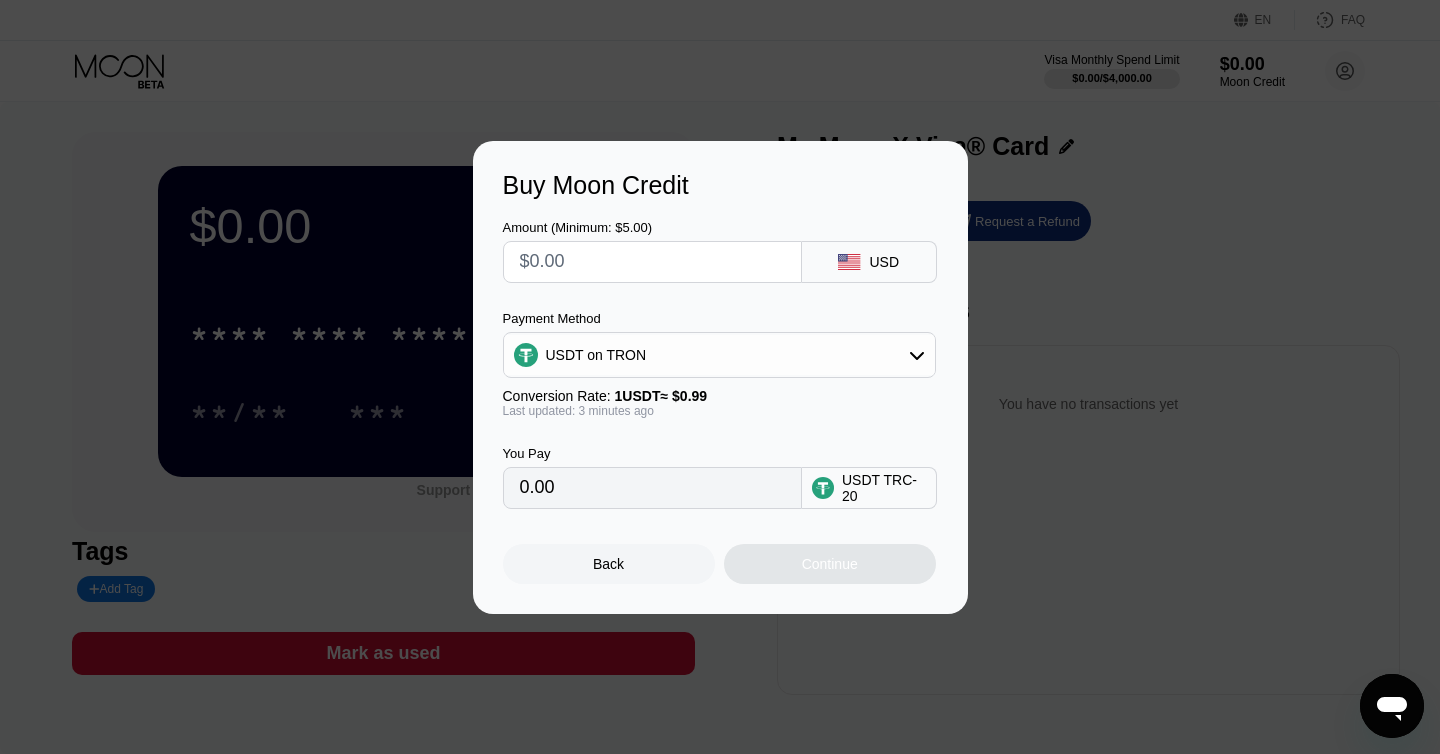 click on "Back Continue" at bounding box center (720, 546) 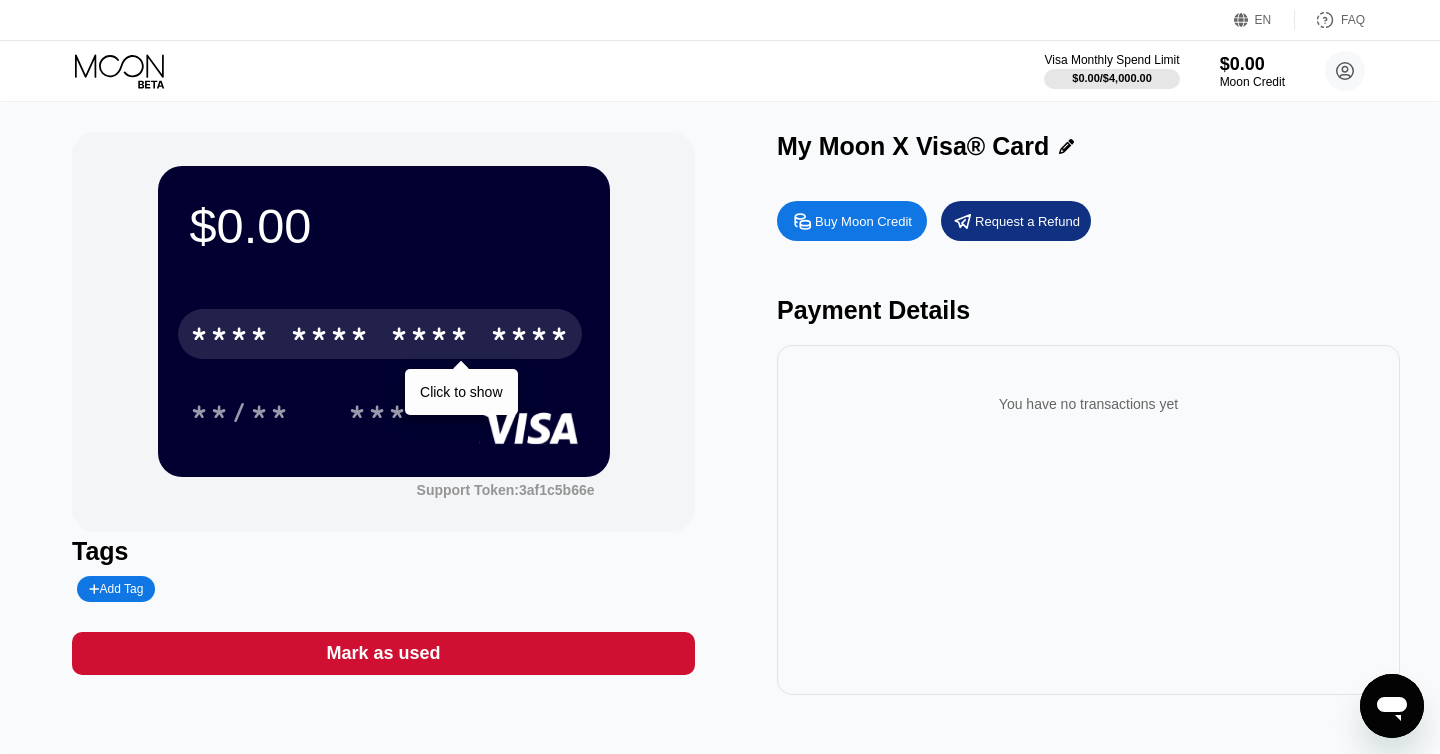 click on "* * * *" at bounding box center (430, 337) 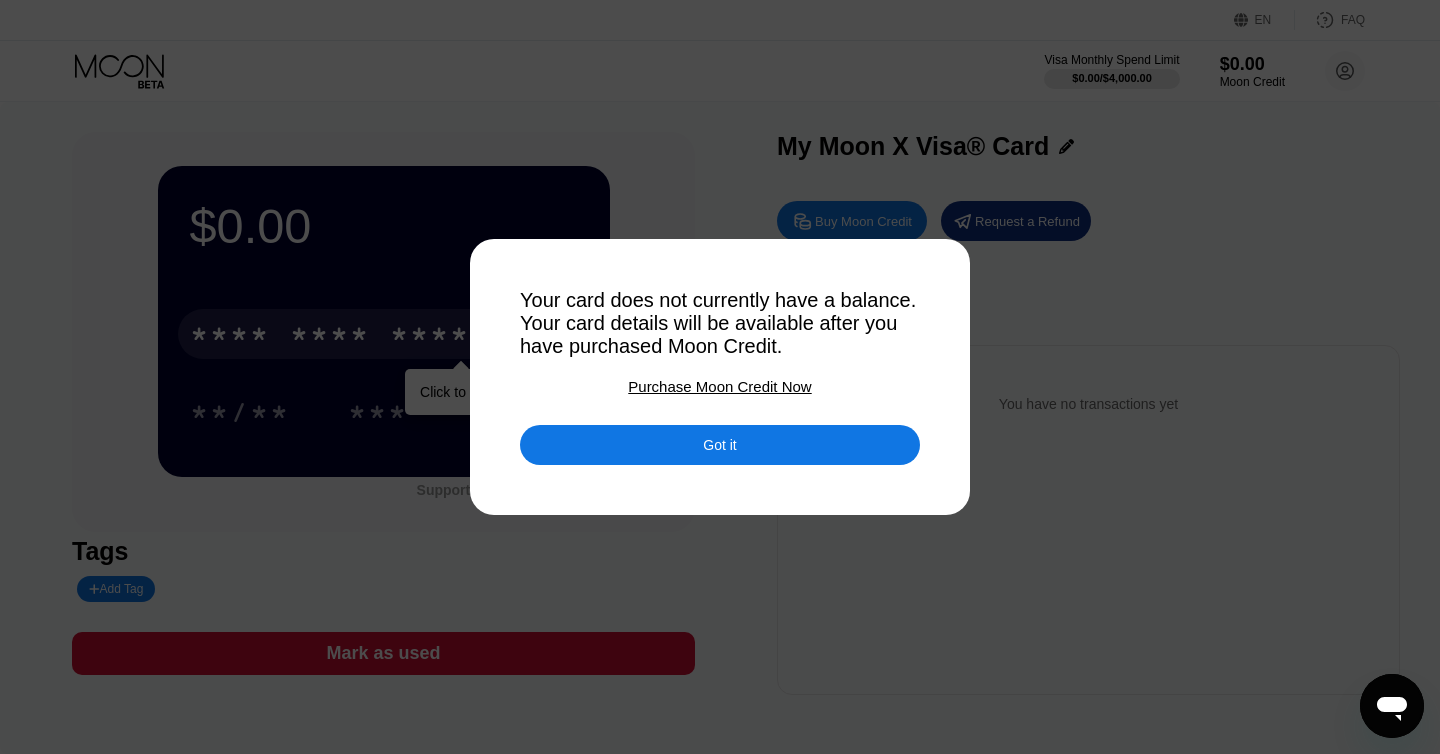 click on "Got it" at bounding box center (719, 445) 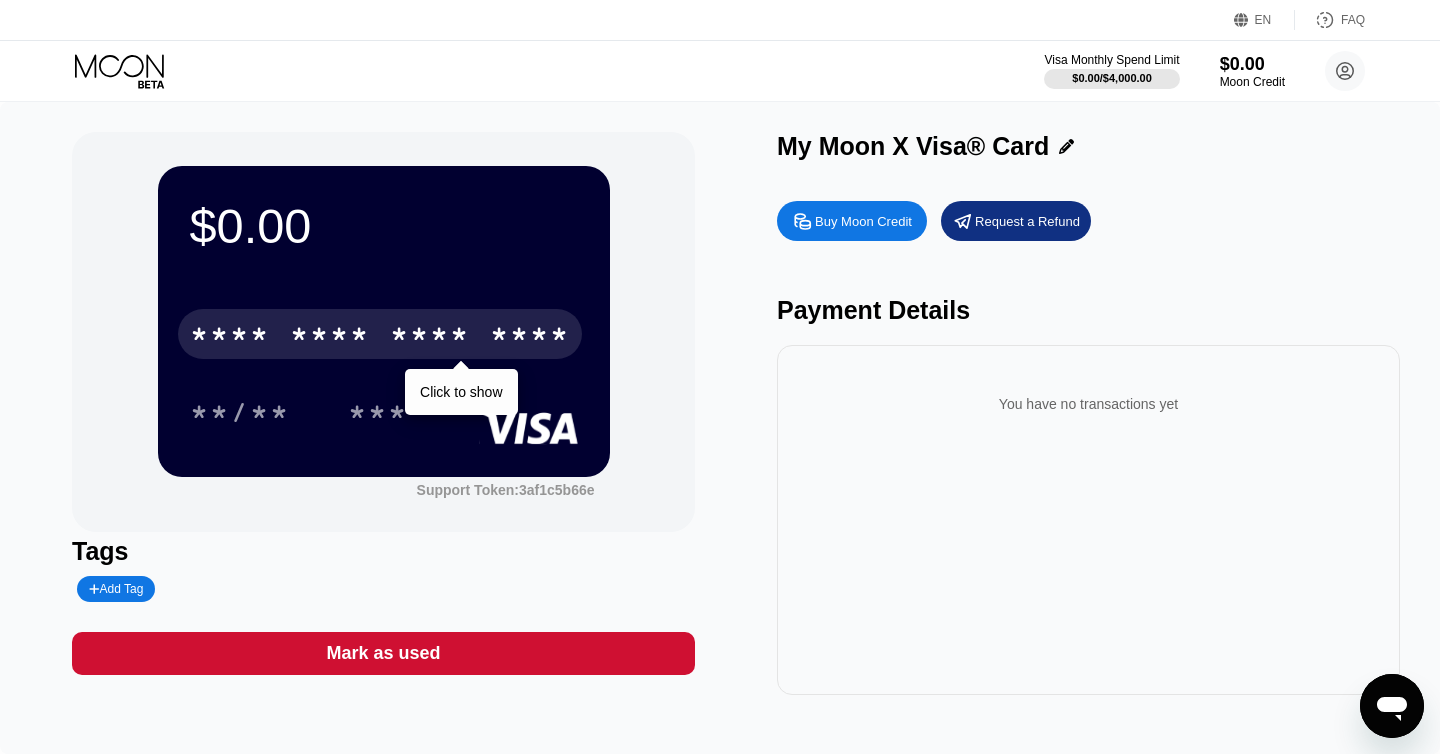 click on "Buy Moon Credit" at bounding box center [863, 221] 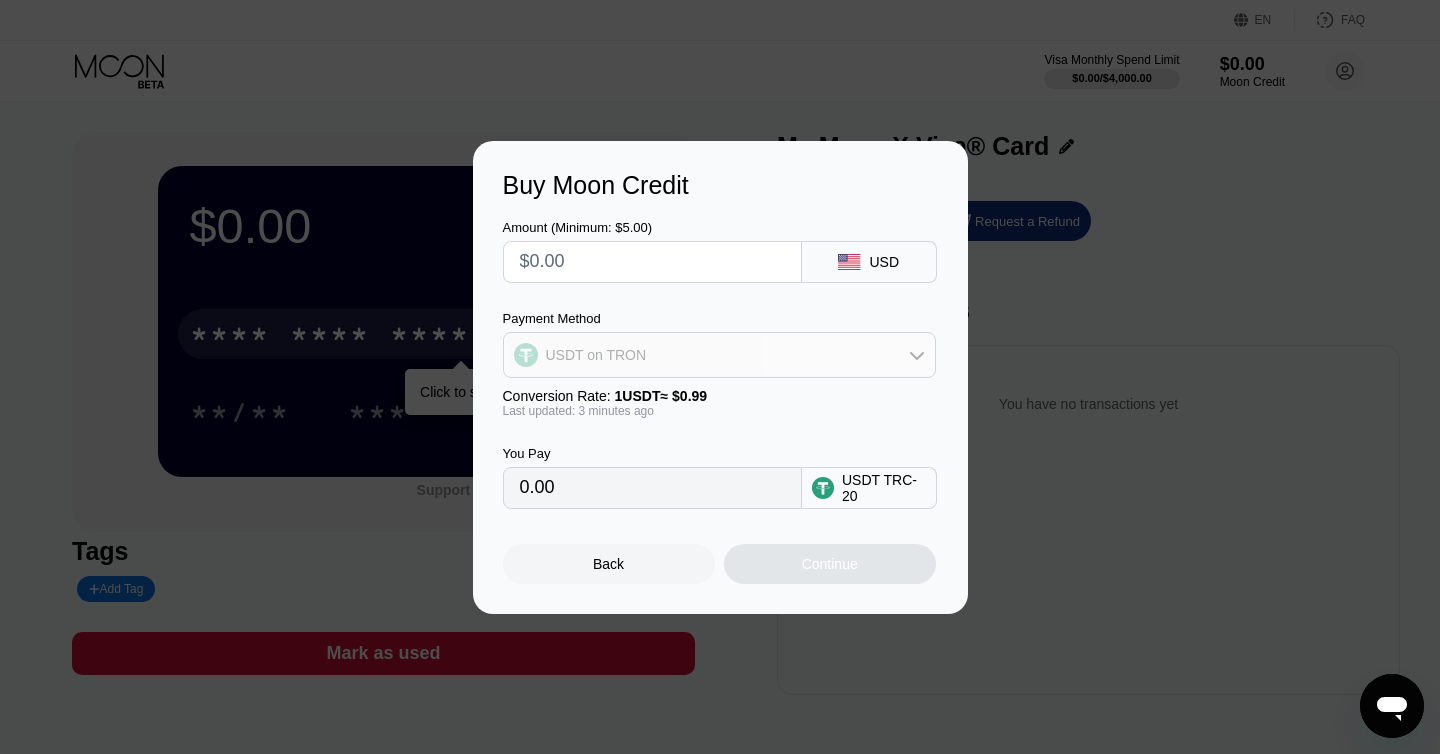 click on "USDT on TRON" at bounding box center (719, 355) 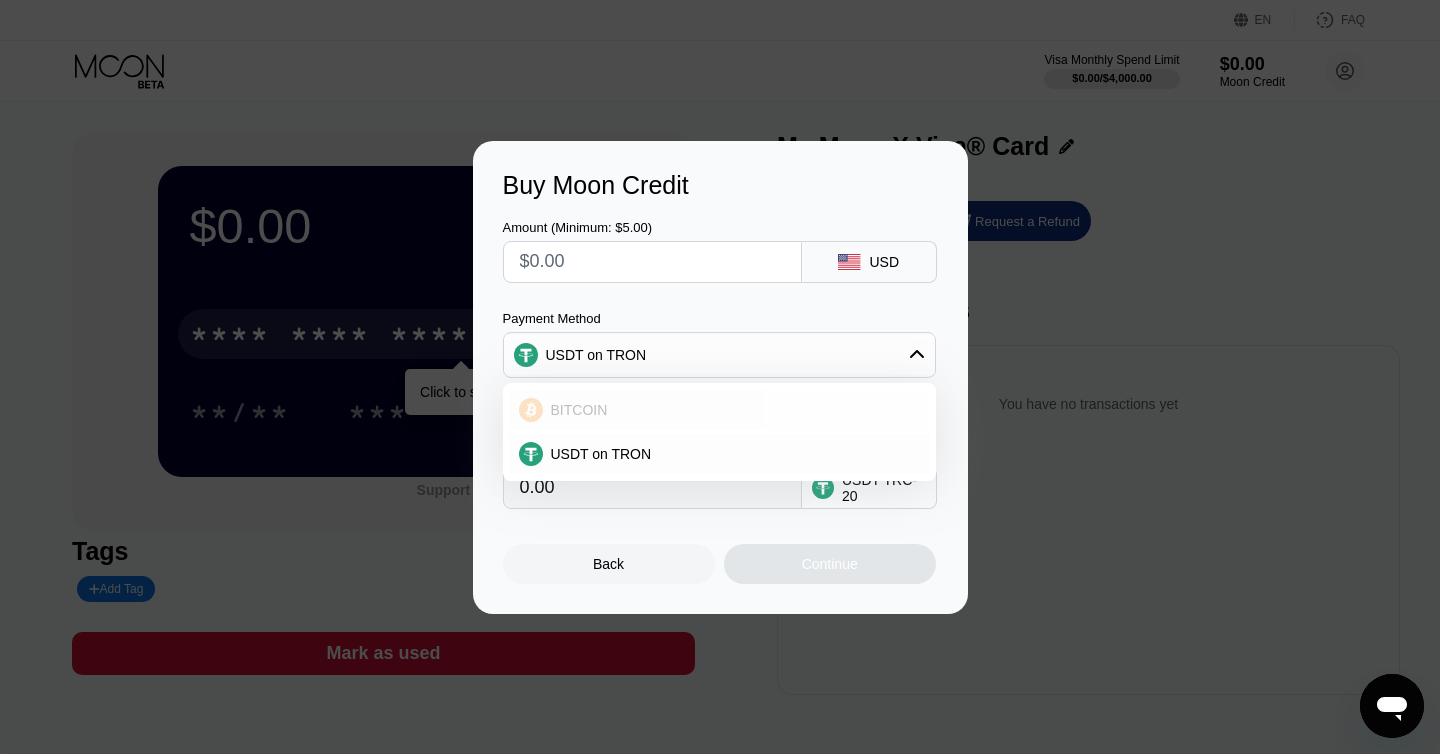 click on "BITCOIN" at bounding box center (731, 410) 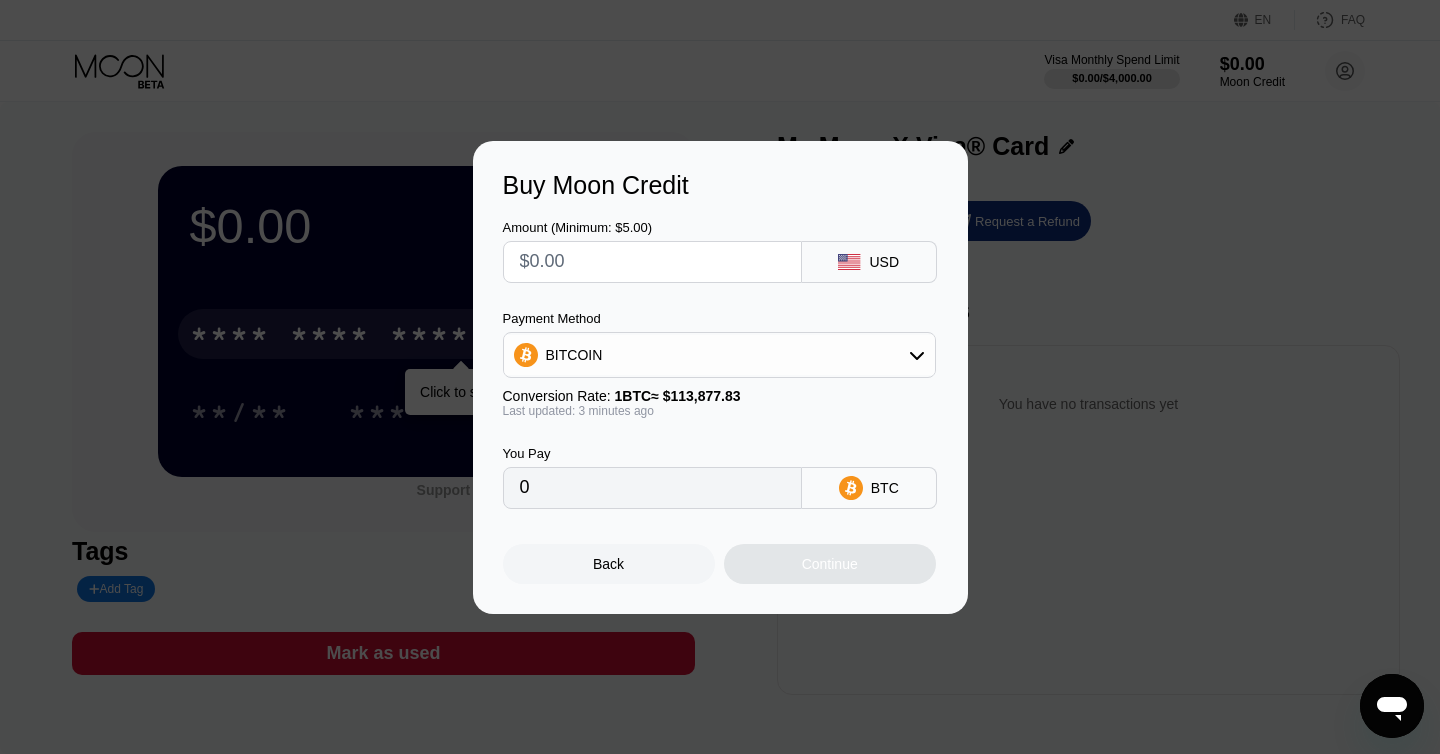click on "Amount (Minimum: $5.00) USD Payment Method BITCOIN Conversion Rate:   1  BTC  ≈   $113,877.83 Last updated:   3 minutes ago You Pay 0 BTC" at bounding box center (720, 354) 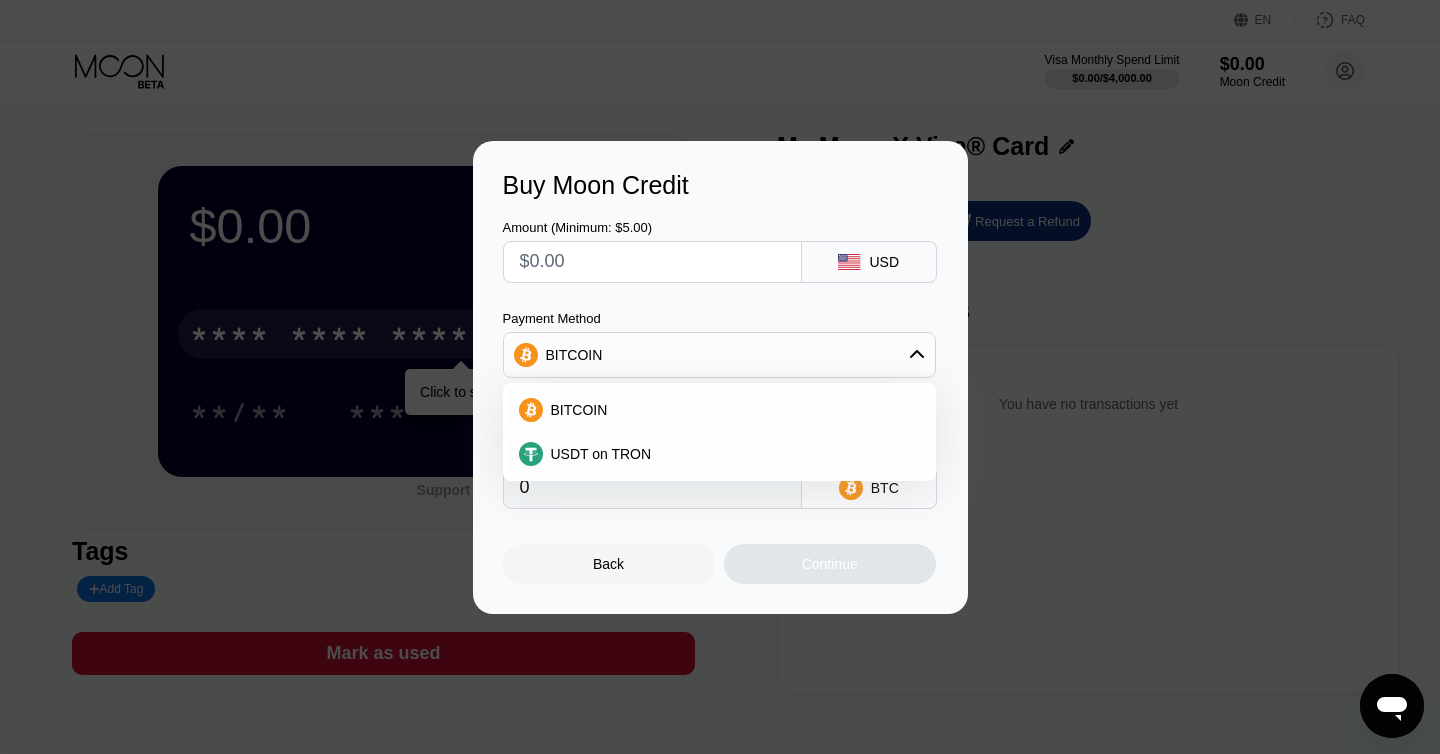 click on "Payment Method" at bounding box center (719, 318) 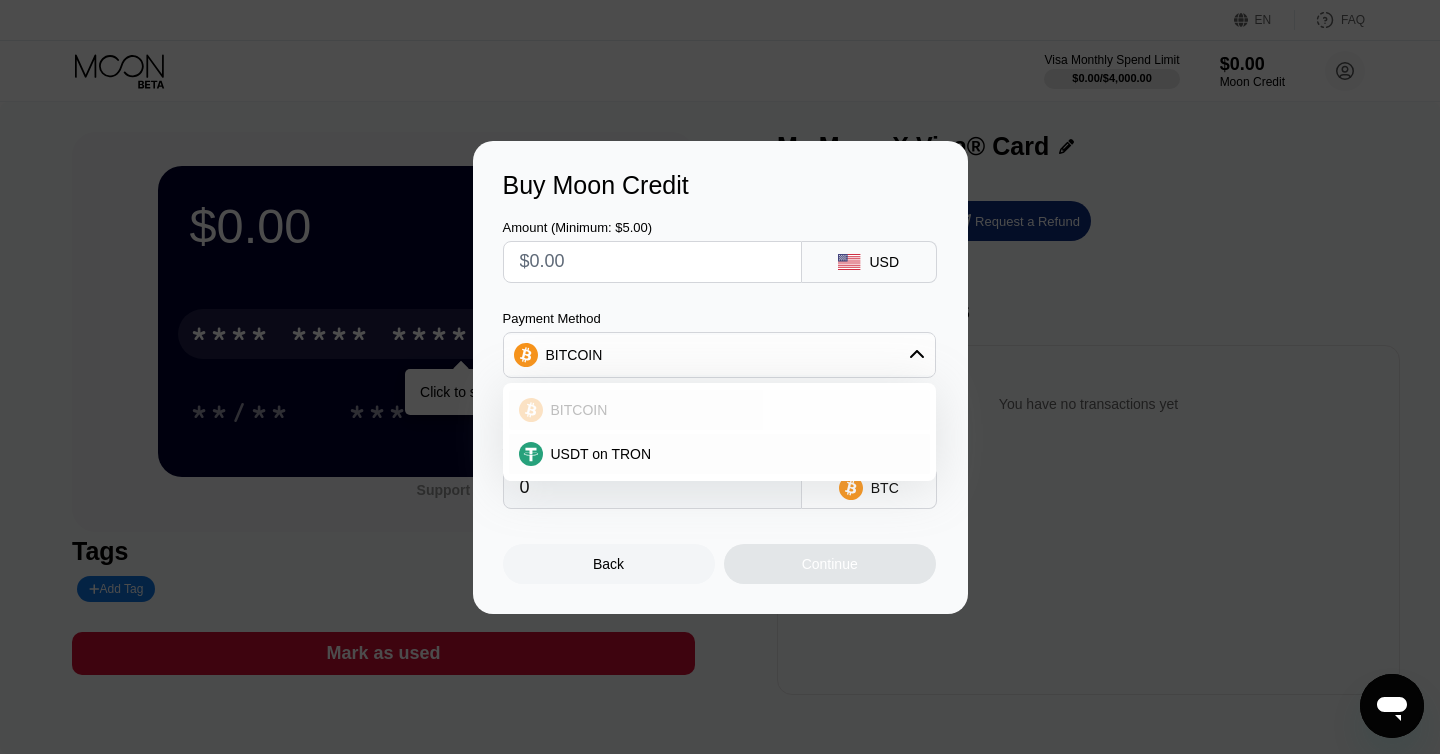 click on "BITCOIN" at bounding box center (719, 410) 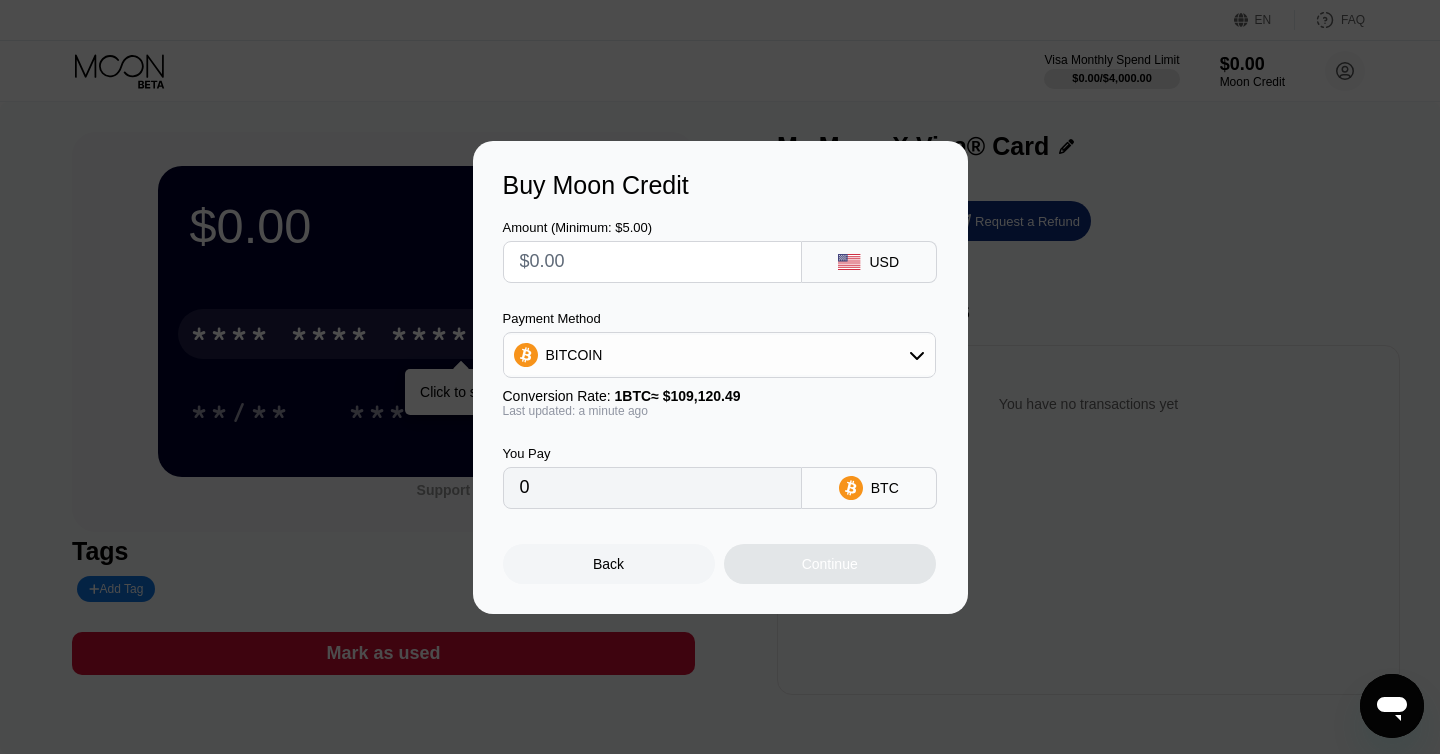 click on "BTC" at bounding box center (885, 488) 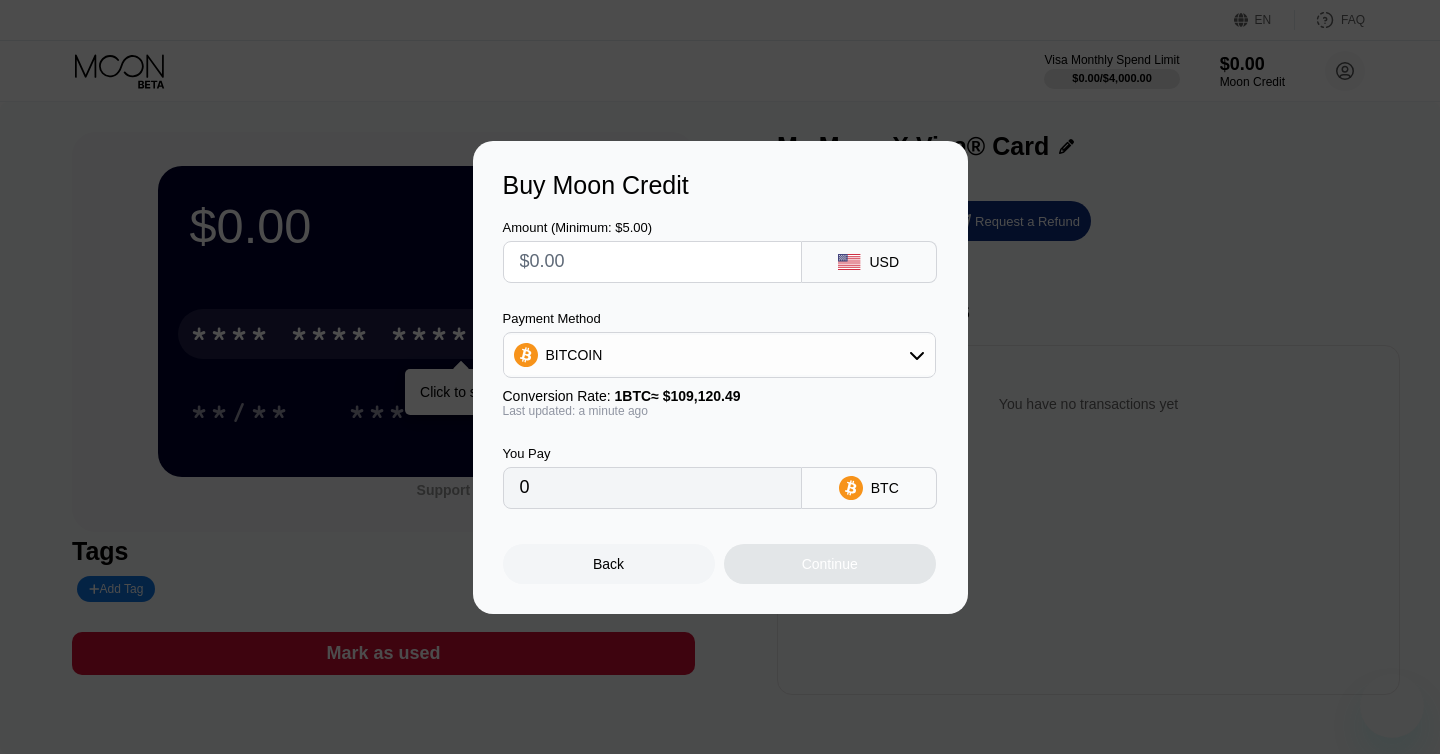 scroll, scrollTop: 0, scrollLeft: 0, axis: both 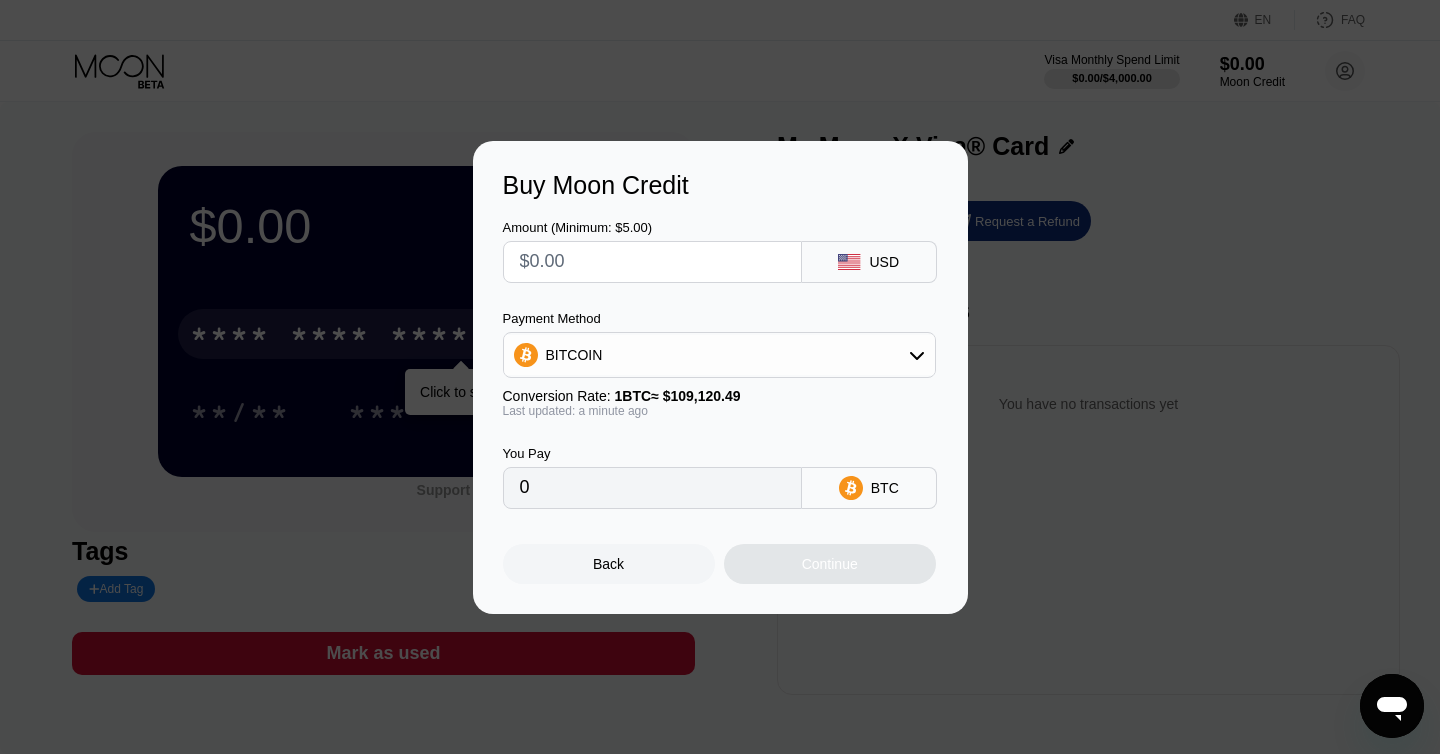 click at bounding box center [652, 262] 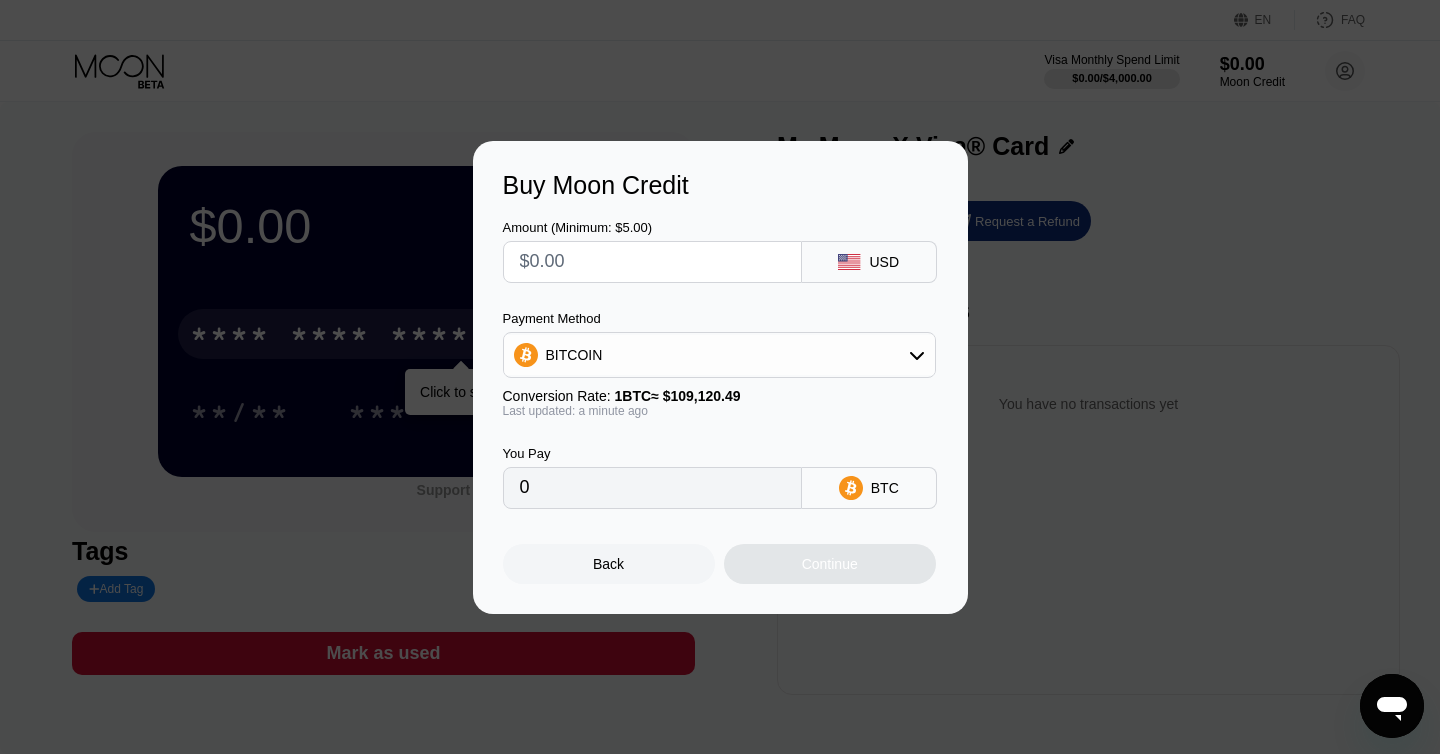 type on "$5" 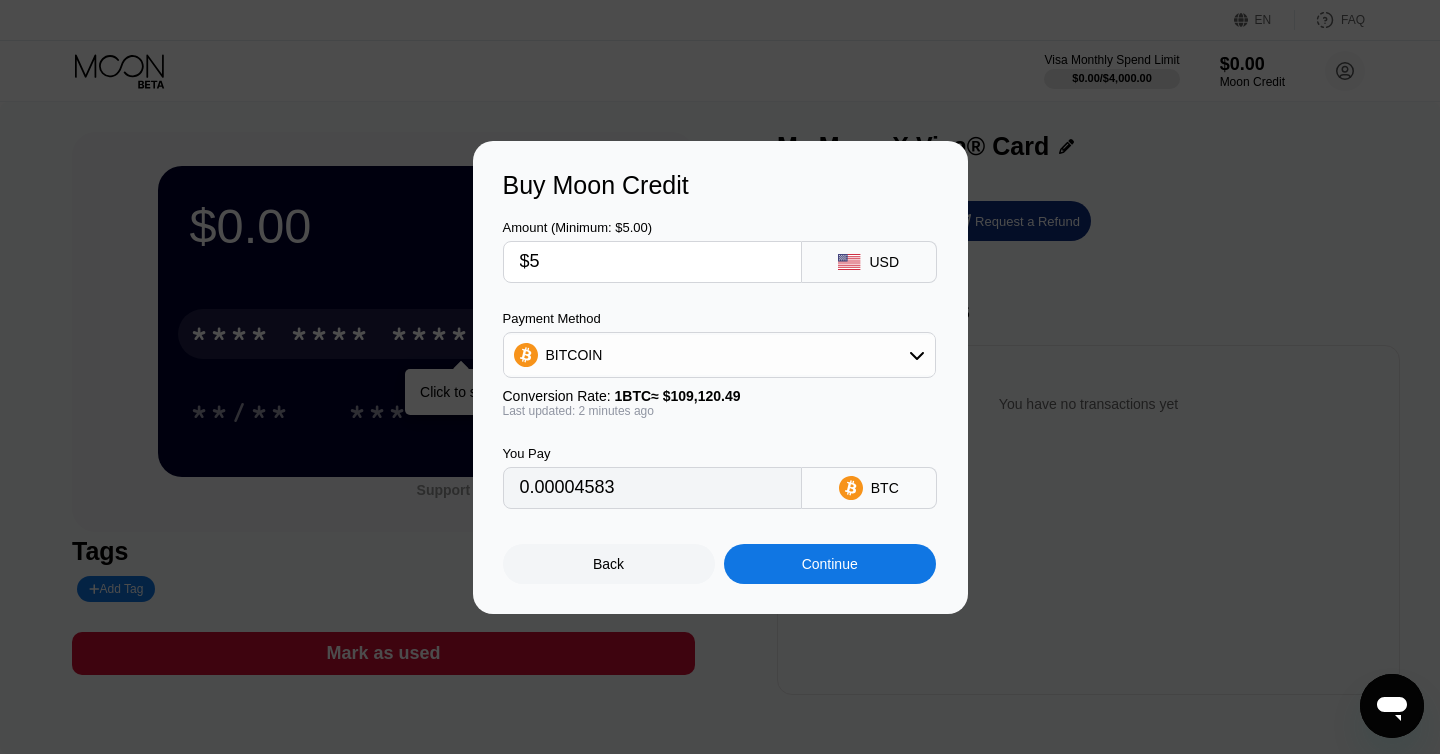 type on "0.00004583" 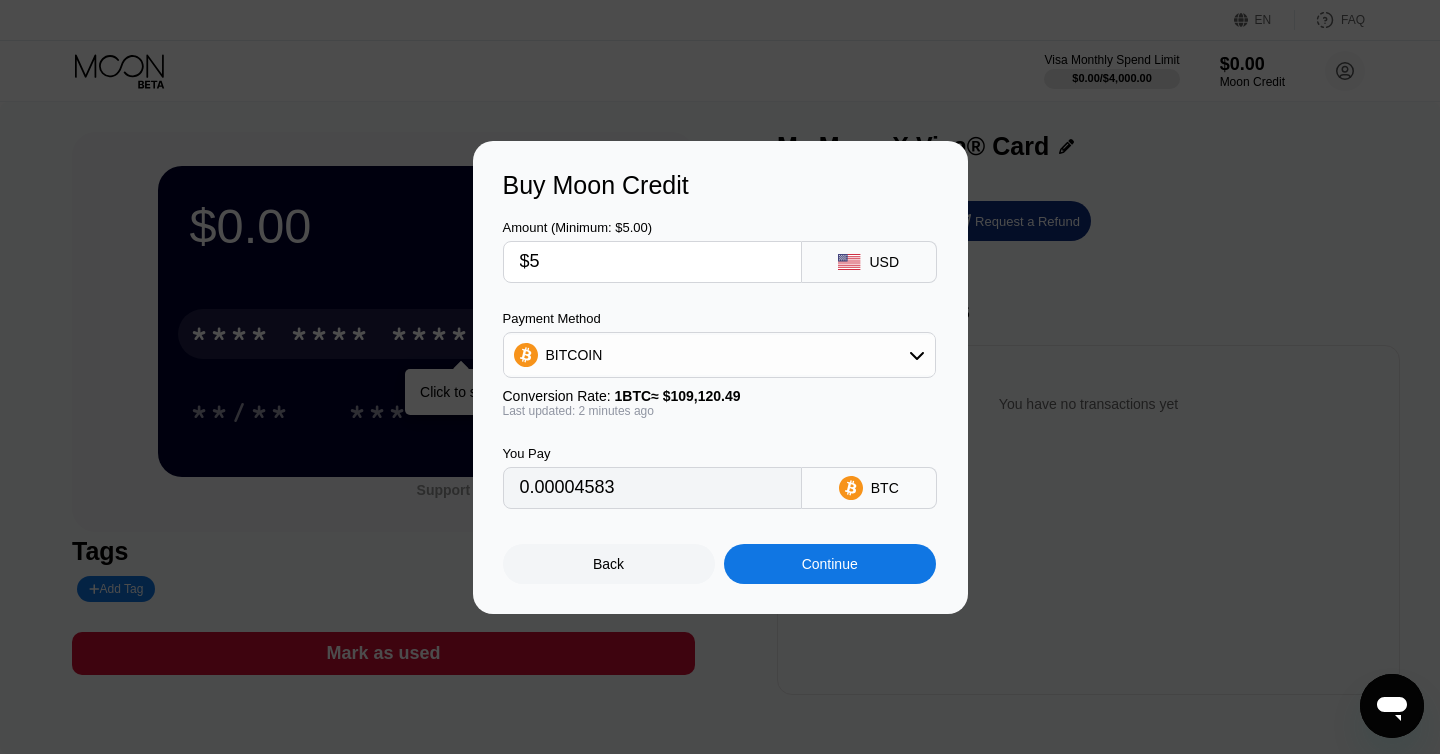 type on "$5" 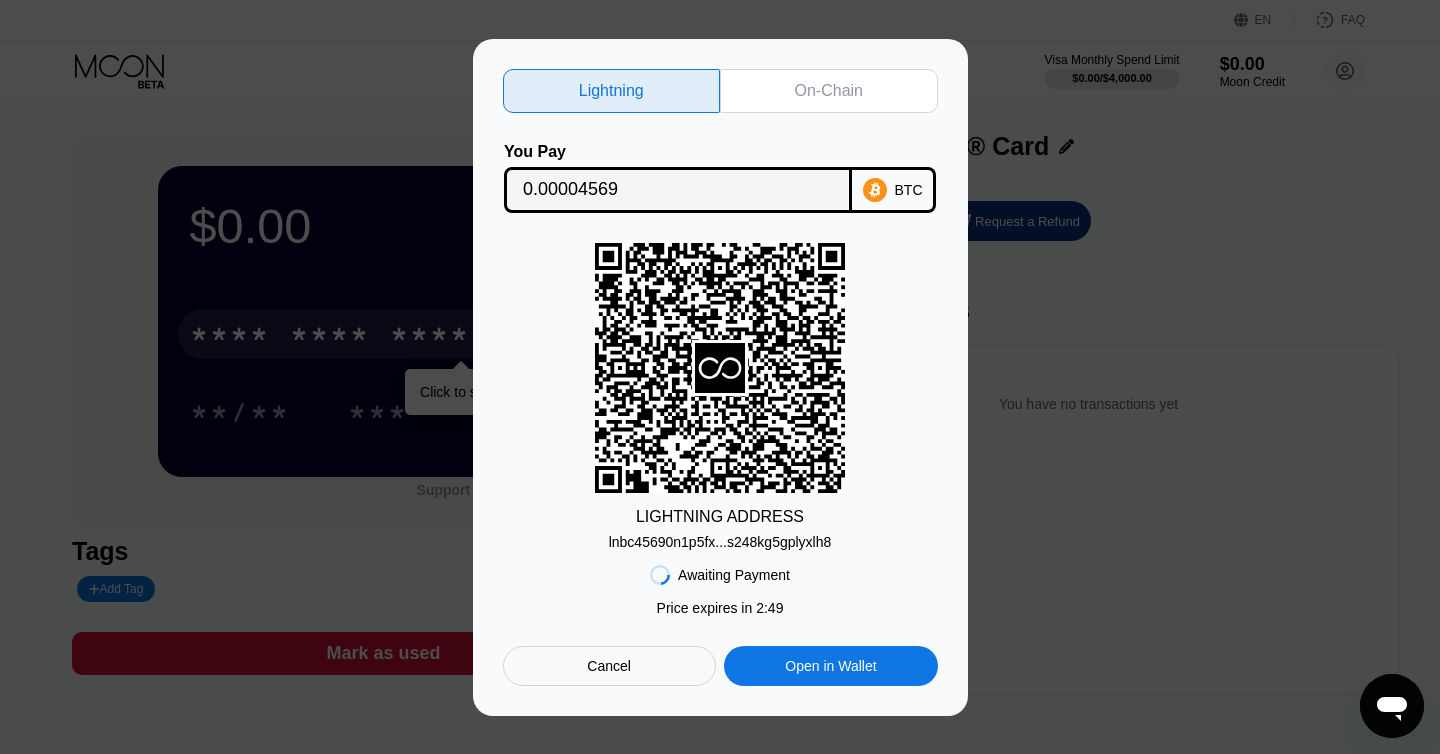 click on "On-Chain" at bounding box center (829, 91) 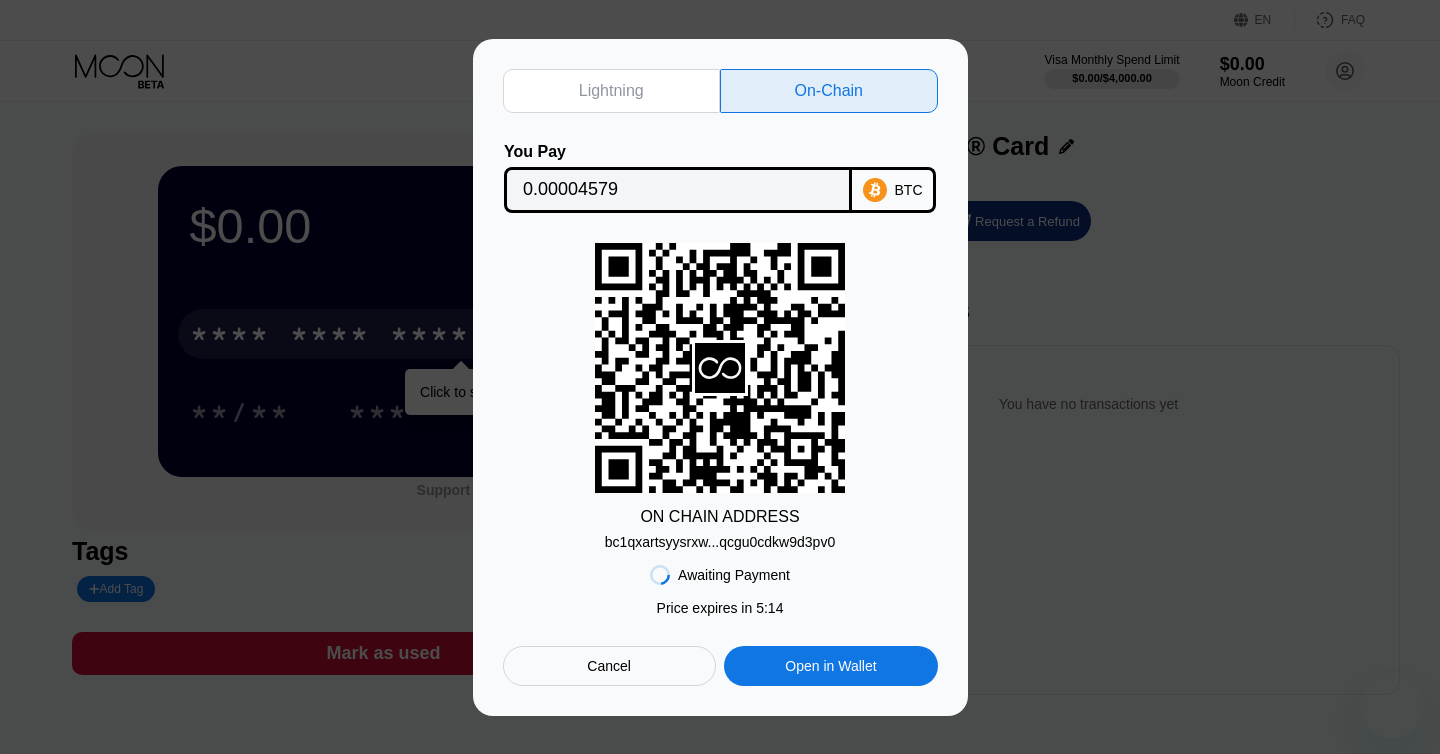 scroll, scrollTop: 0, scrollLeft: 0, axis: both 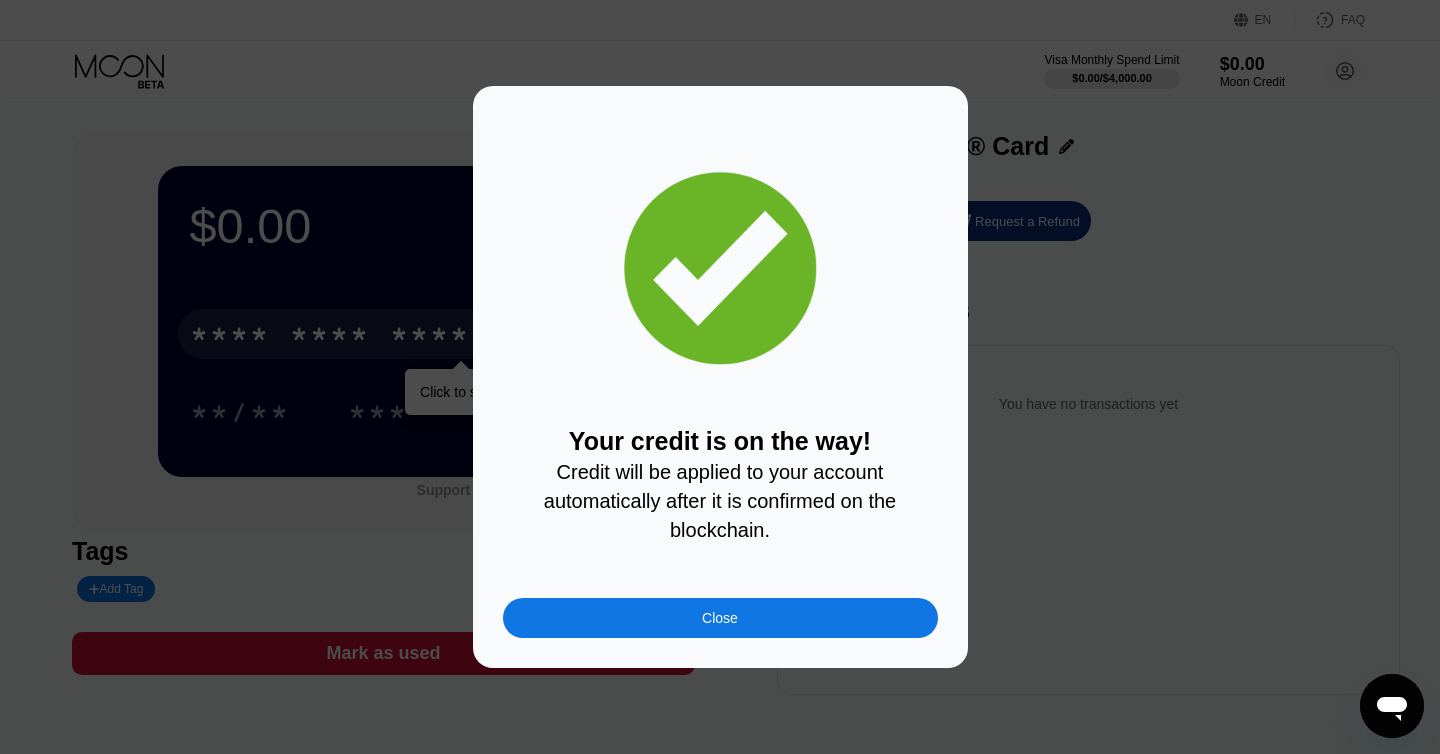 click on "Close" at bounding box center [720, 618] 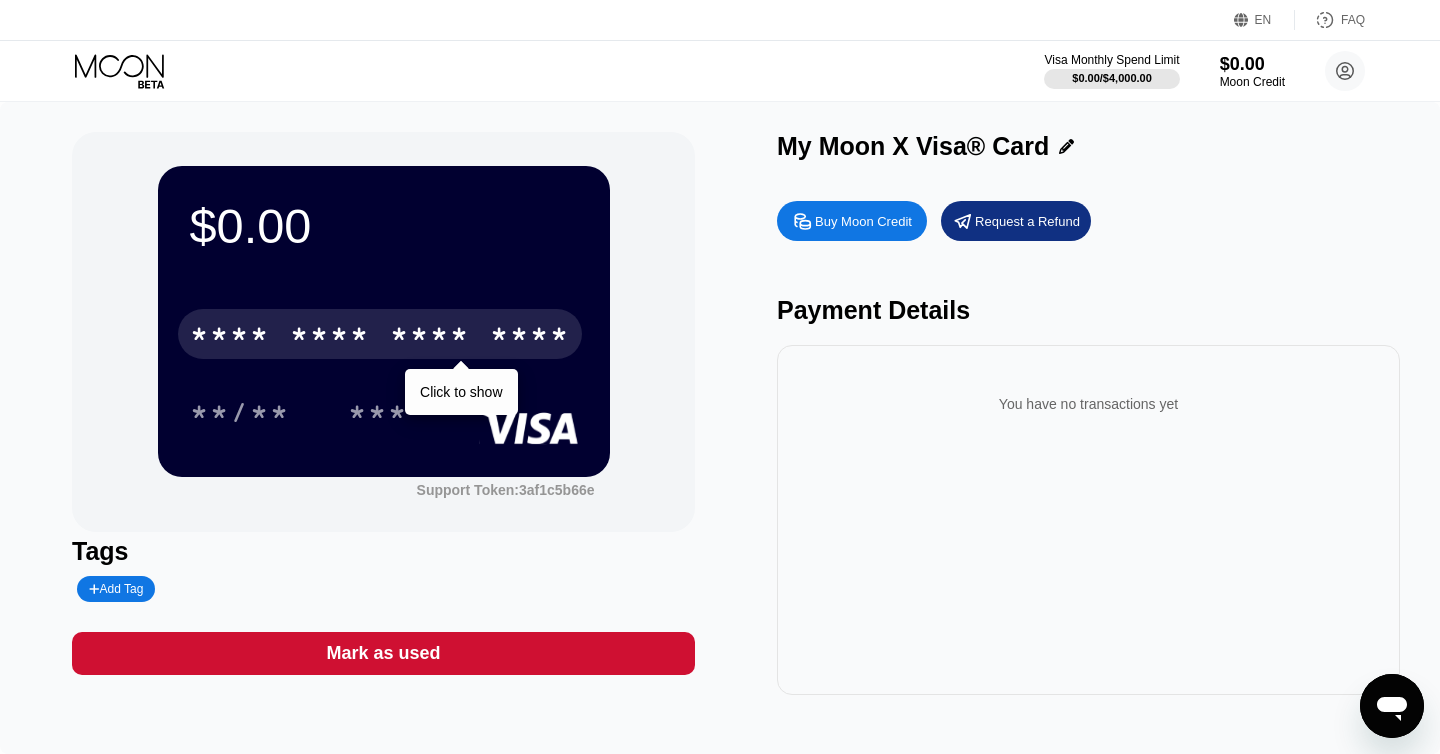 click on "$0.00 * * * * * * * * * * * * **** Click to show **/** *** Support Token:  3af1c5b66e Tags  Add Tag Mark as used My Moon X Visa® Card Buy Moon Credit Request a Refund Payment Details You have no transactions yet" at bounding box center [720, 413] 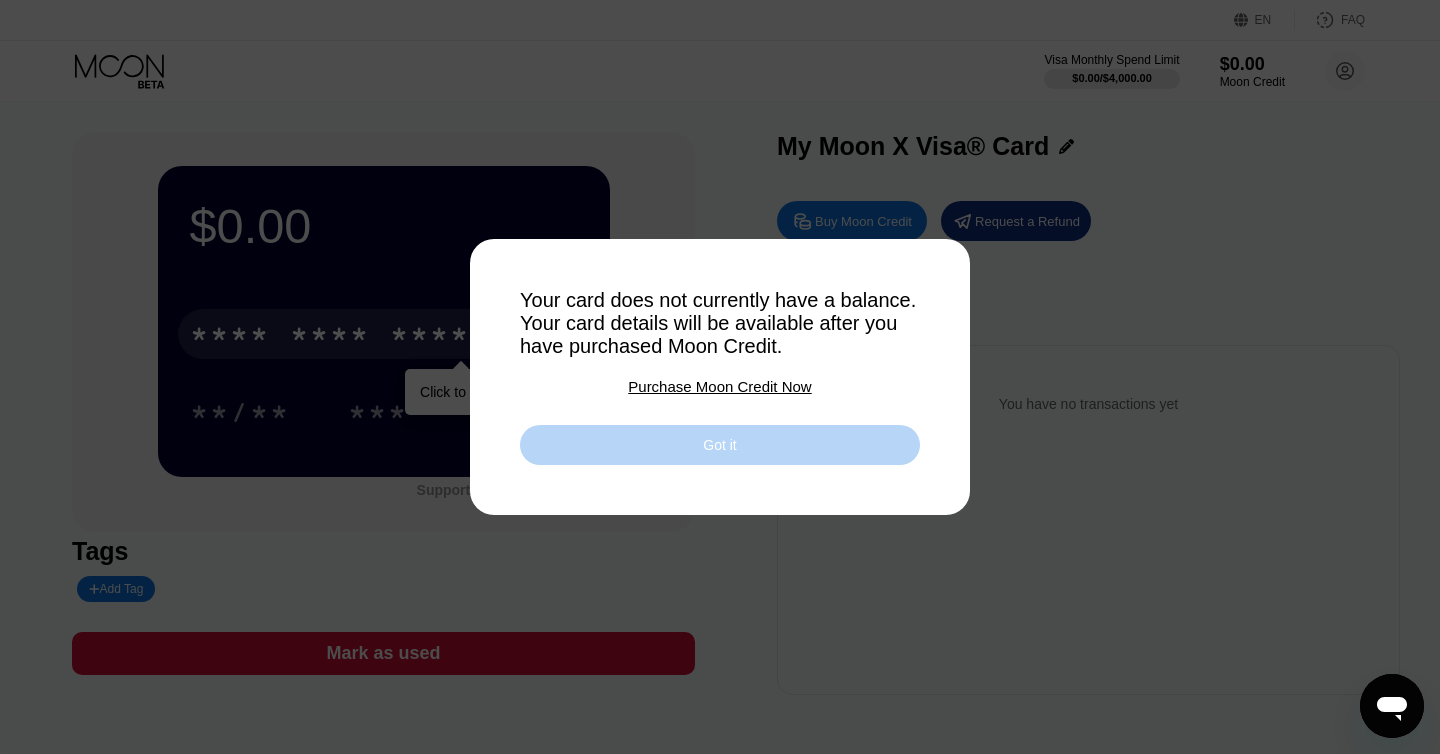 click on "Got it" at bounding box center (720, 445) 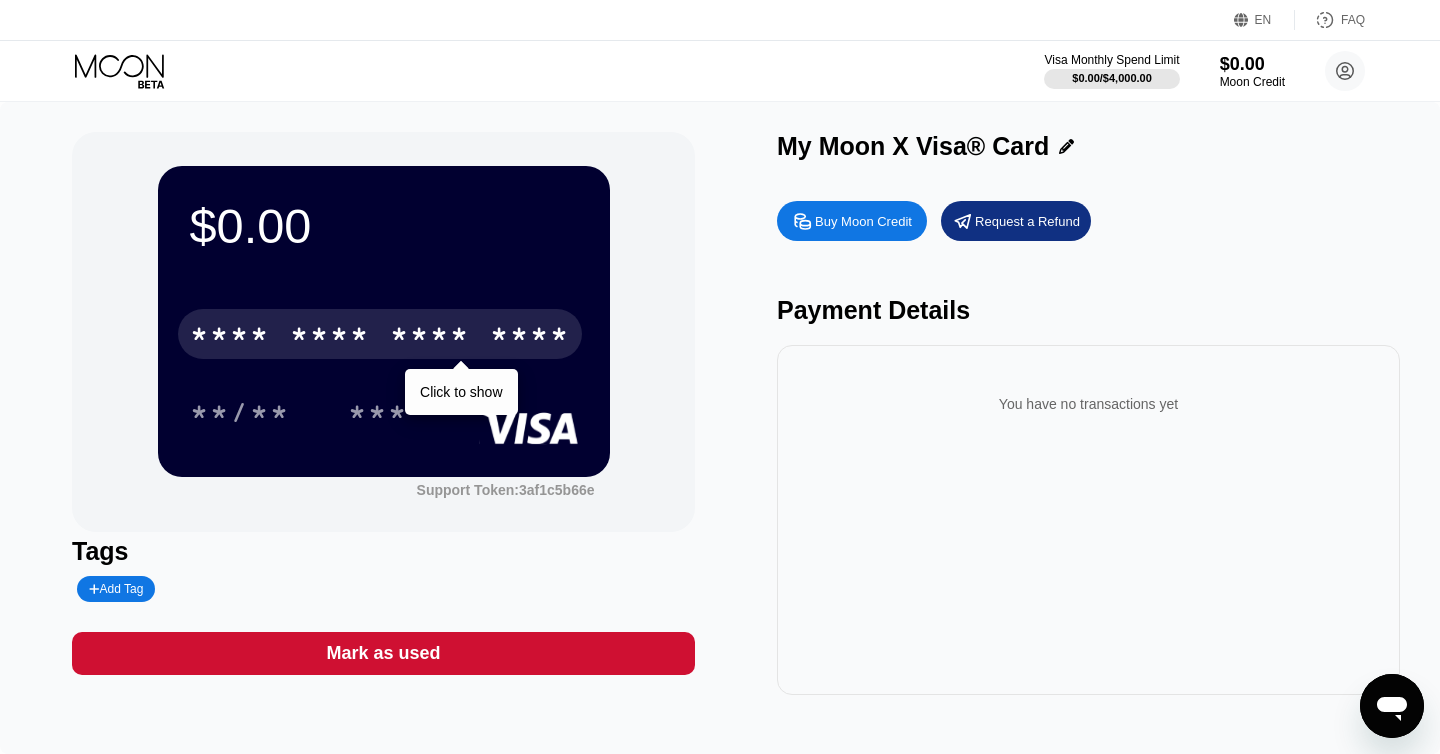 click on "Mark as used" at bounding box center (383, 653) 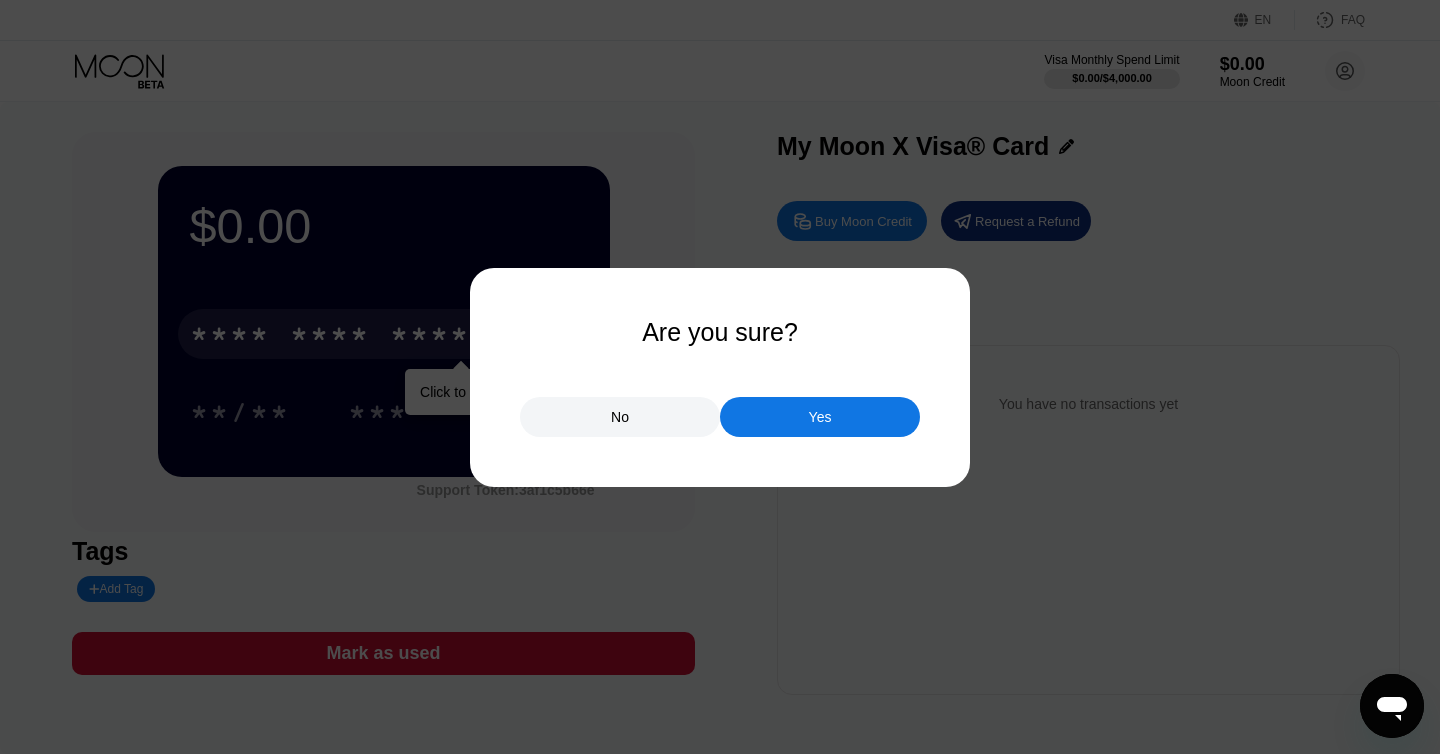 click on "Yes" at bounding box center [820, 417] 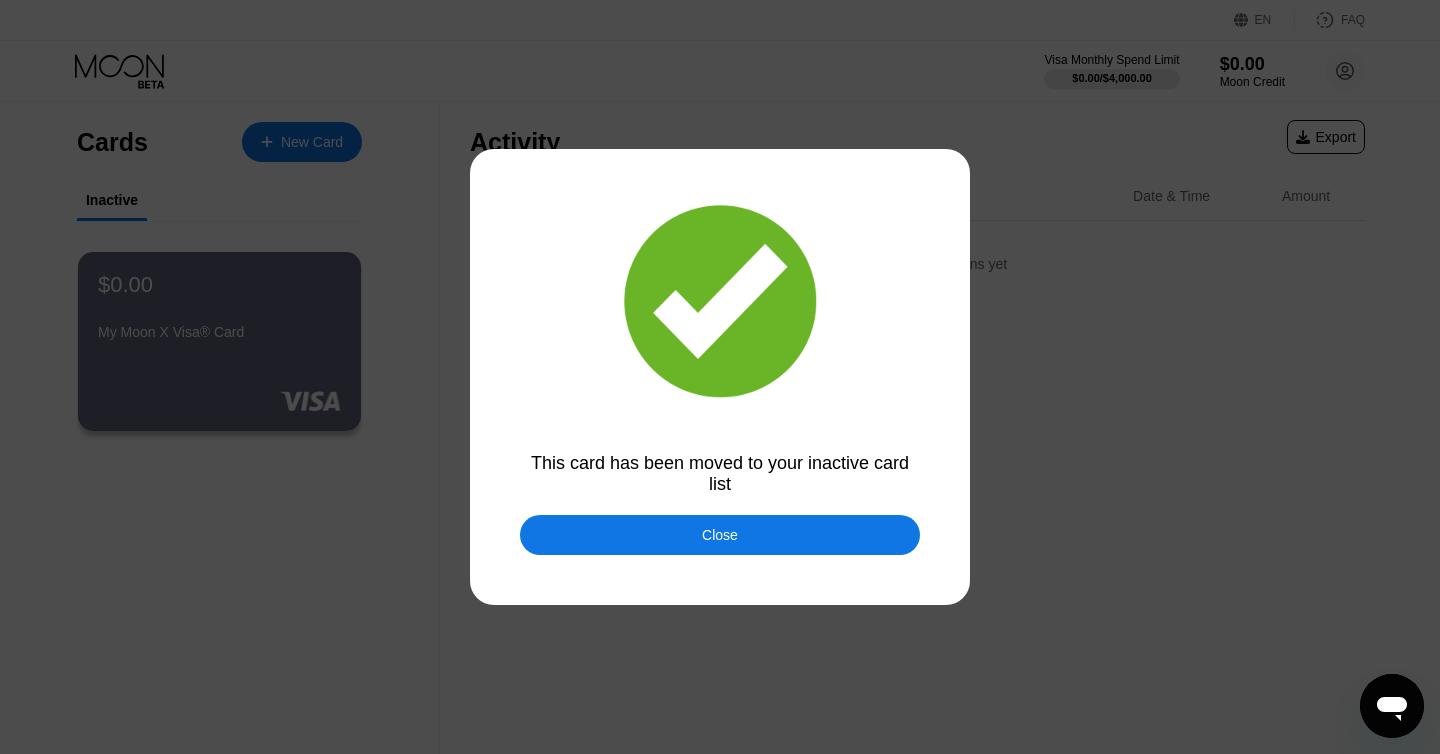 click on "Close" at bounding box center [720, 535] 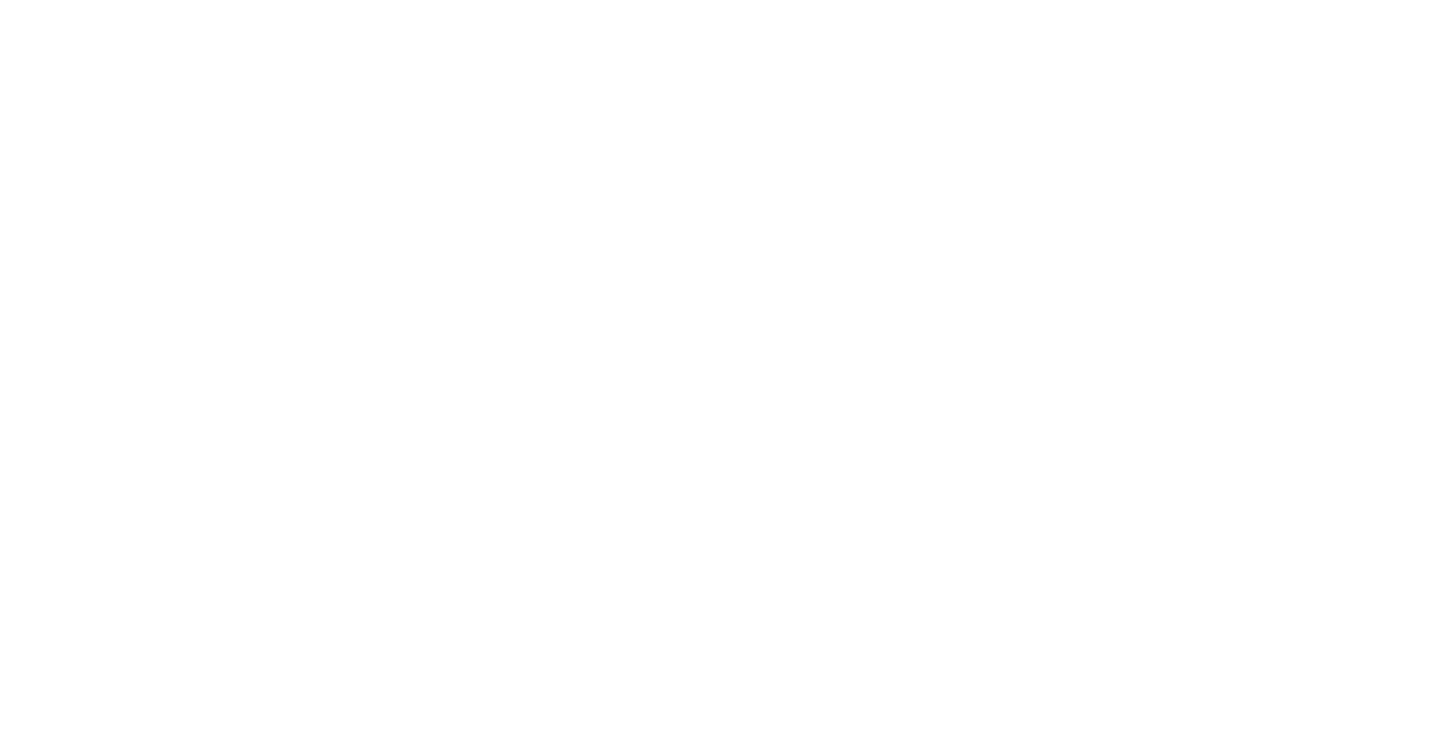 scroll, scrollTop: 0, scrollLeft: 0, axis: both 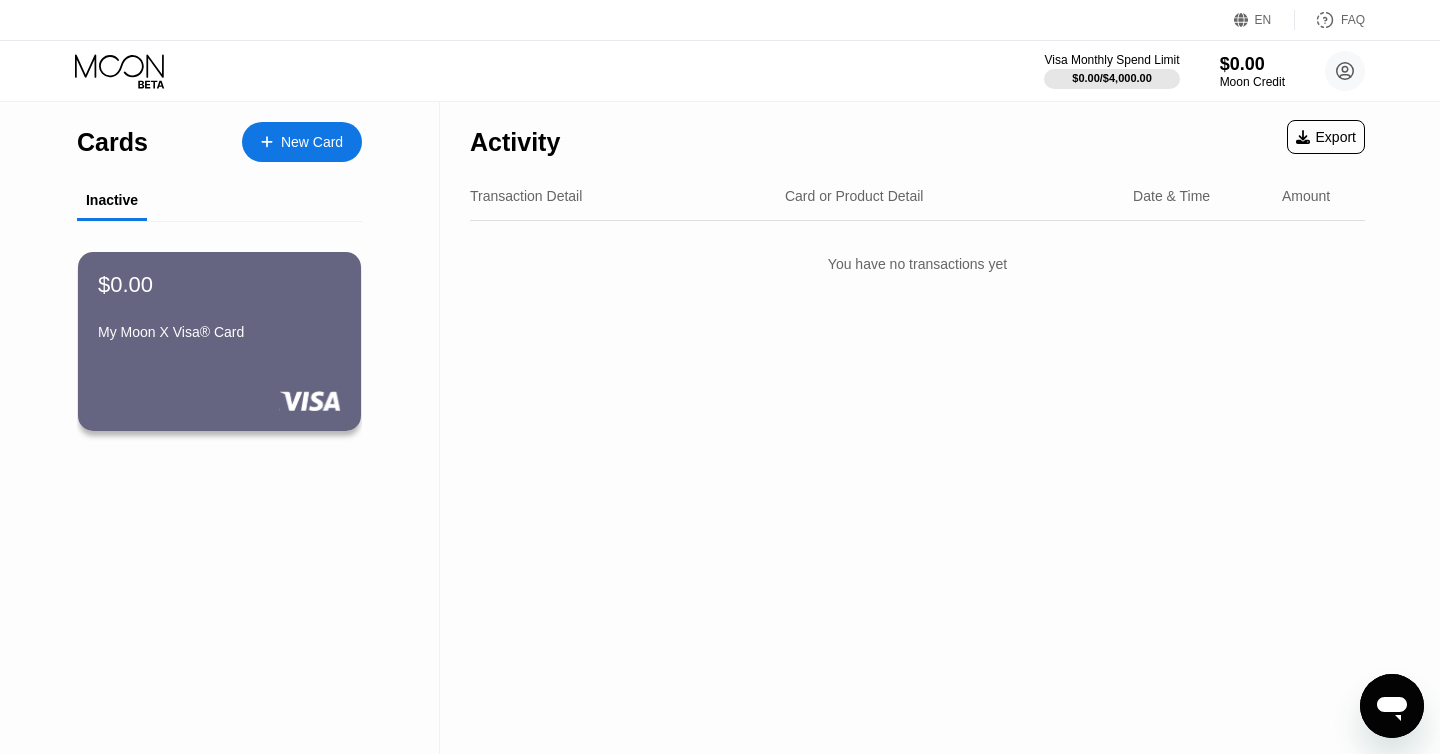click 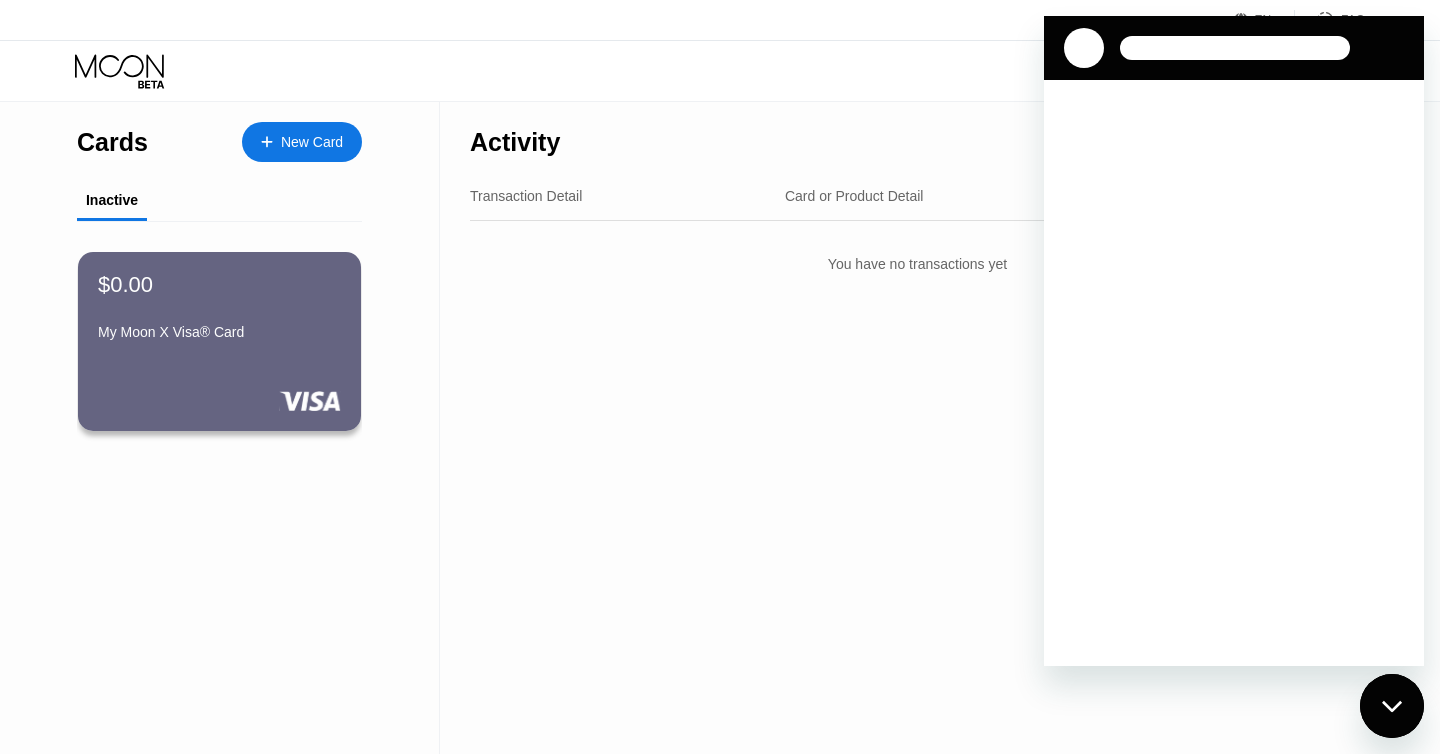 scroll, scrollTop: 0, scrollLeft: 0, axis: both 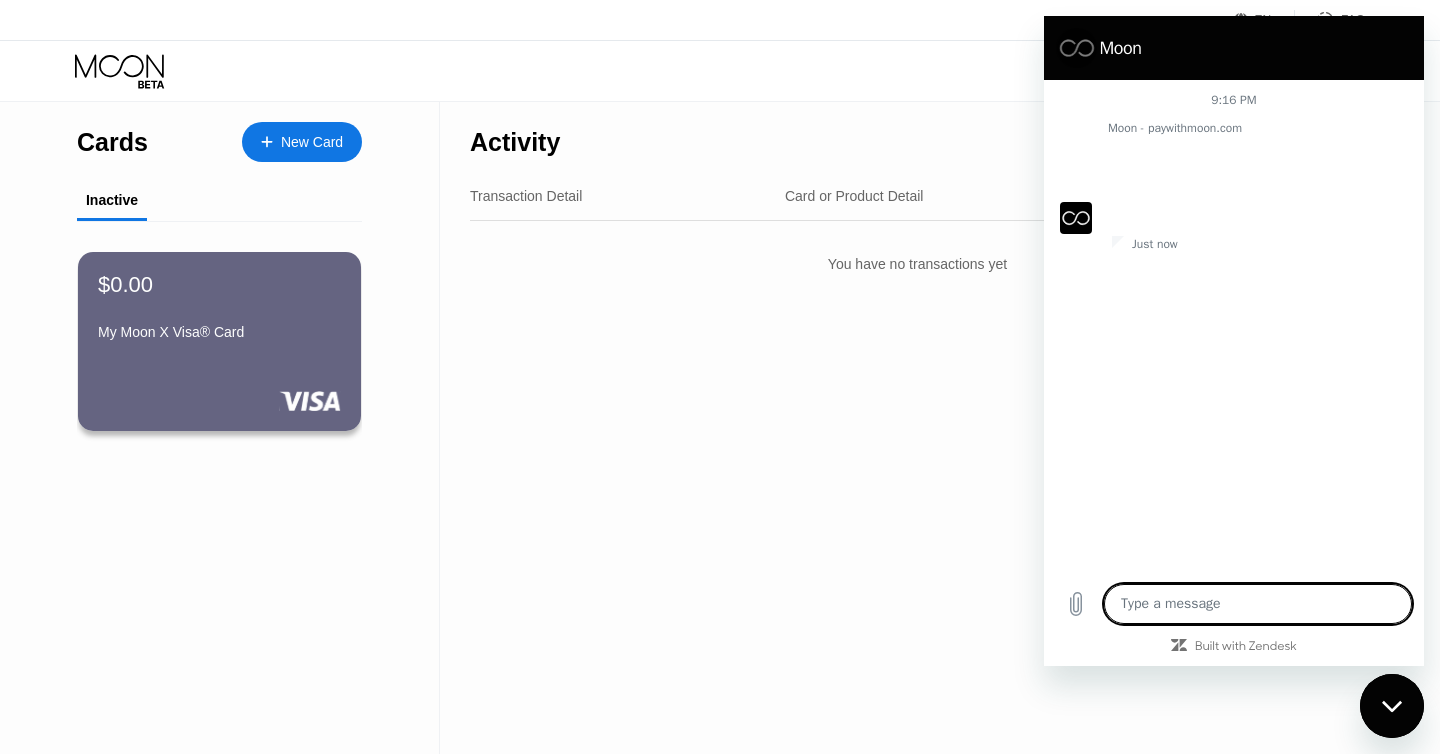 type on "x" 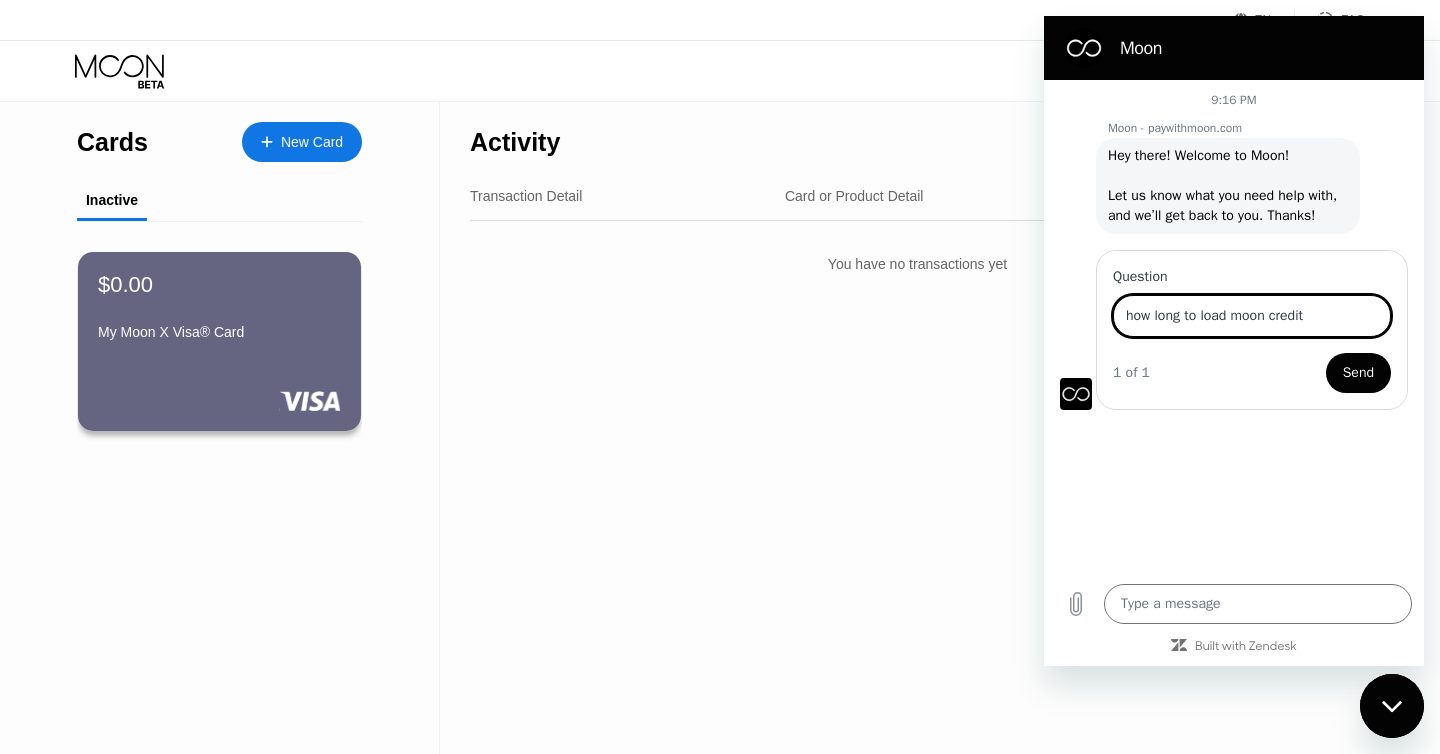 type on "how long to load moon credit" 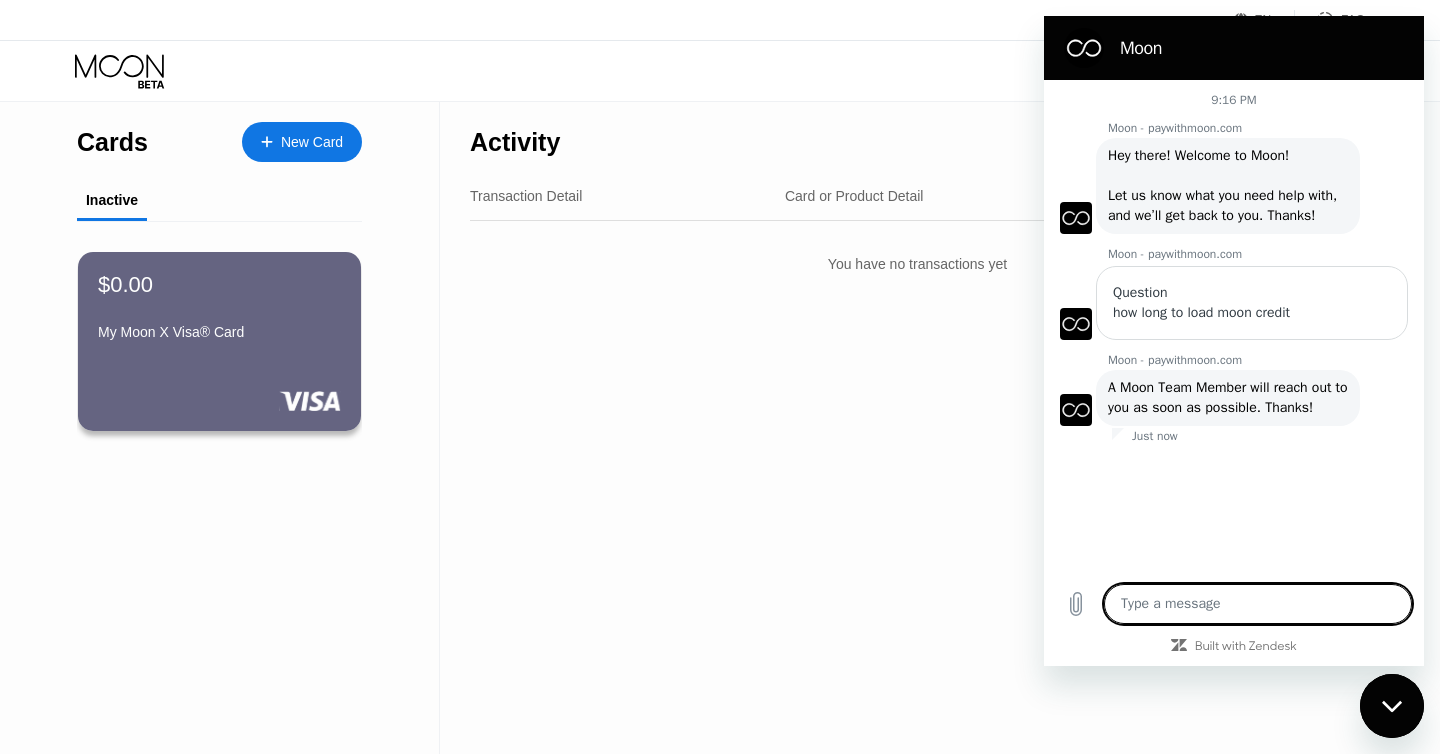 click at bounding box center [1392, 706] 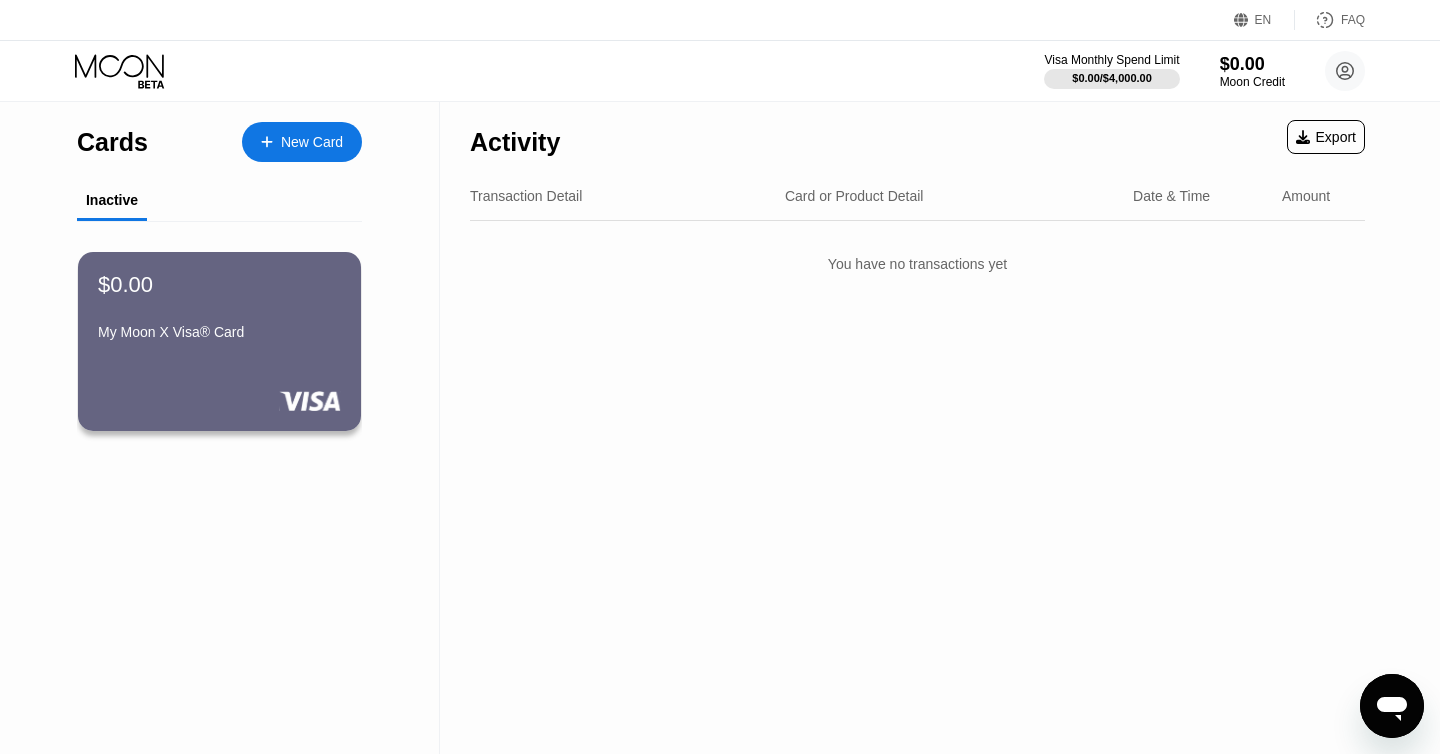 click on "Activity Export Transaction Detail Card or Product Detail Date & Time Amount You have no transactions yet" at bounding box center [917, 428] 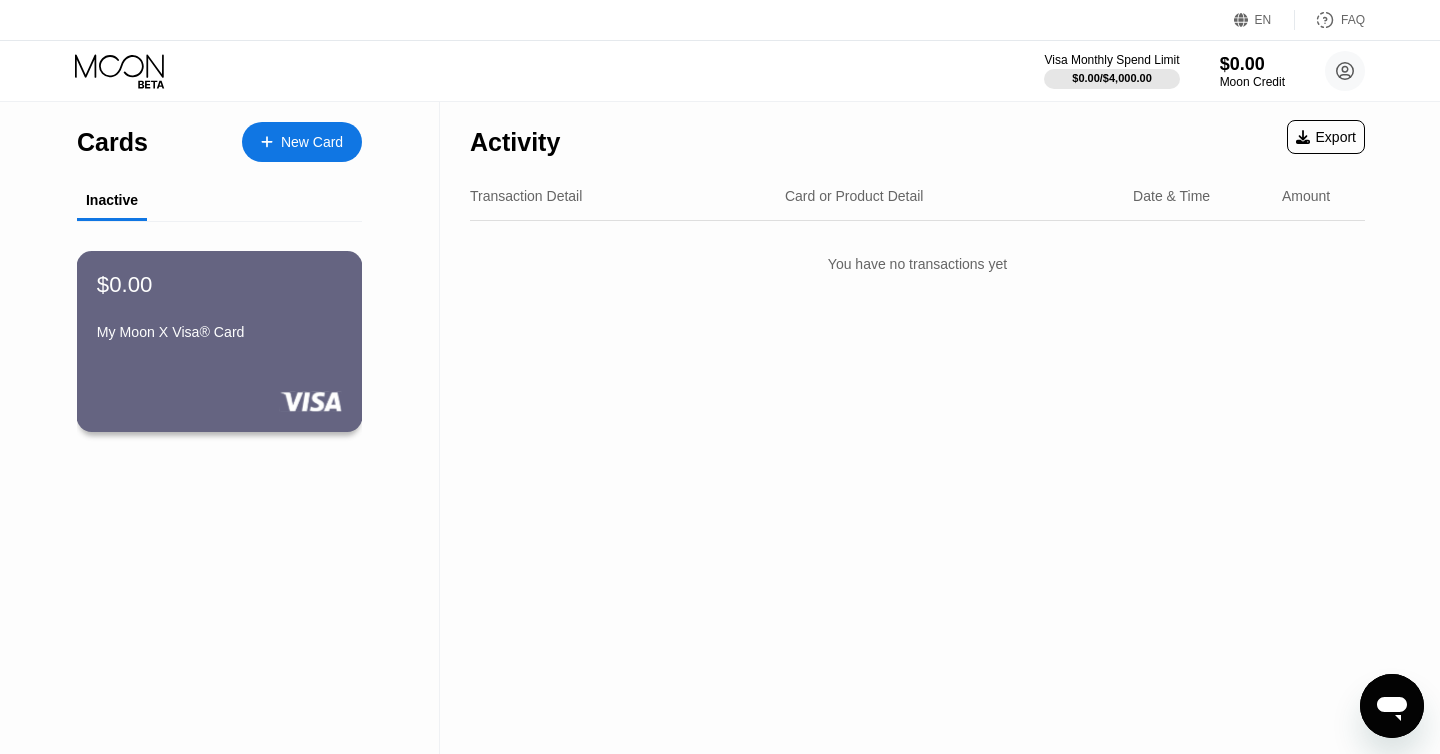 click on "My Moon X Visa® Card" at bounding box center [219, 332] 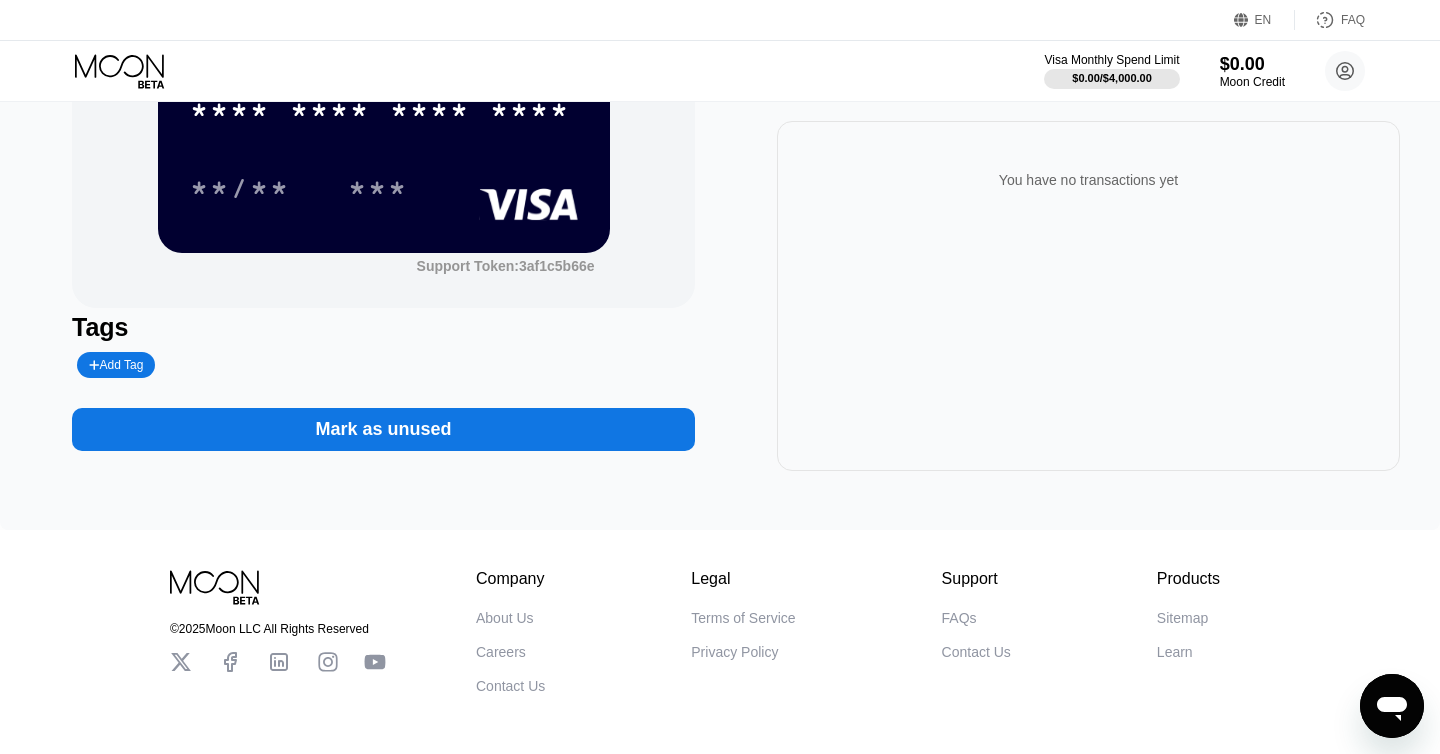 scroll, scrollTop: 0, scrollLeft: 0, axis: both 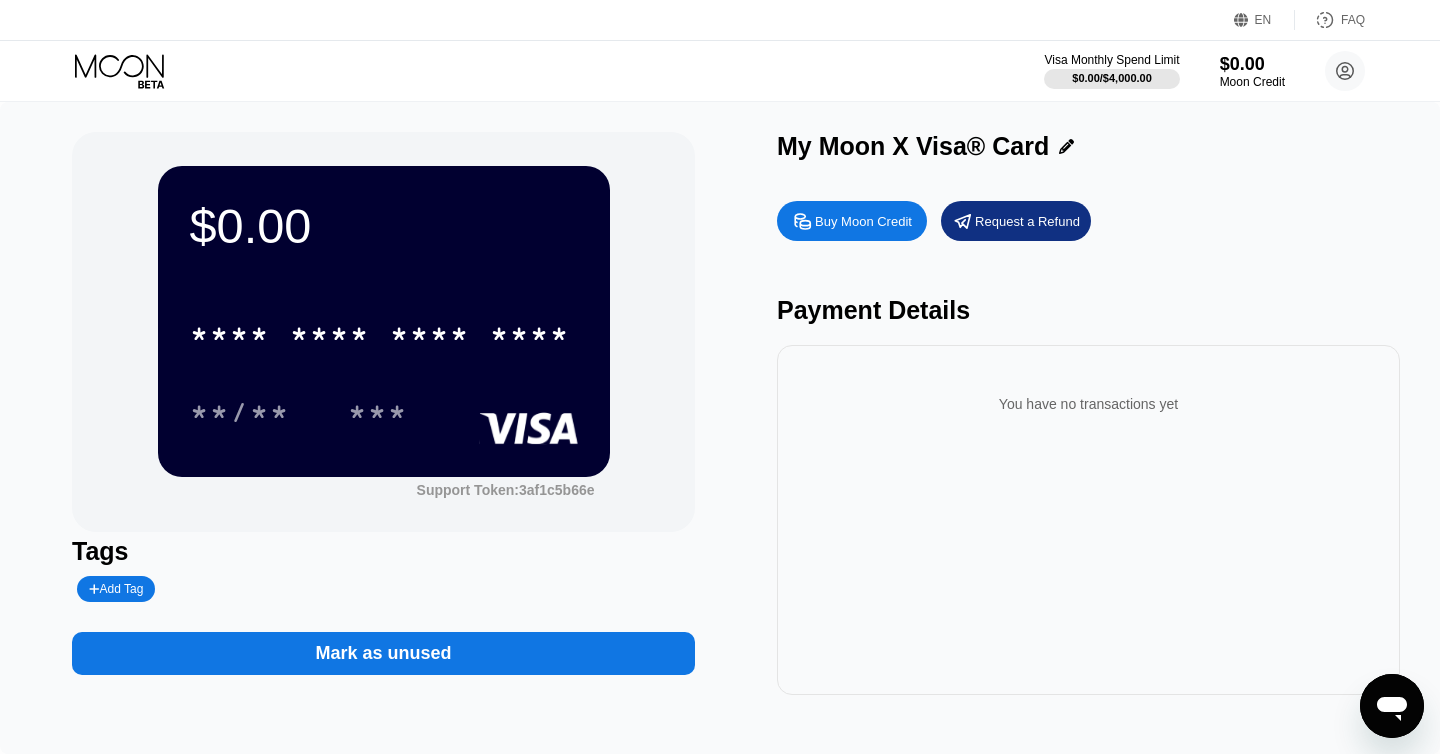 click on "Mark as unused" at bounding box center (383, 653) 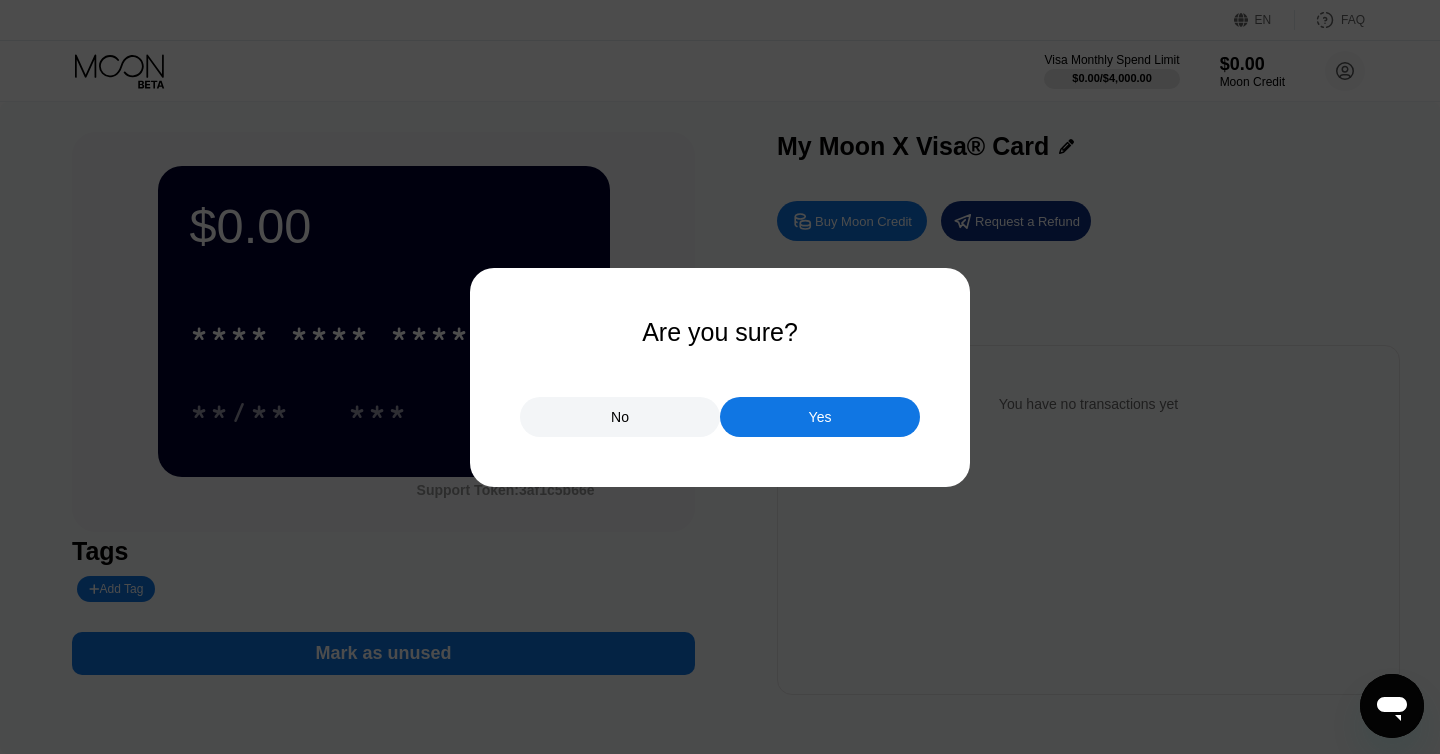 click on "Yes" at bounding box center [820, 417] 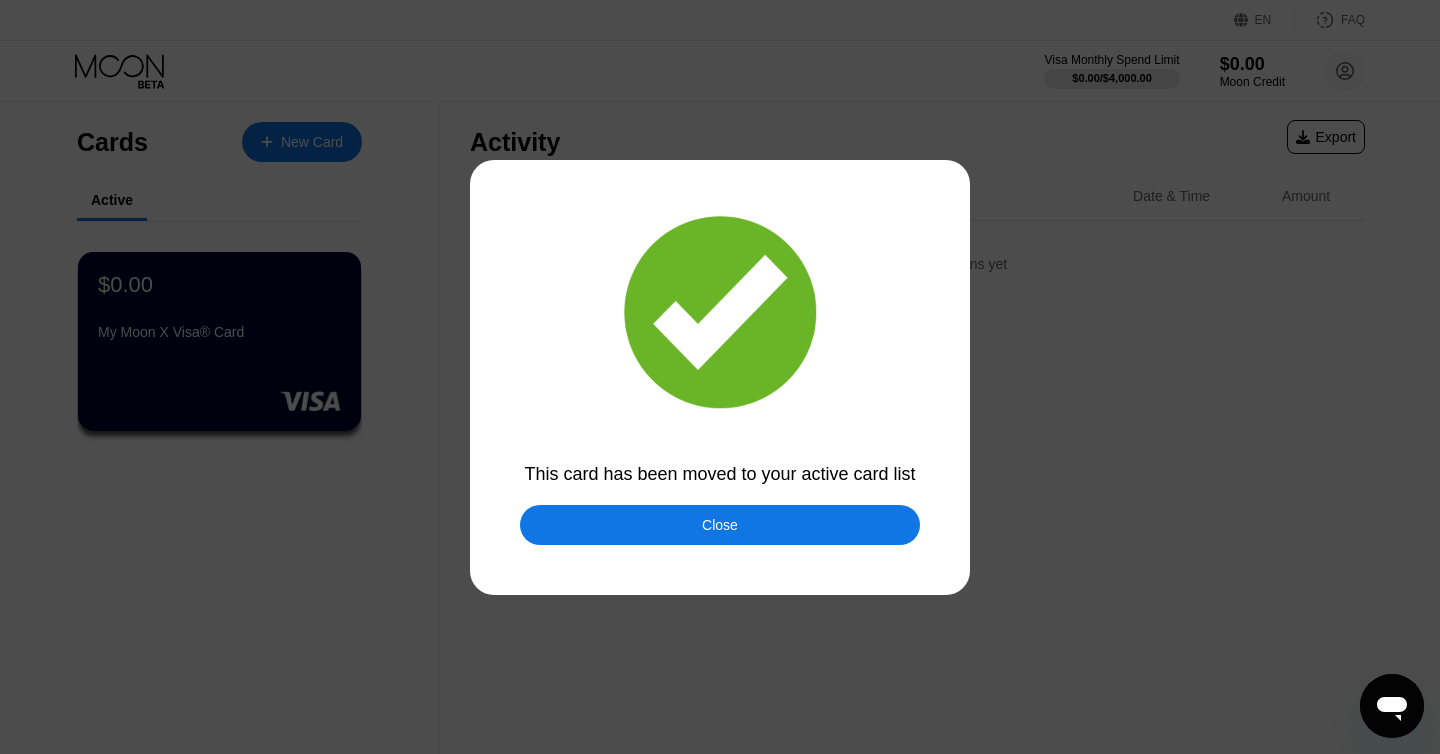 click on "Close" at bounding box center [720, 525] 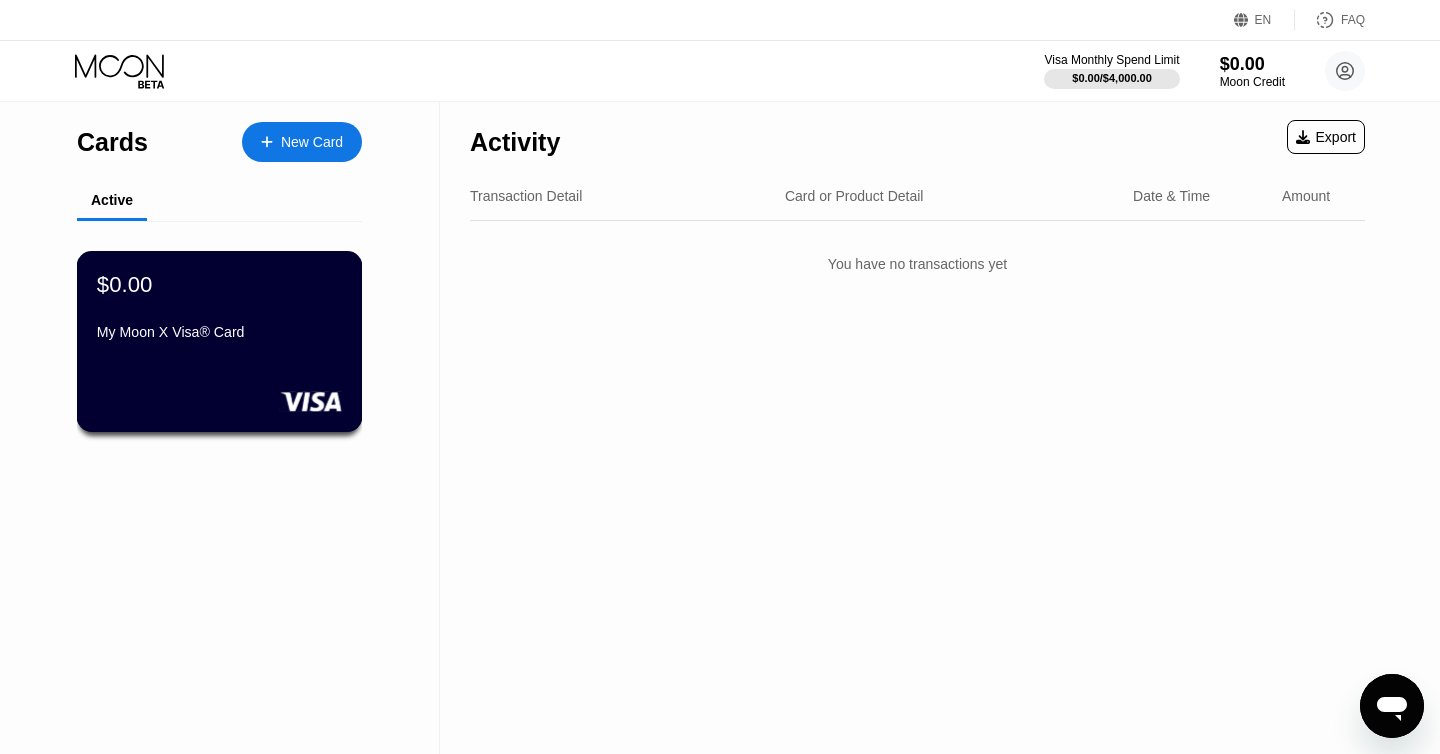 click on "$0.00 My Moon X Visa® Card" at bounding box center (220, 341) 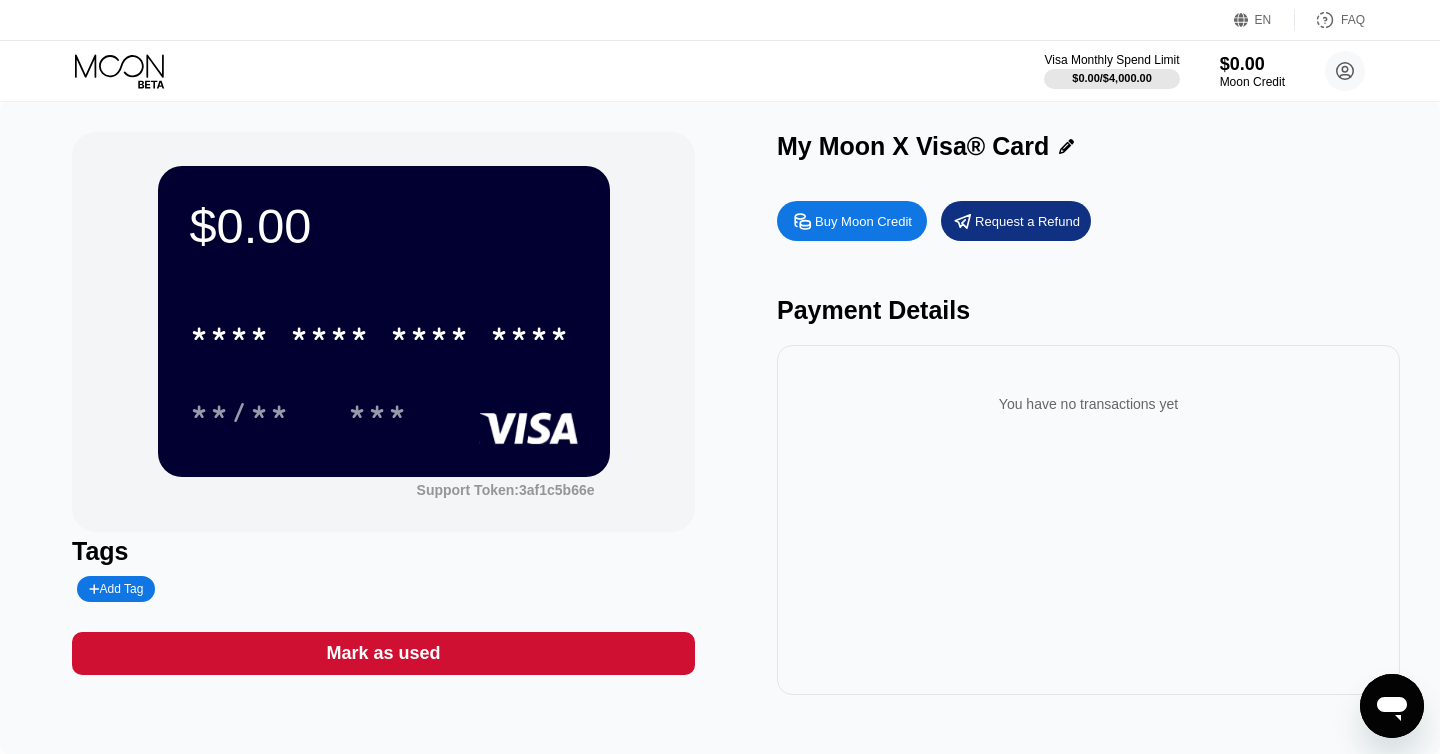 click on "$0.00 * * * * * * * * * * * * **** **/** *** Support Token:  3af1c5b66e Tags  Add Tag Mark as used My Moon X Visa® Card Buy Moon Credit Request a Refund Payment Details You have no transactions yet" at bounding box center [720, 413] 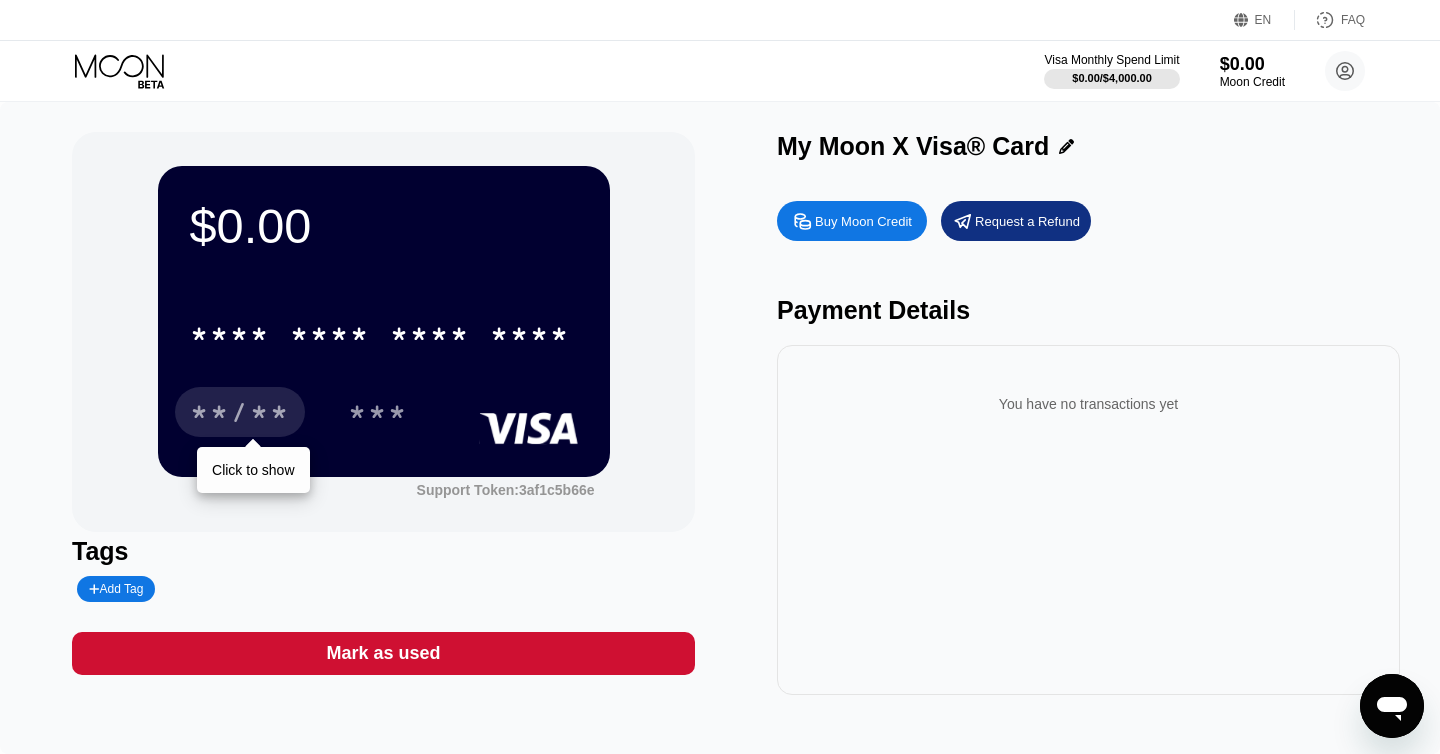 click on "**/**" at bounding box center [240, 415] 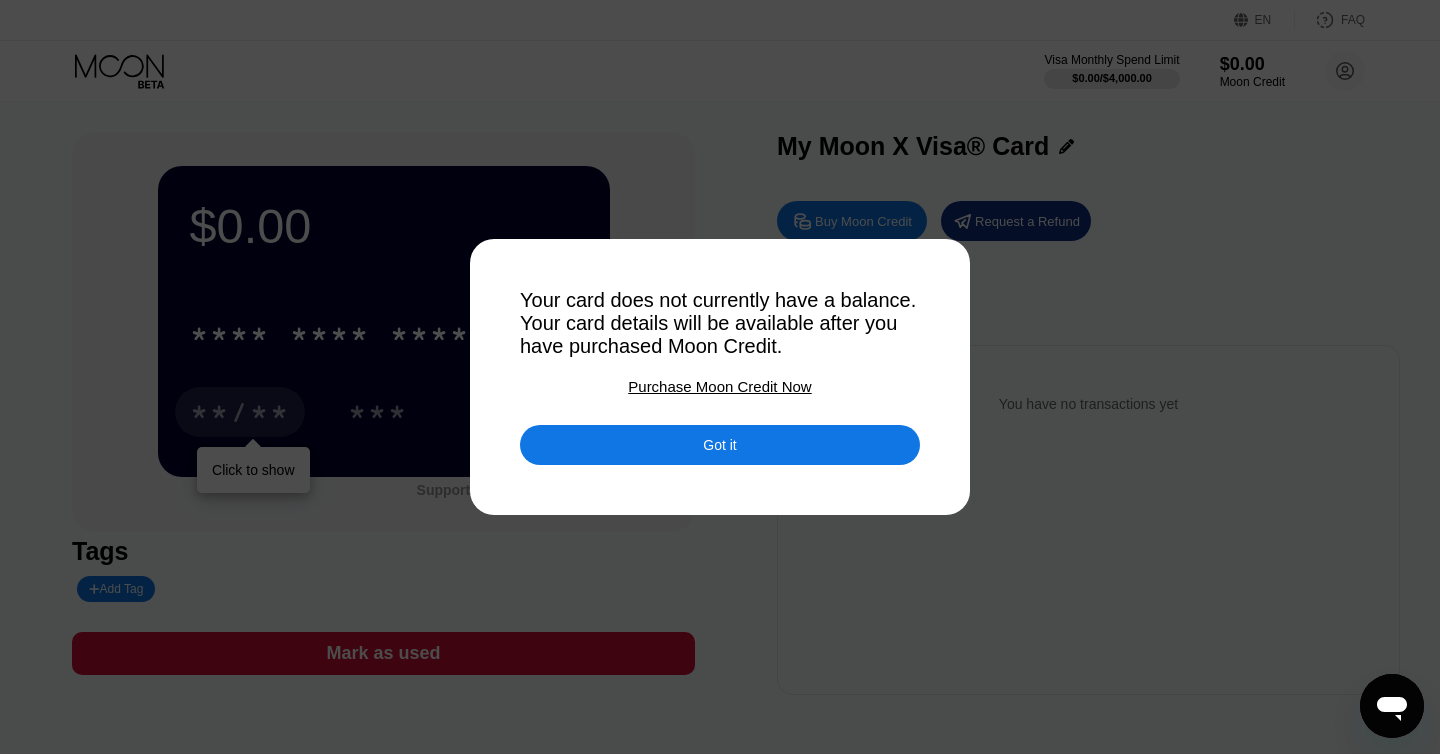 click on "Got it" at bounding box center (720, 445) 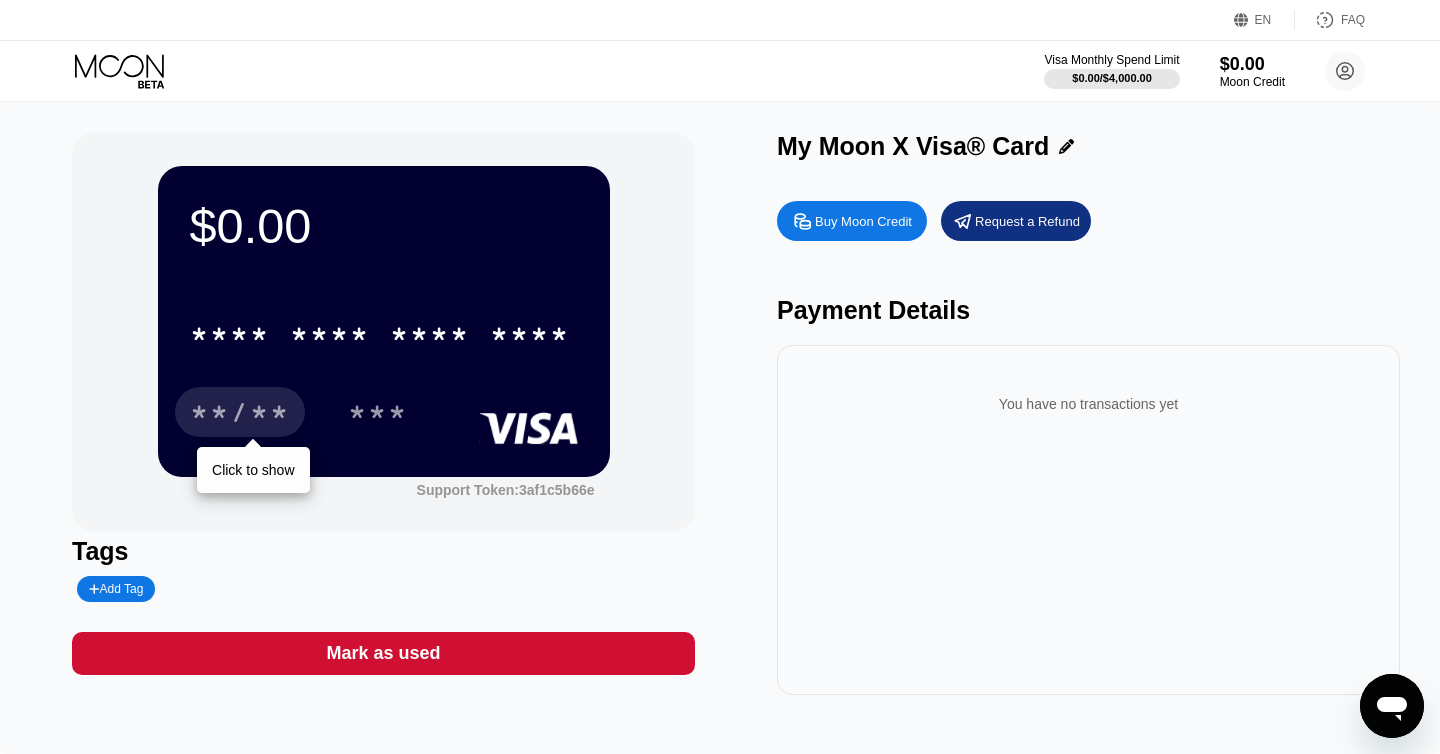 click on "$0.00 * * * * * * * * * * * * **** **/** Click to show *** Support Token:  3af1c5b66e Tags  Add Tag Mark as used My Moon X Visa® Card Buy Moon Credit Request a Refund Payment Details You have no transactions yet" at bounding box center [720, 413] 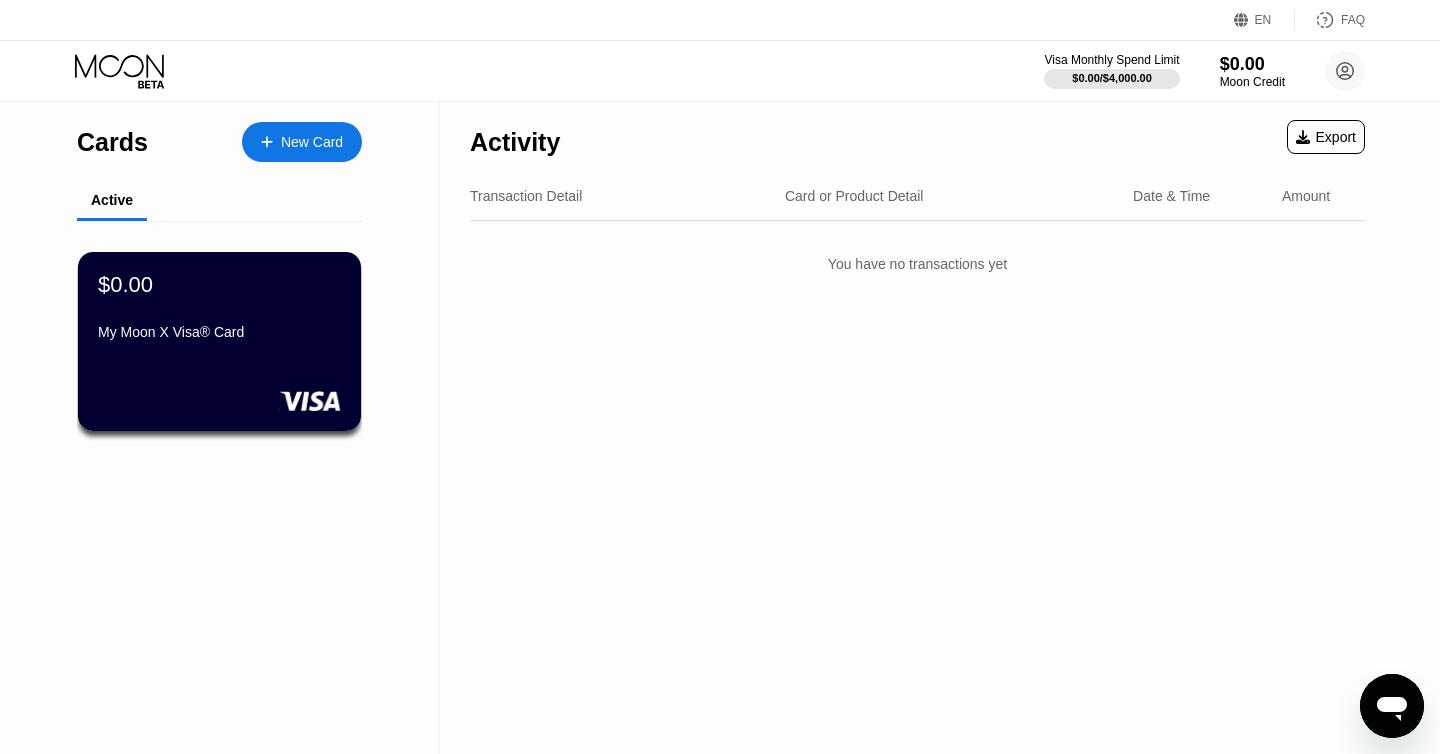 click on "Activity Export Transaction Detail Card or Product Detail Date & Time Amount You have no transactions yet" at bounding box center (917, 428) 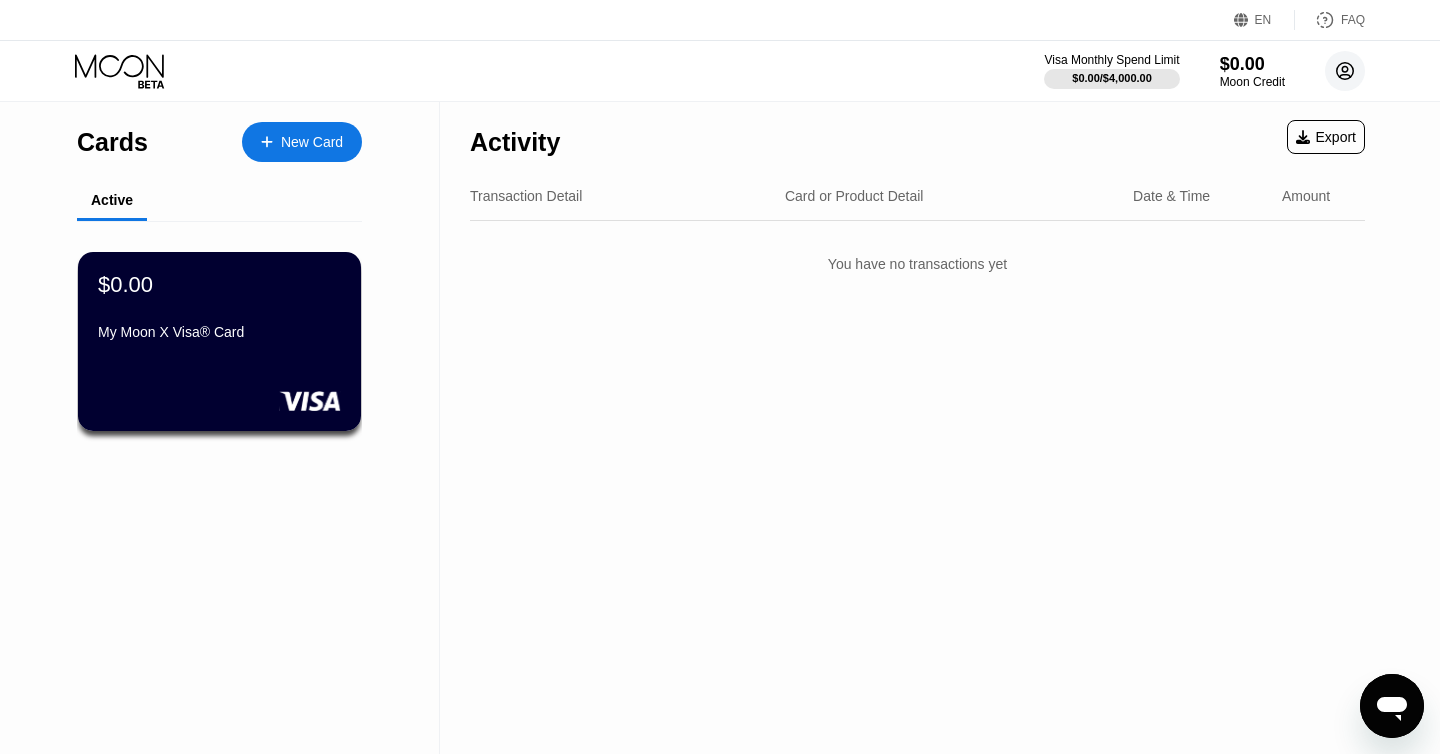 click 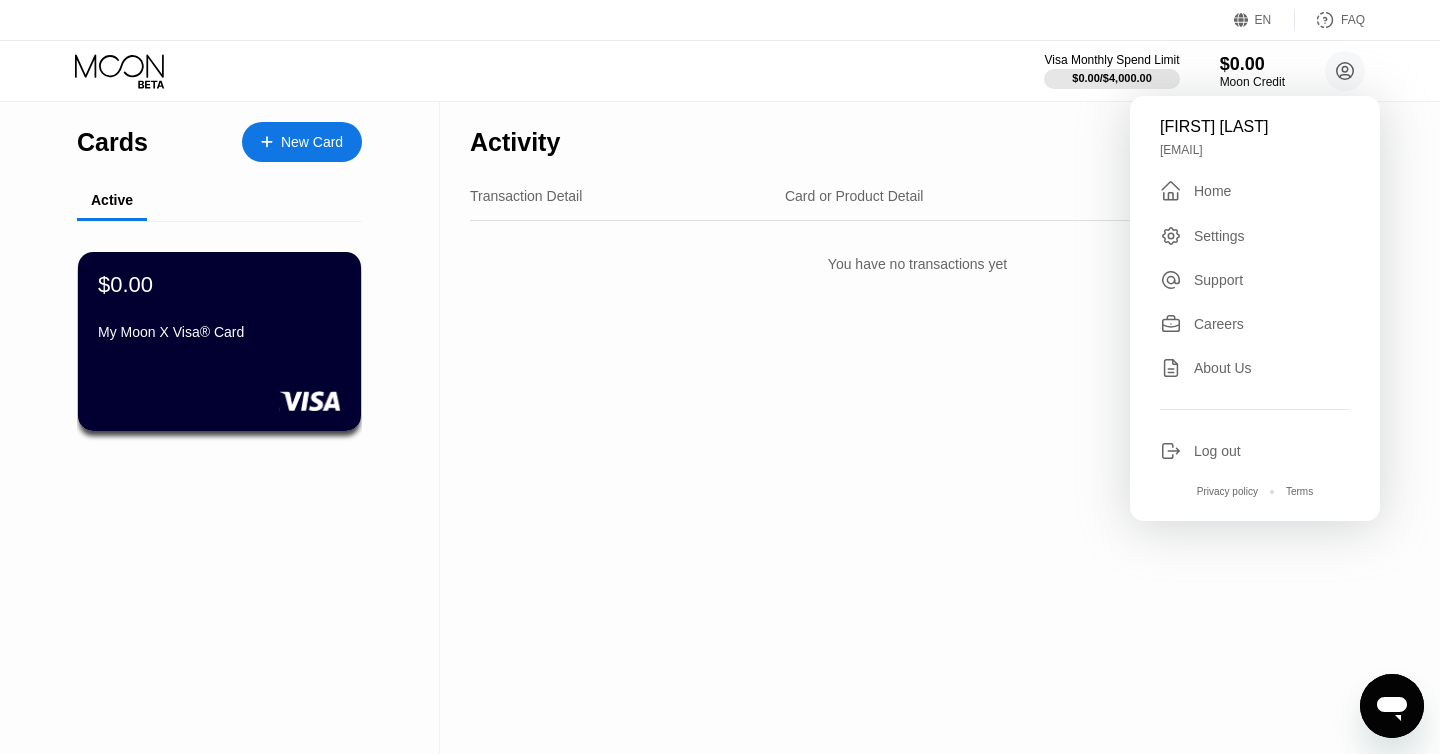 click on "Settings" at bounding box center (1219, 236) 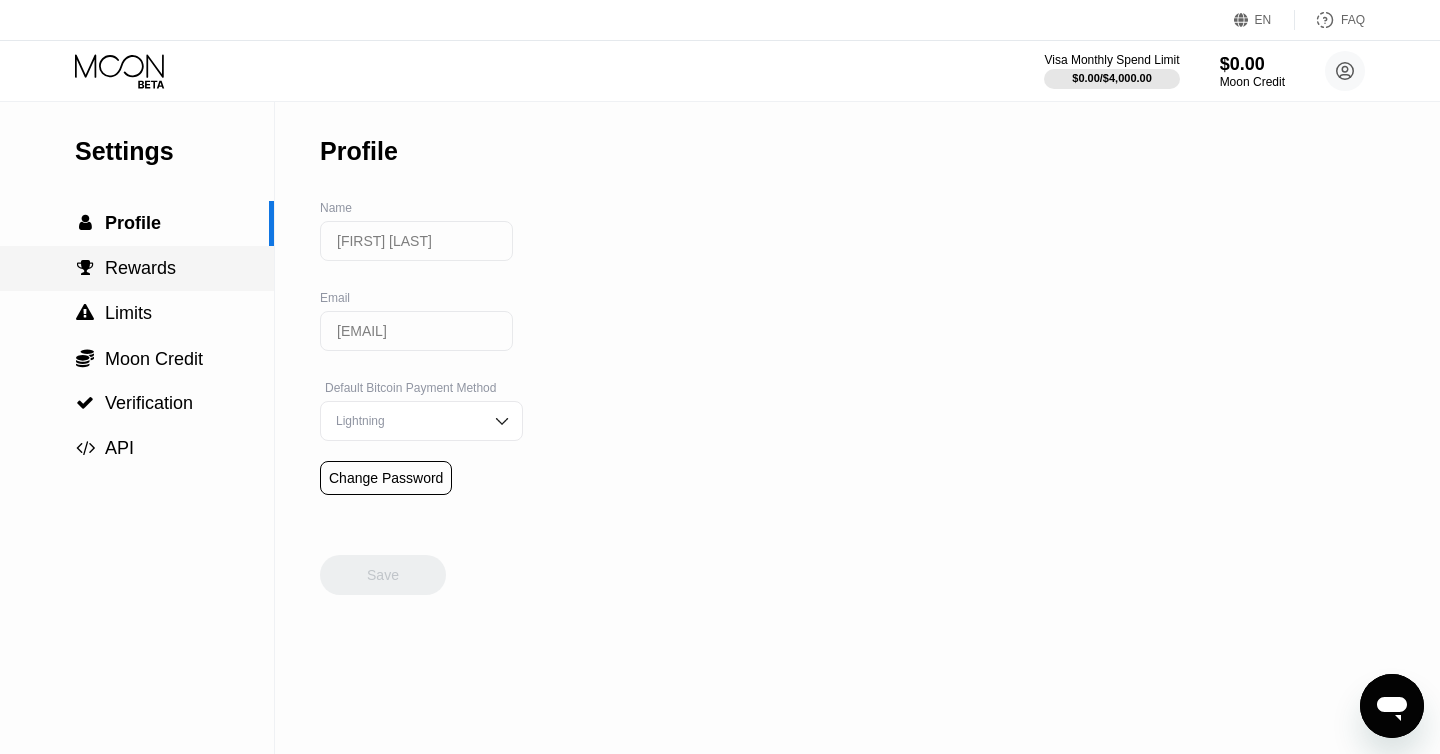 click on " Rewards" at bounding box center [137, 268] 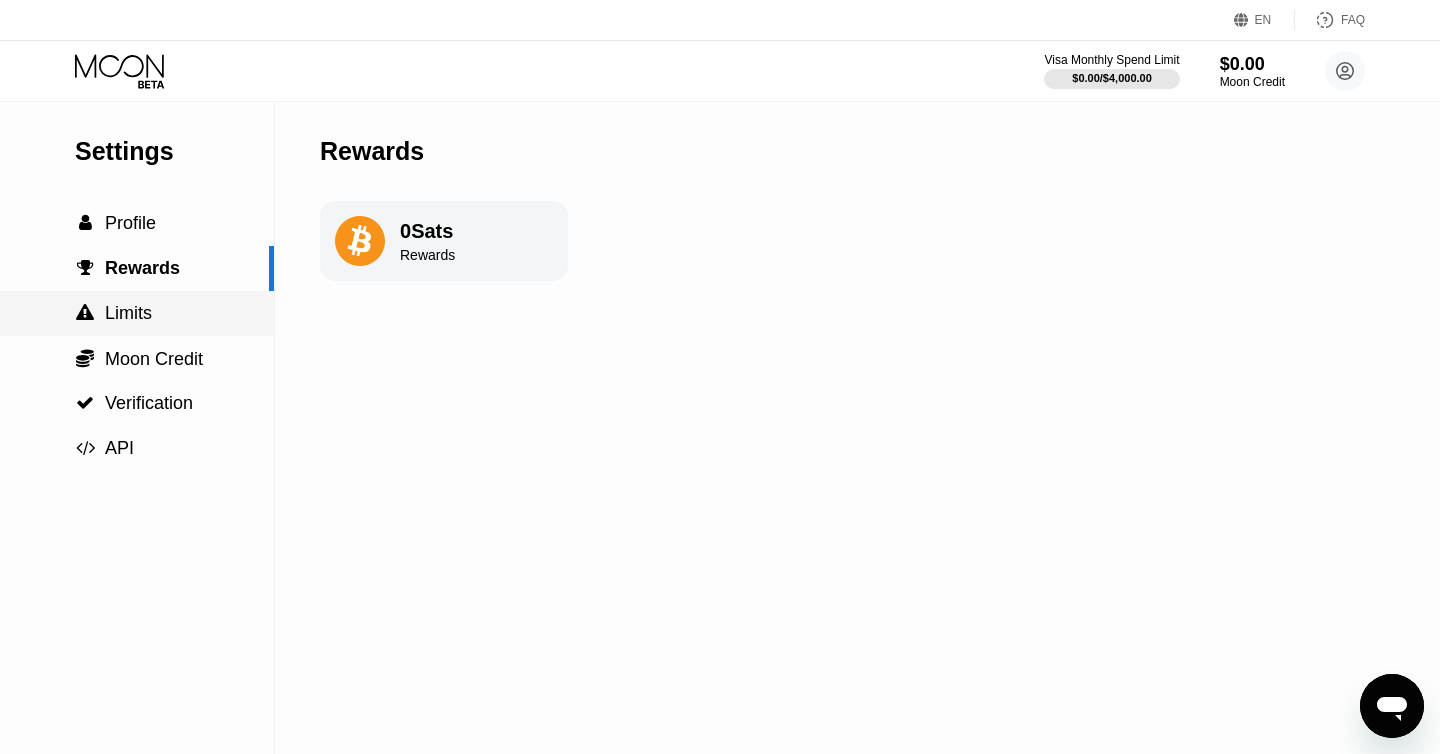click on " Limits" at bounding box center (137, 313) 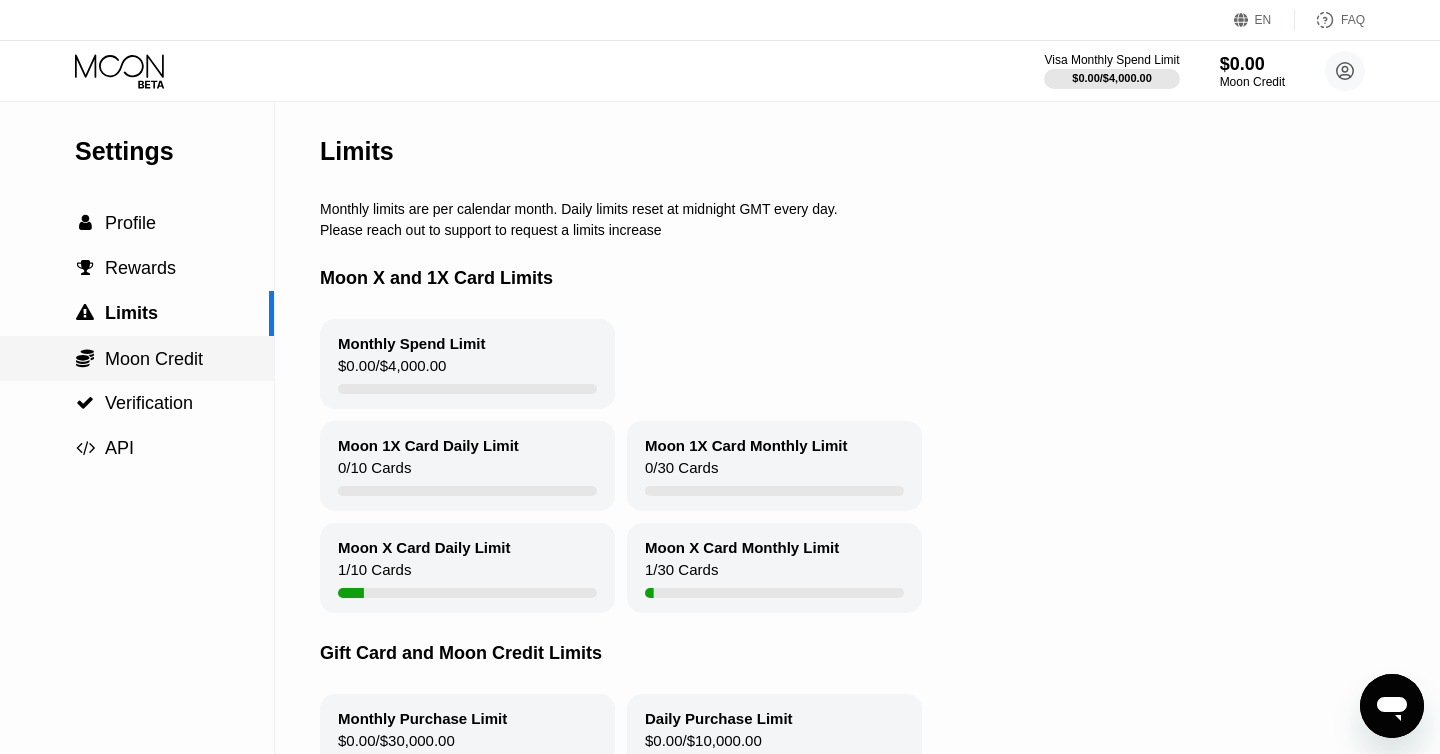 click on " Moon Credit" at bounding box center [137, 359] 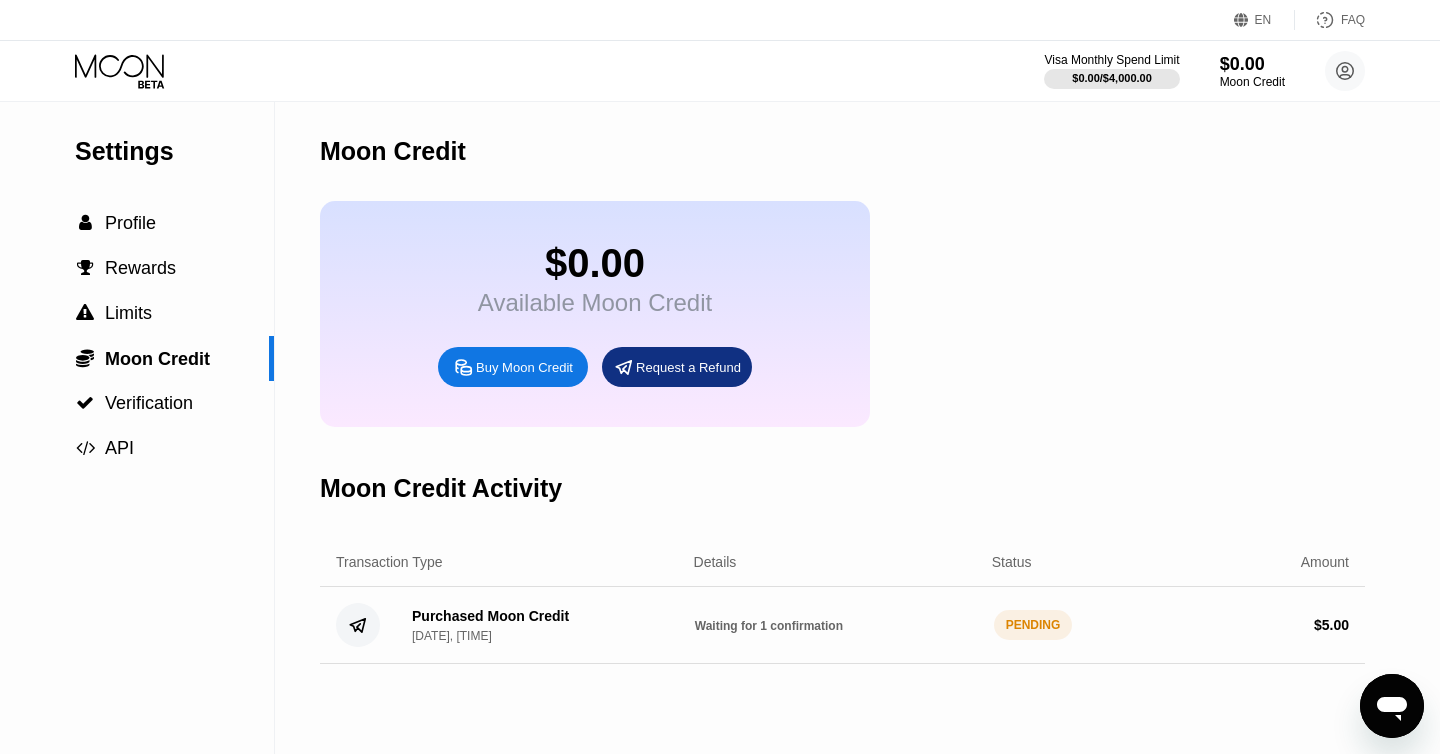 click on "Waiting for 1 confirmation" at bounding box center (769, 626) 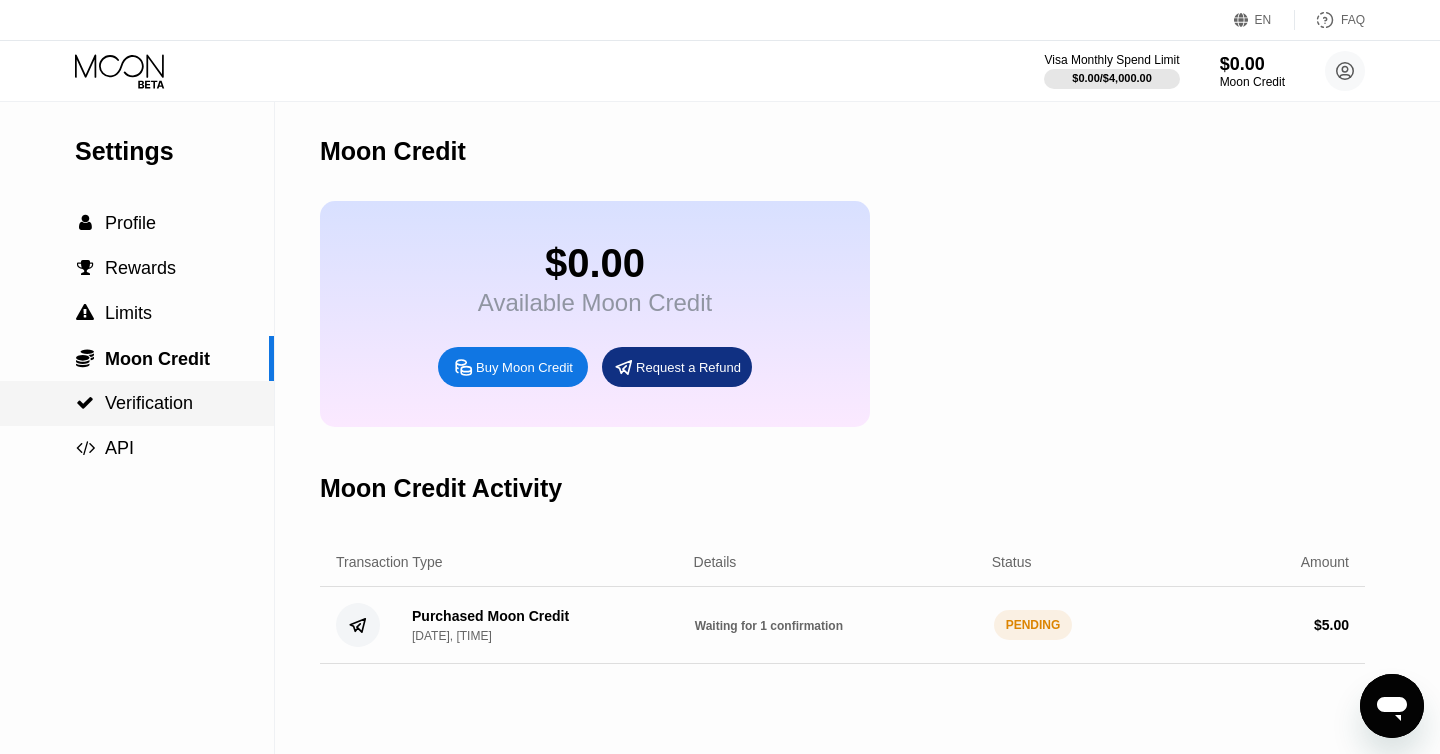 click on " Verification" at bounding box center [137, 403] 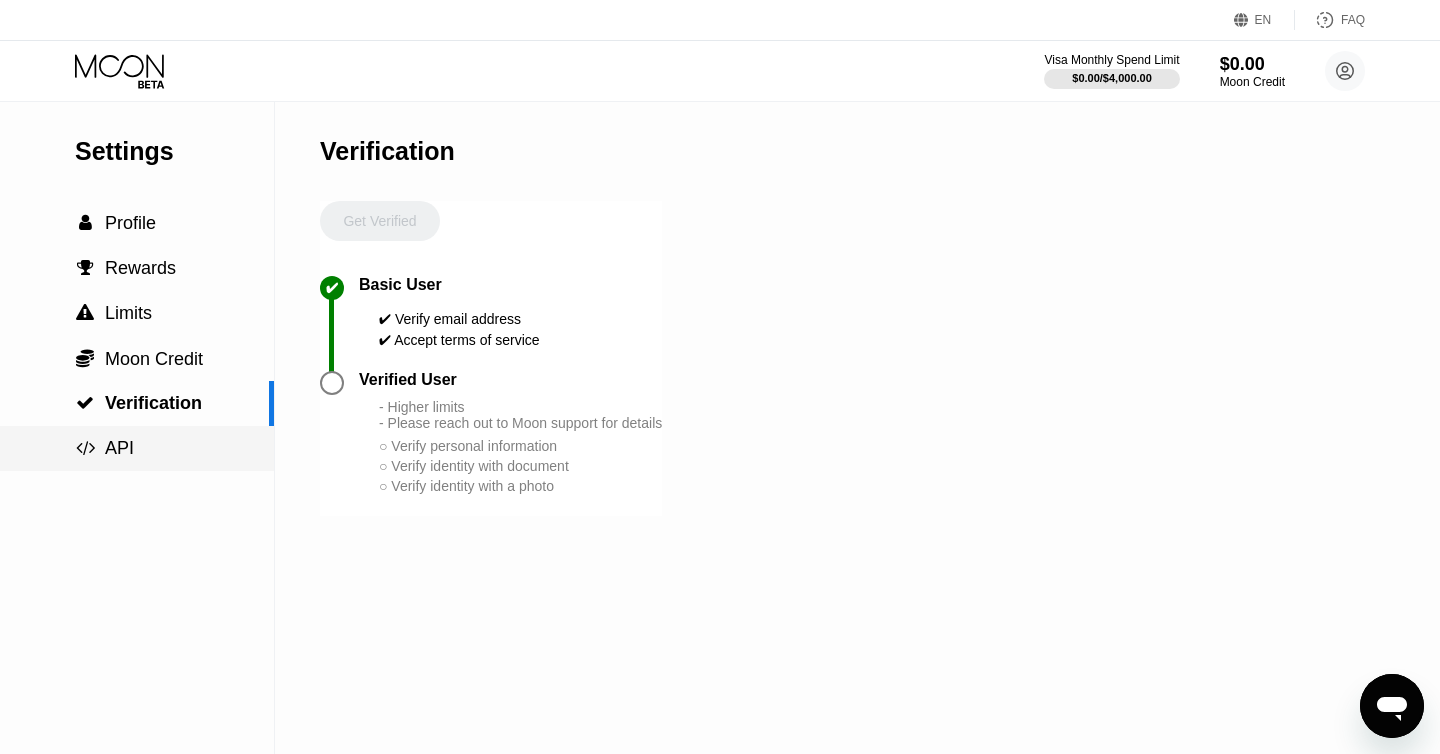 click on " API" at bounding box center [137, 448] 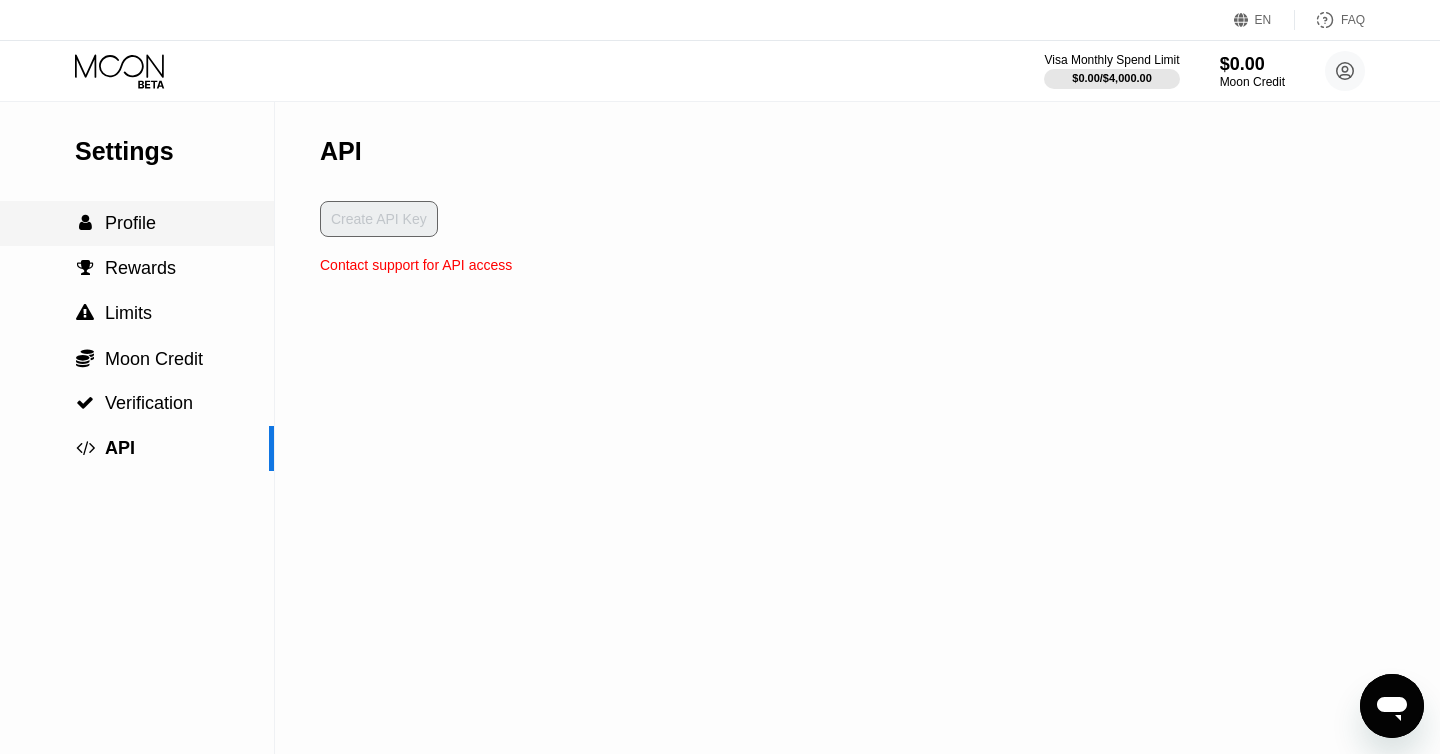 click on " Profile" at bounding box center (137, 223) 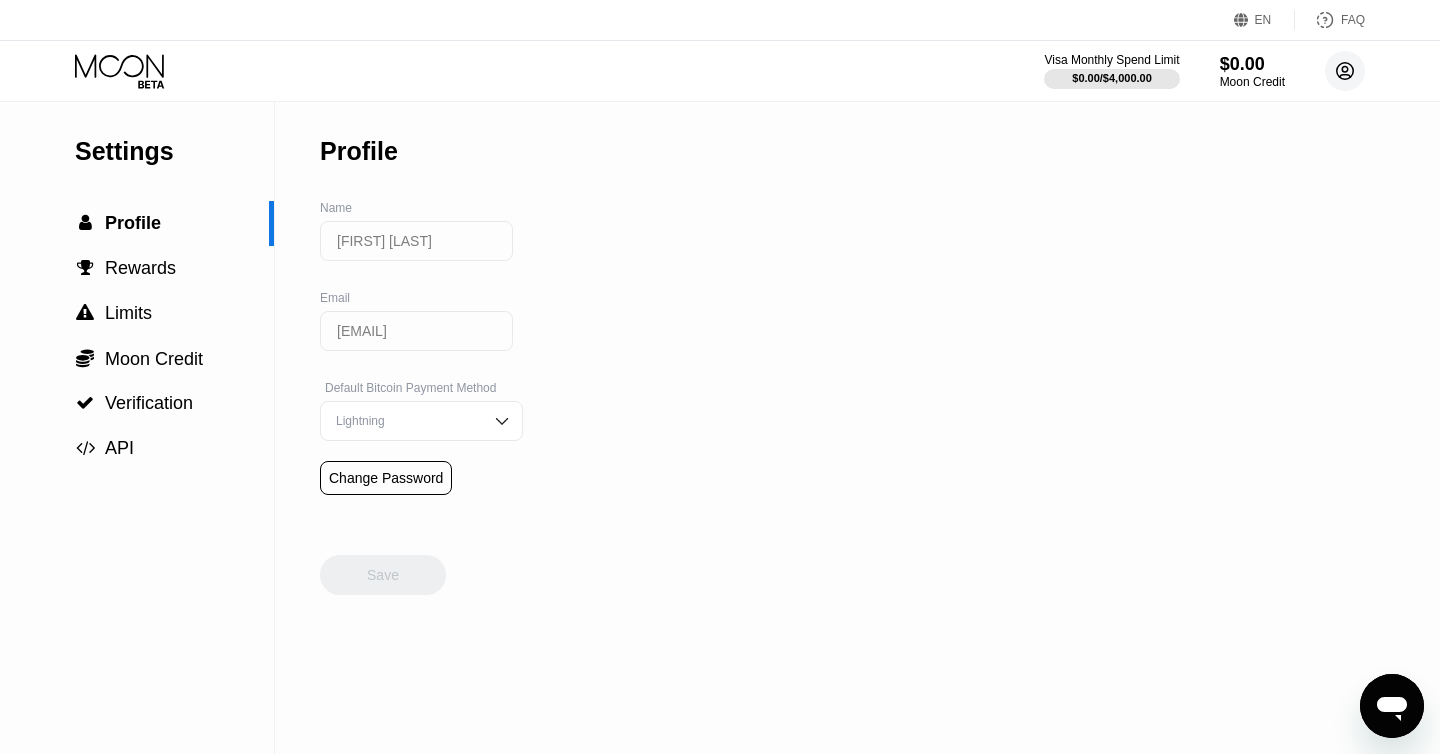 click 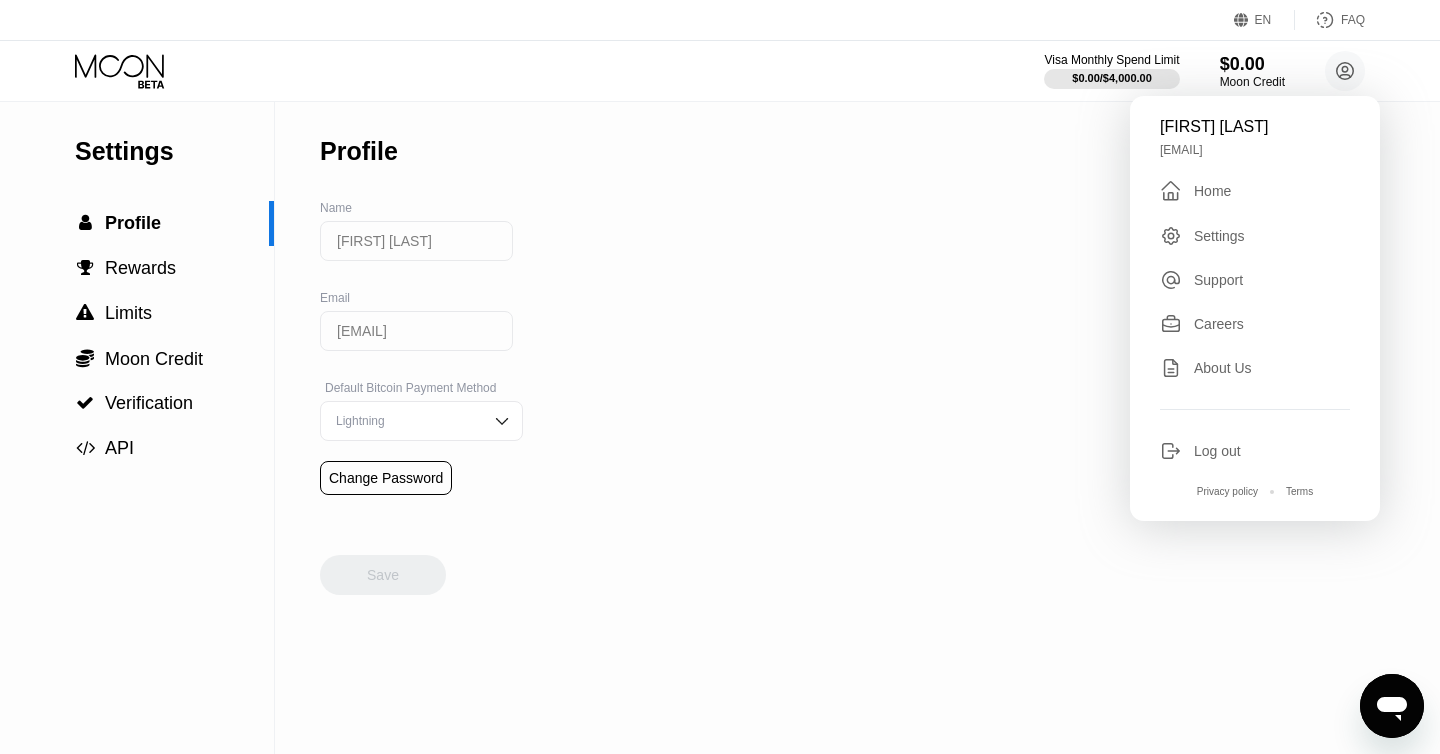 click on "Support" at bounding box center (1218, 280) 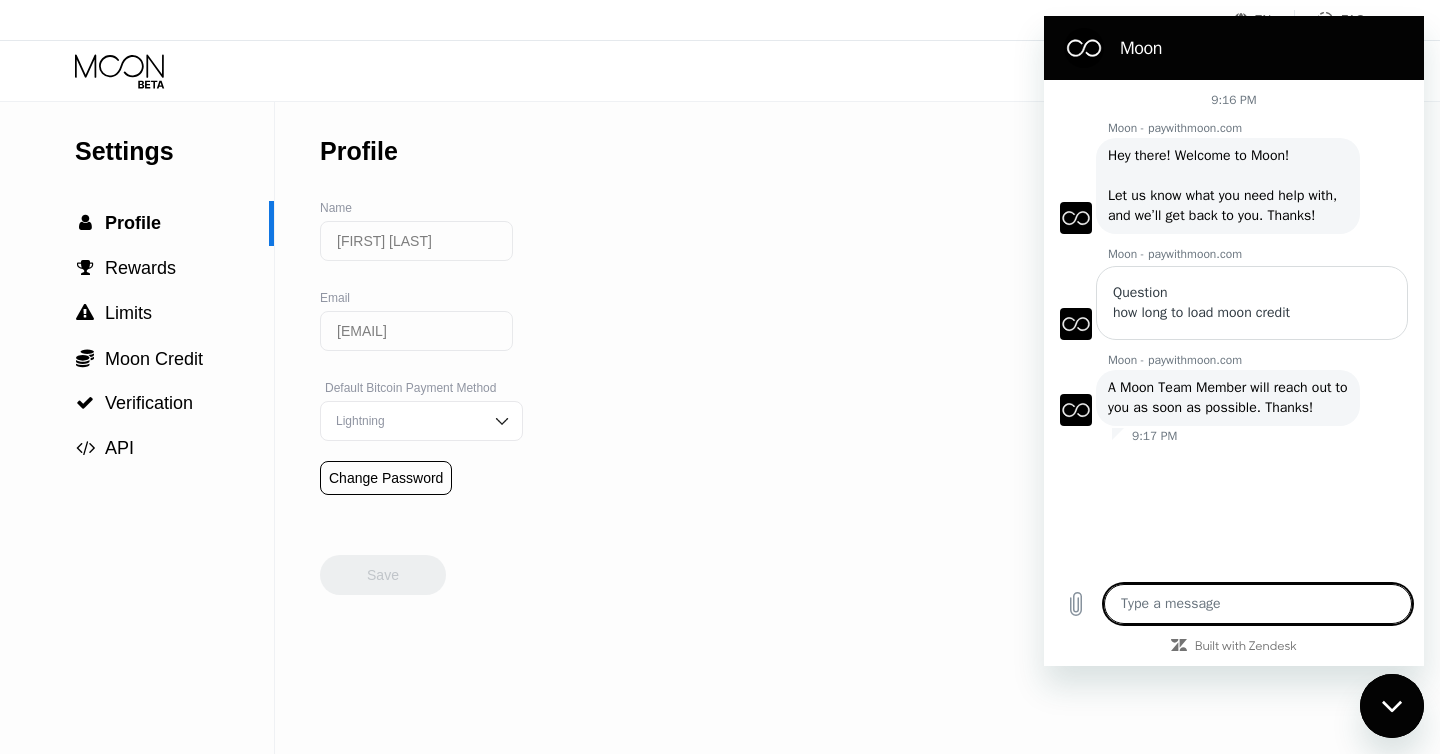click on "Settings  Profile  Rewards  Limits  Moon Credit  Verification  API Profile Name Jobaerul Kaes Email jobaerul@gmail.com Default Bitcoin Payment Method Lightning Change Password Save" at bounding box center [720, 428] 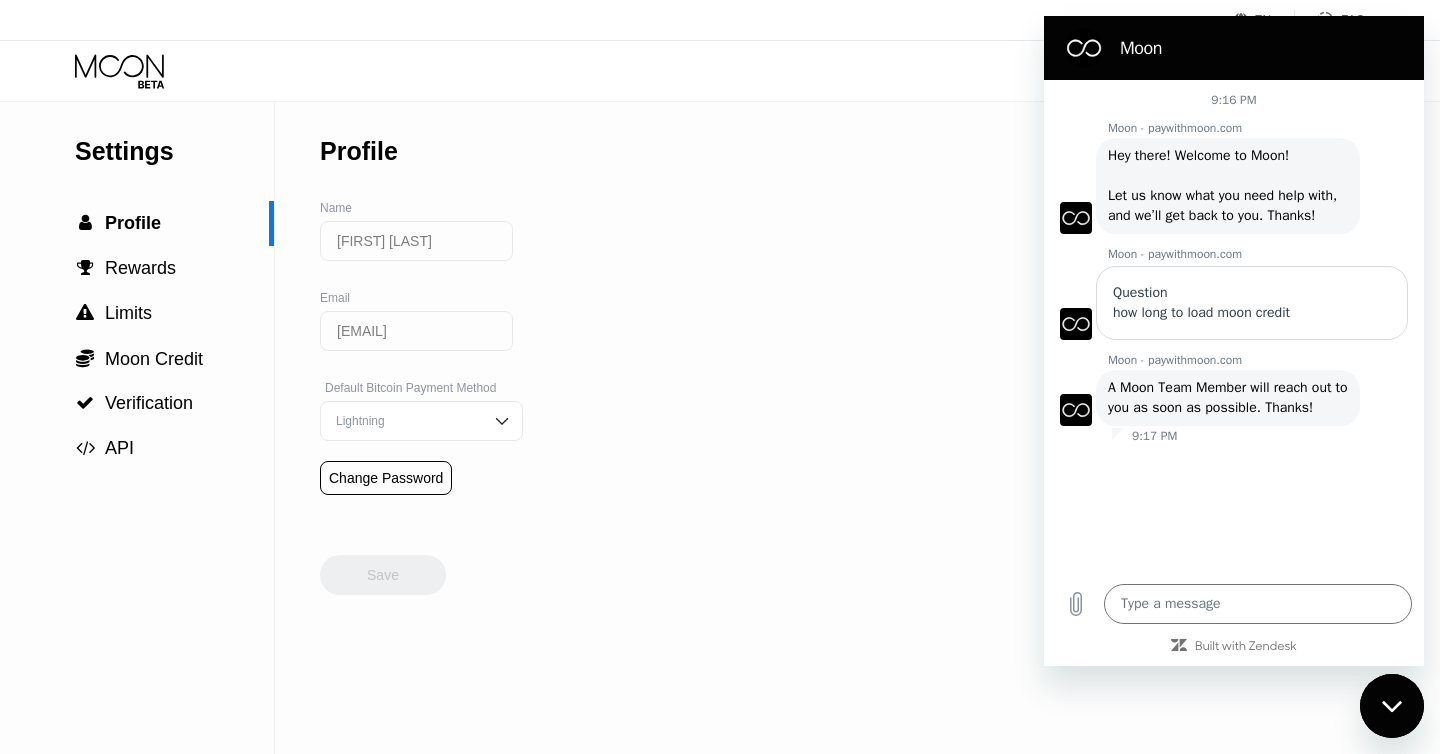 click 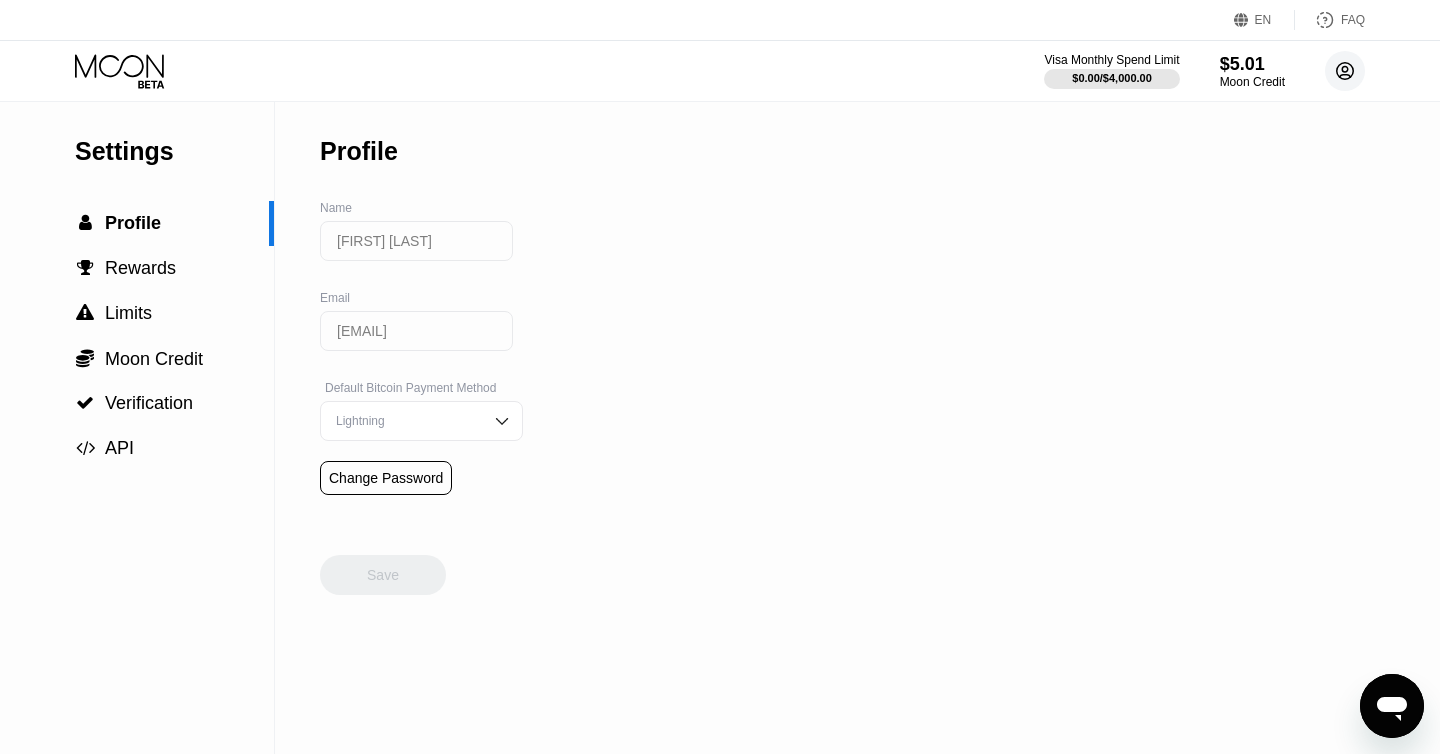 click 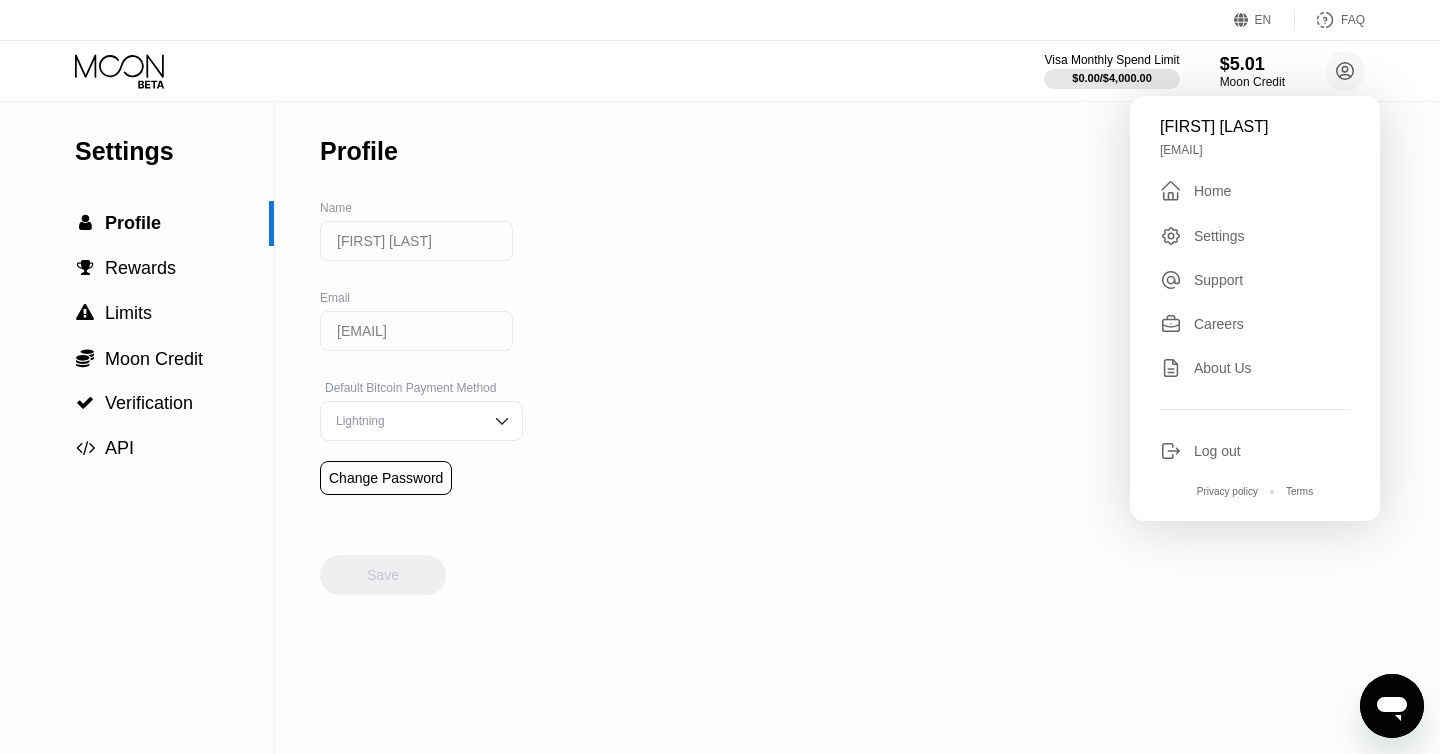 click on " Home" at bounding box center (1255, 191) 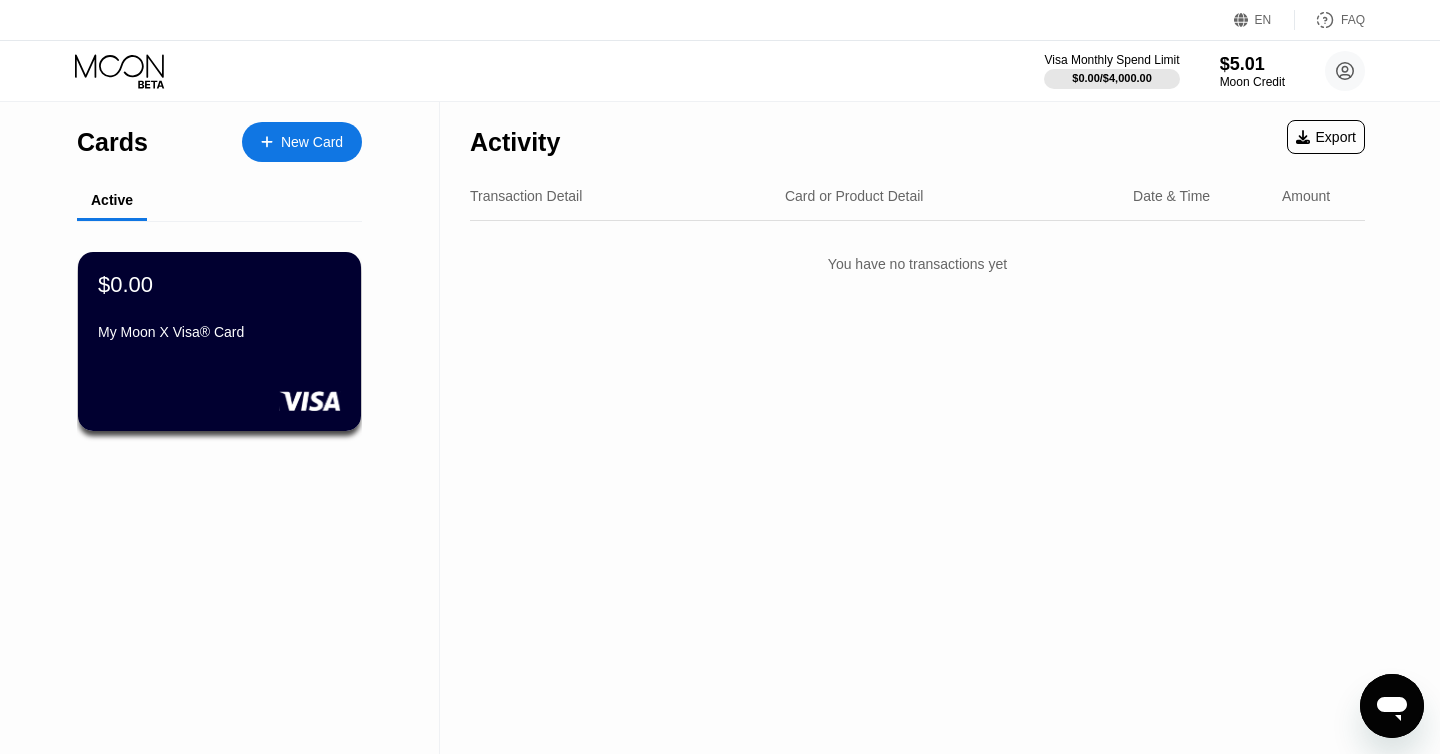 type on "x" 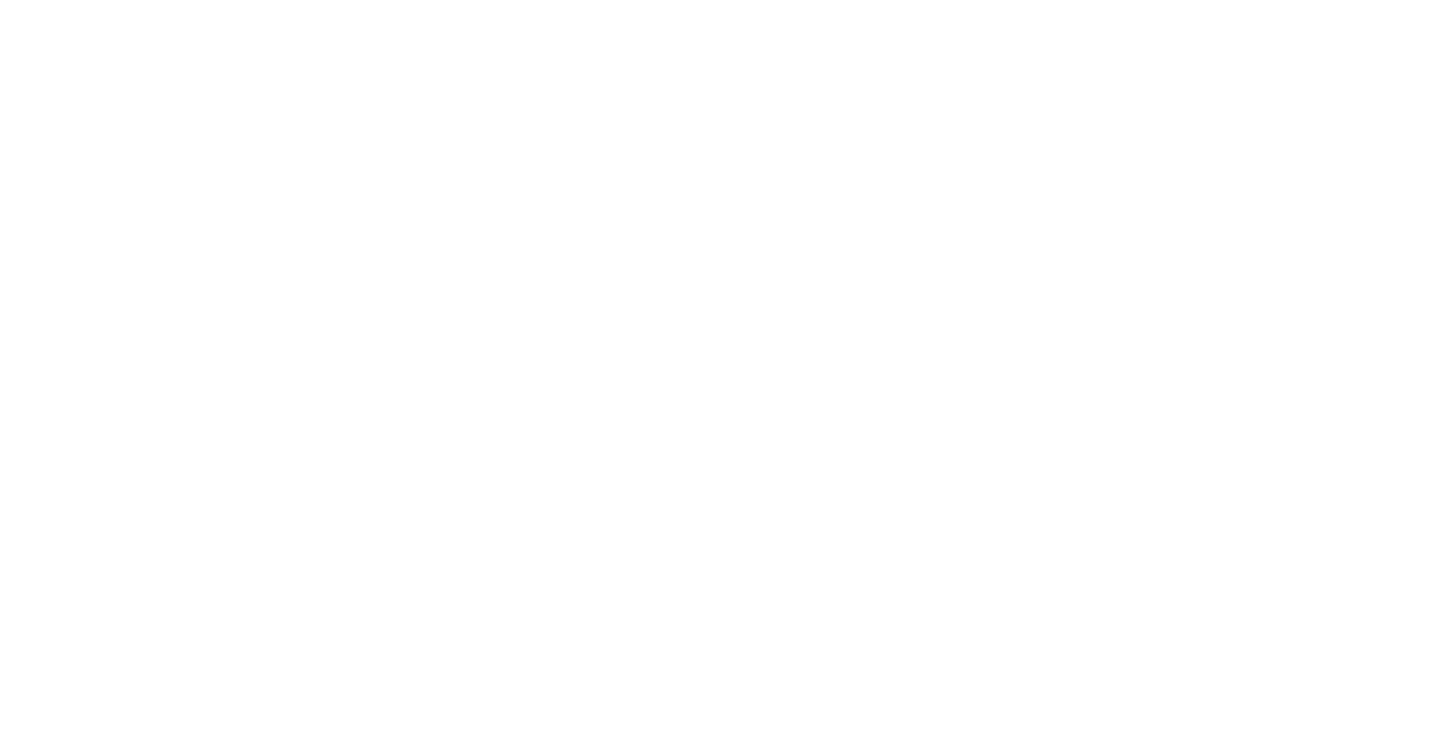 scroll, scrollTop: 0, scrollLeft: 0, axis: both 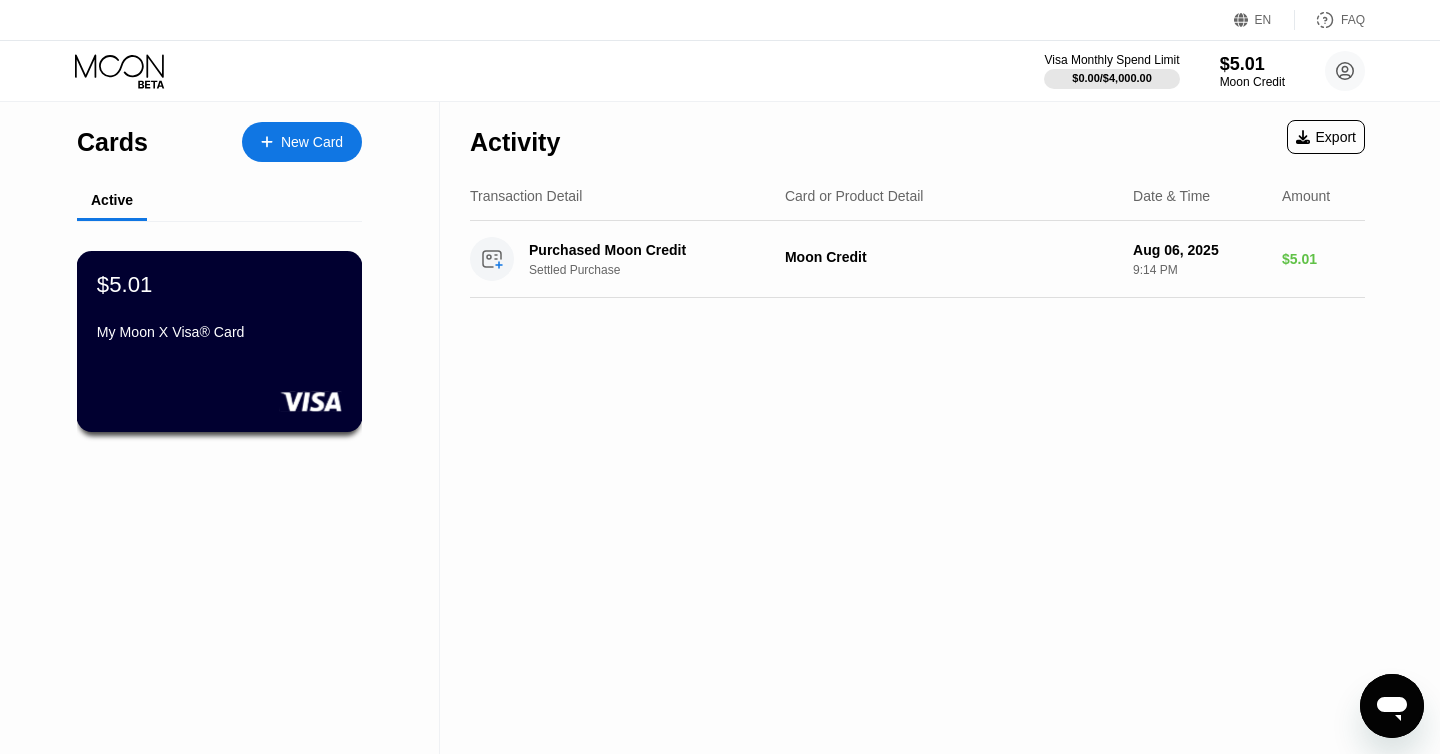 click on "$5.01 My Moon X Visa® Card" at bounding box center (220, 341) 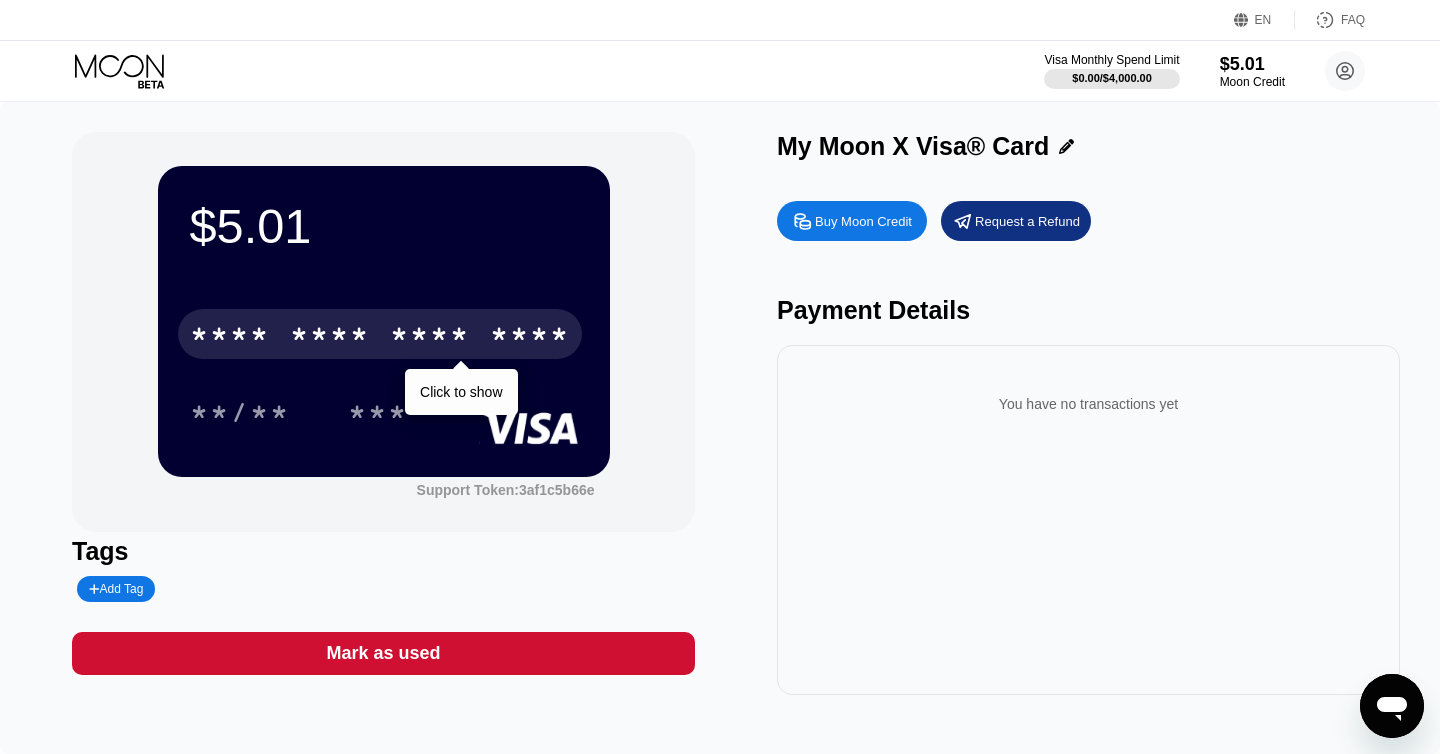 click on "* * * *" at bounding box center [330, 337] 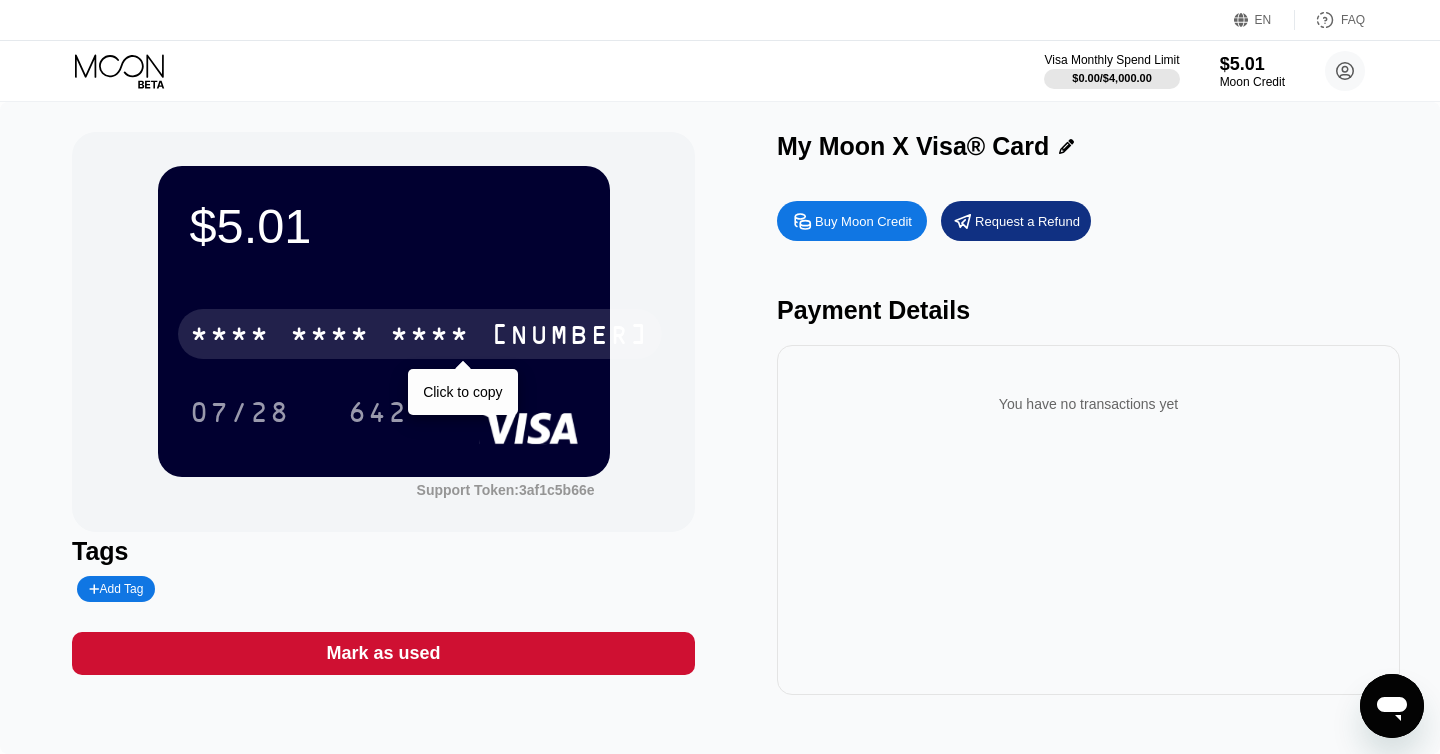 click on "[DATE] [NUMBER]" at bounding box center [384, 412] 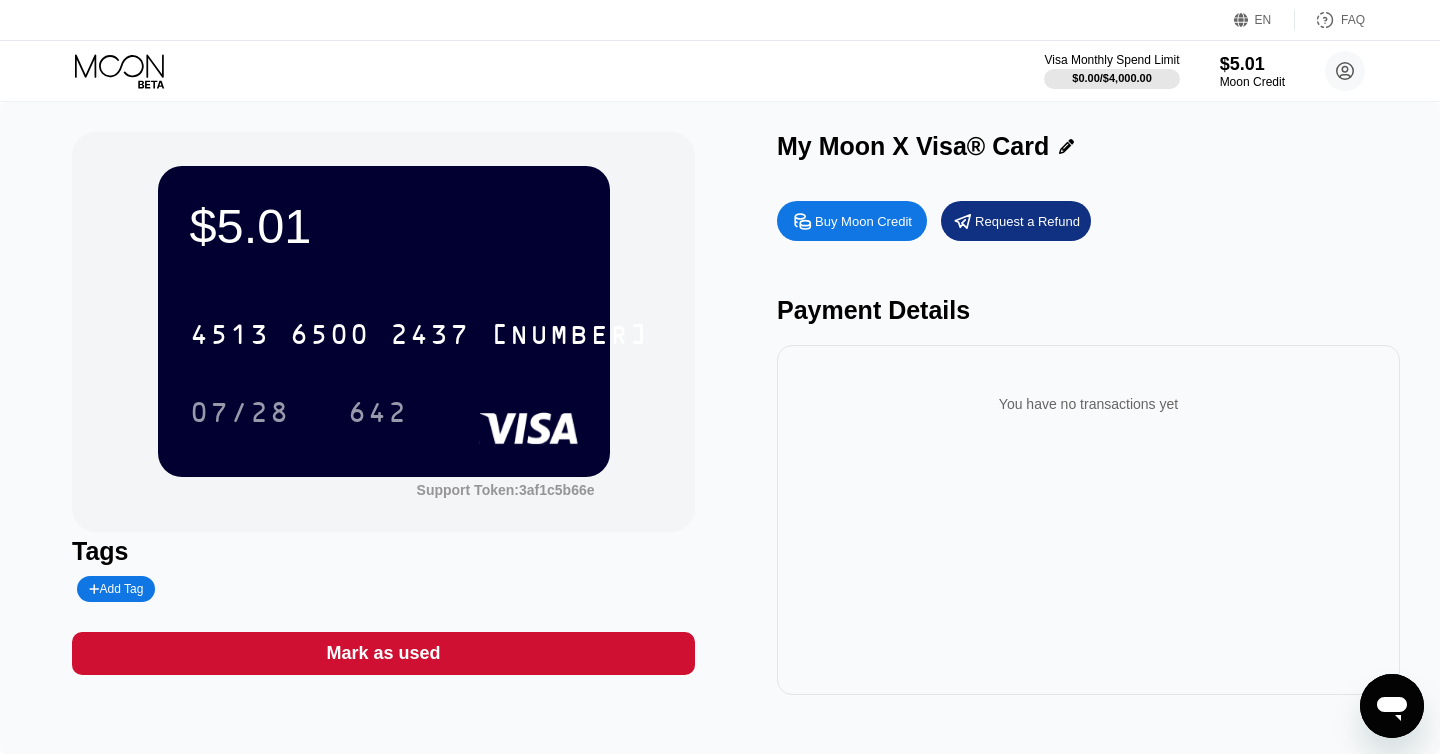 click 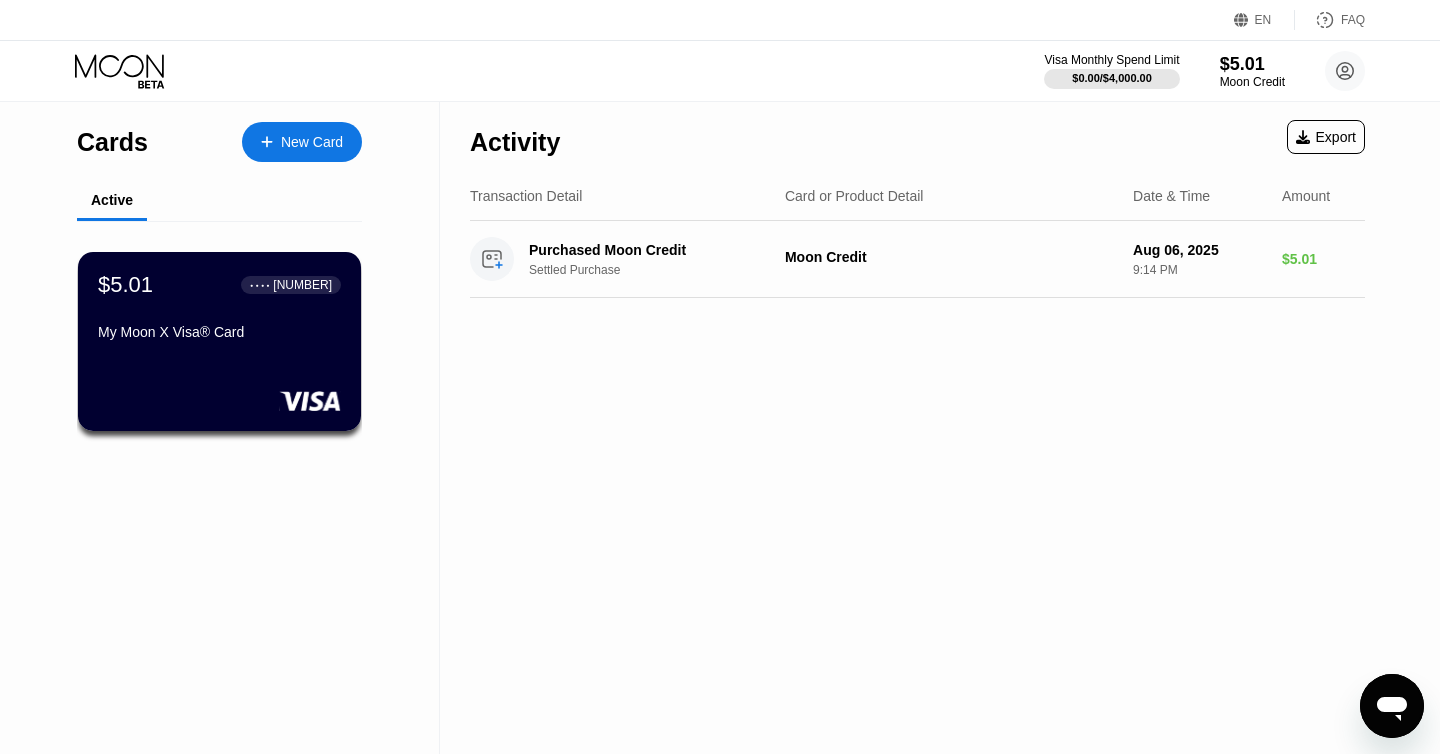 click 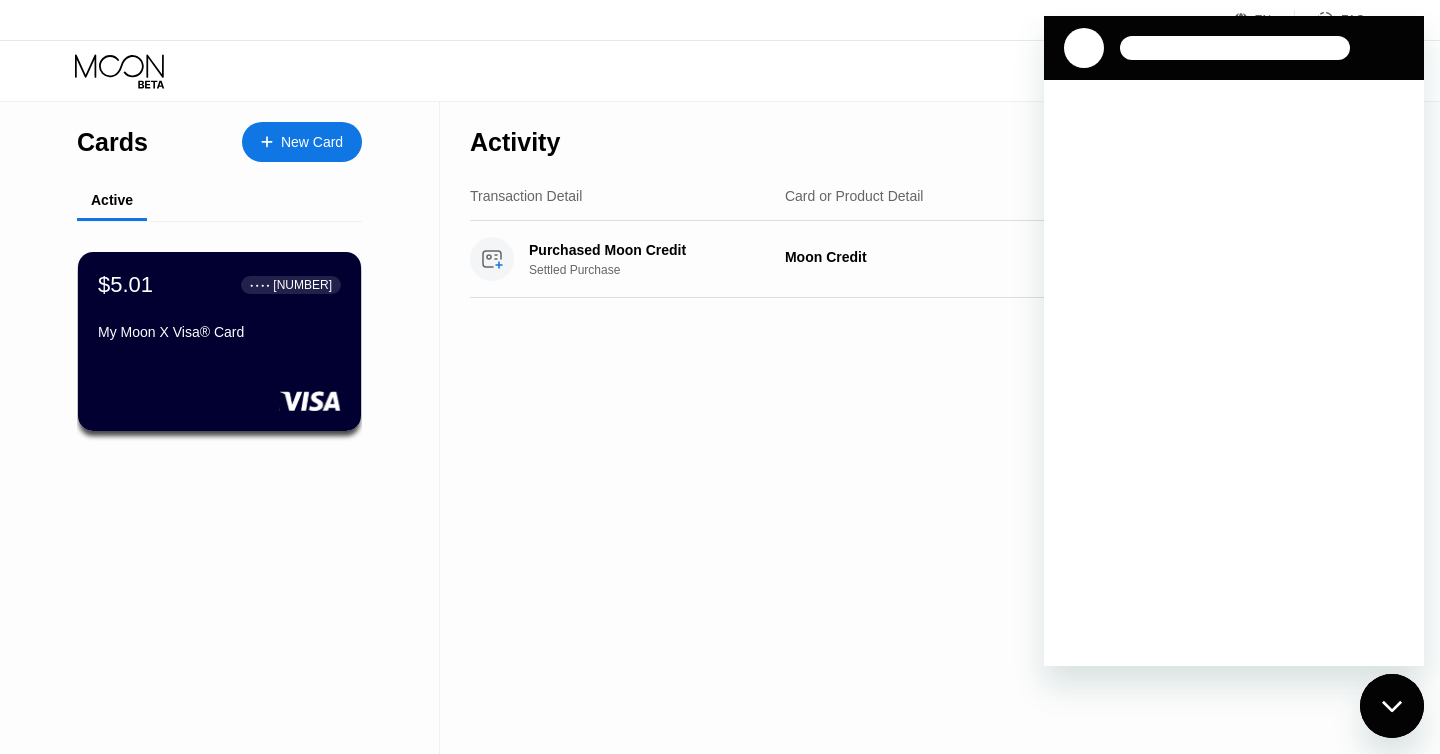 scroll, scrollTop: 0, scrollLeft: 0, axis: both 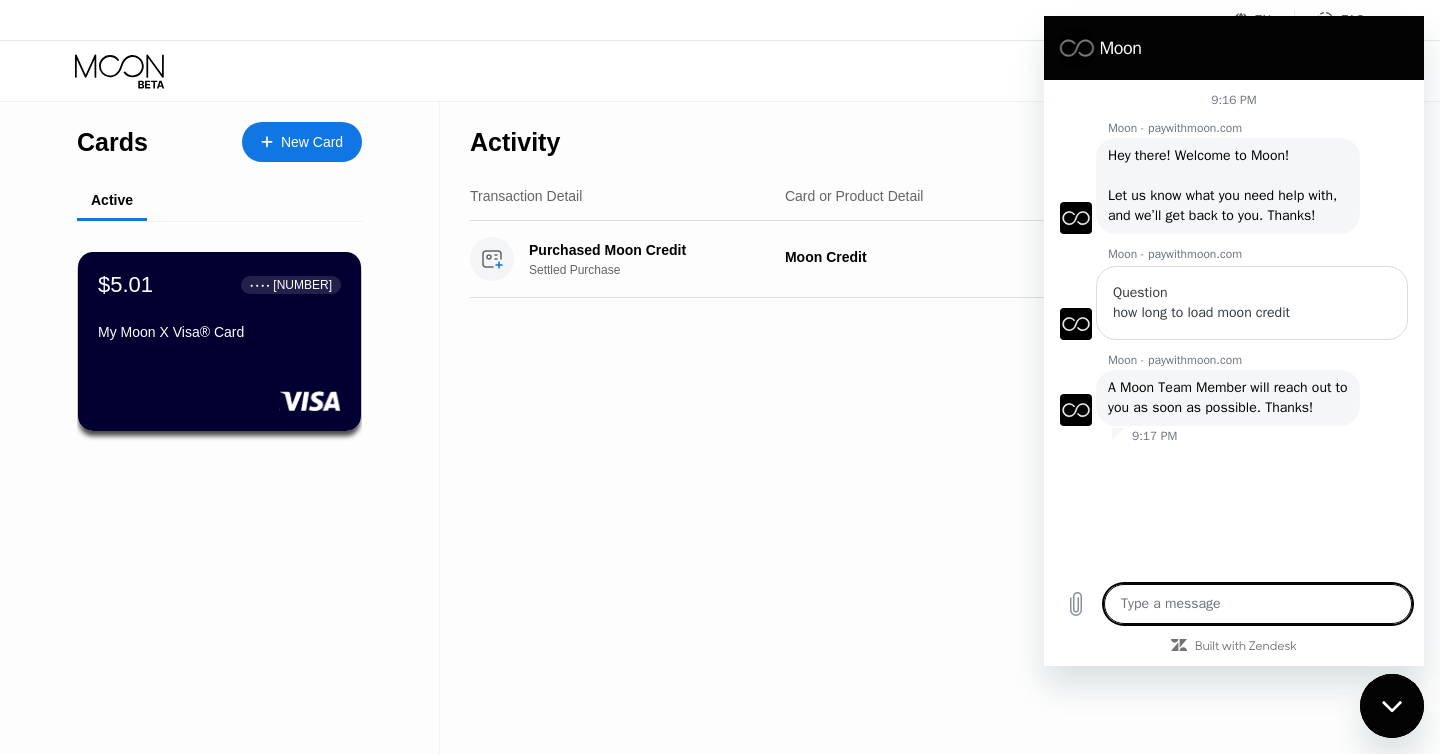 click at bounding box center [1258, 604] 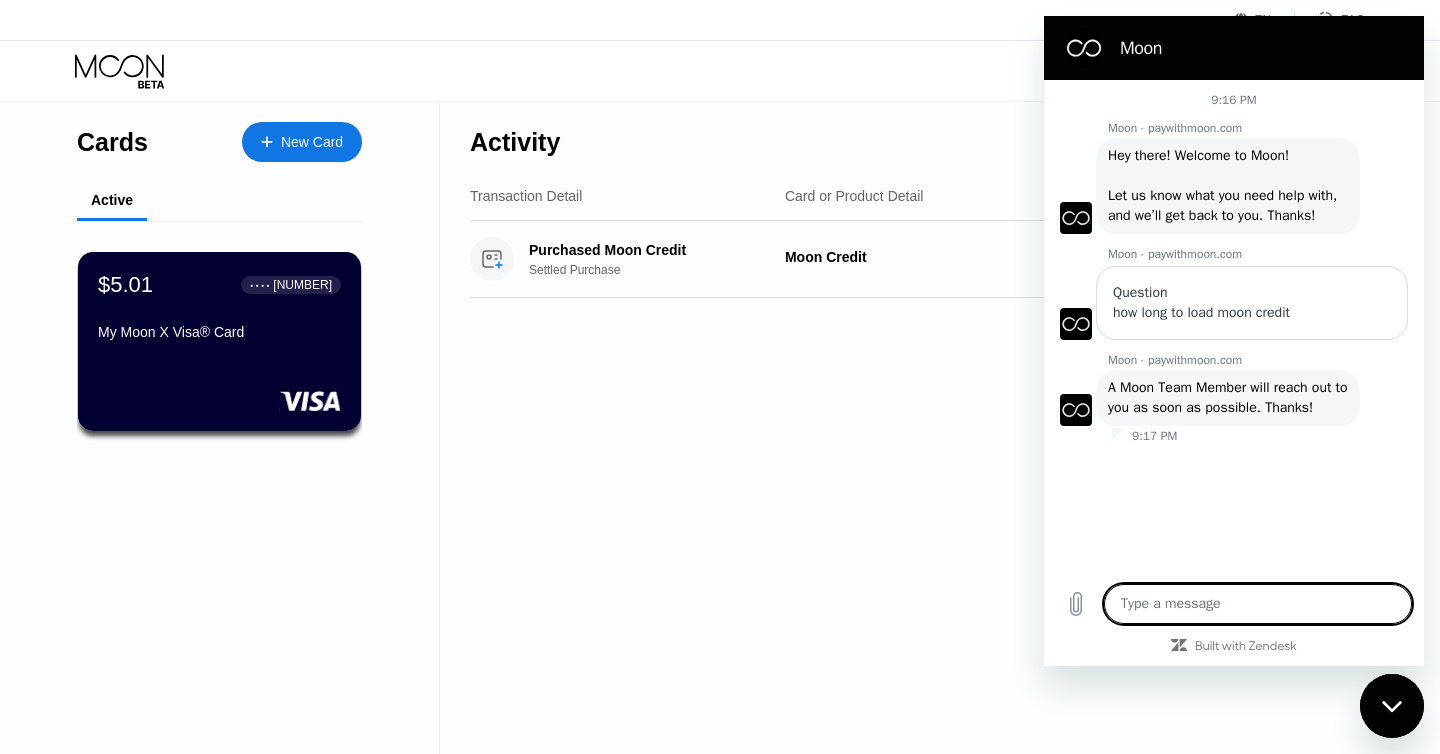 type on "c" 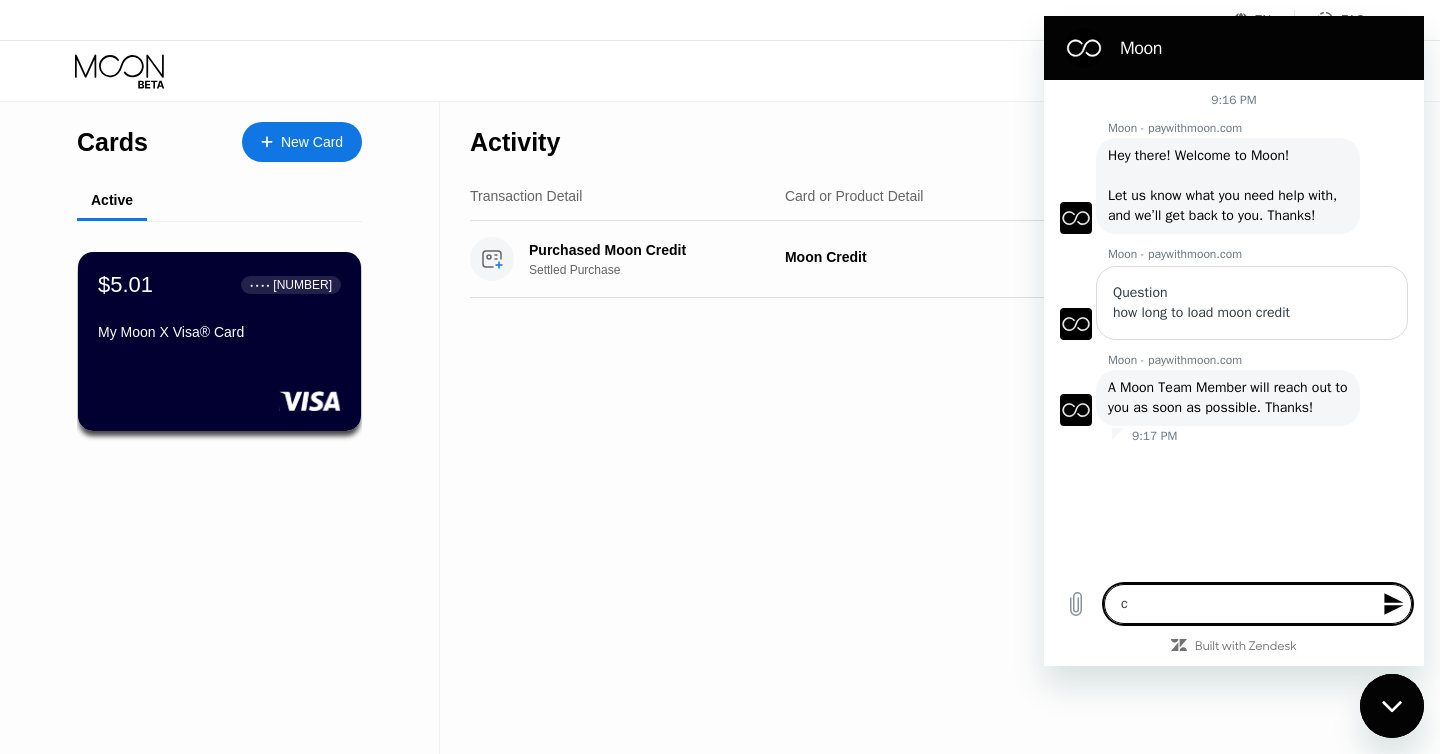 type on "ca" 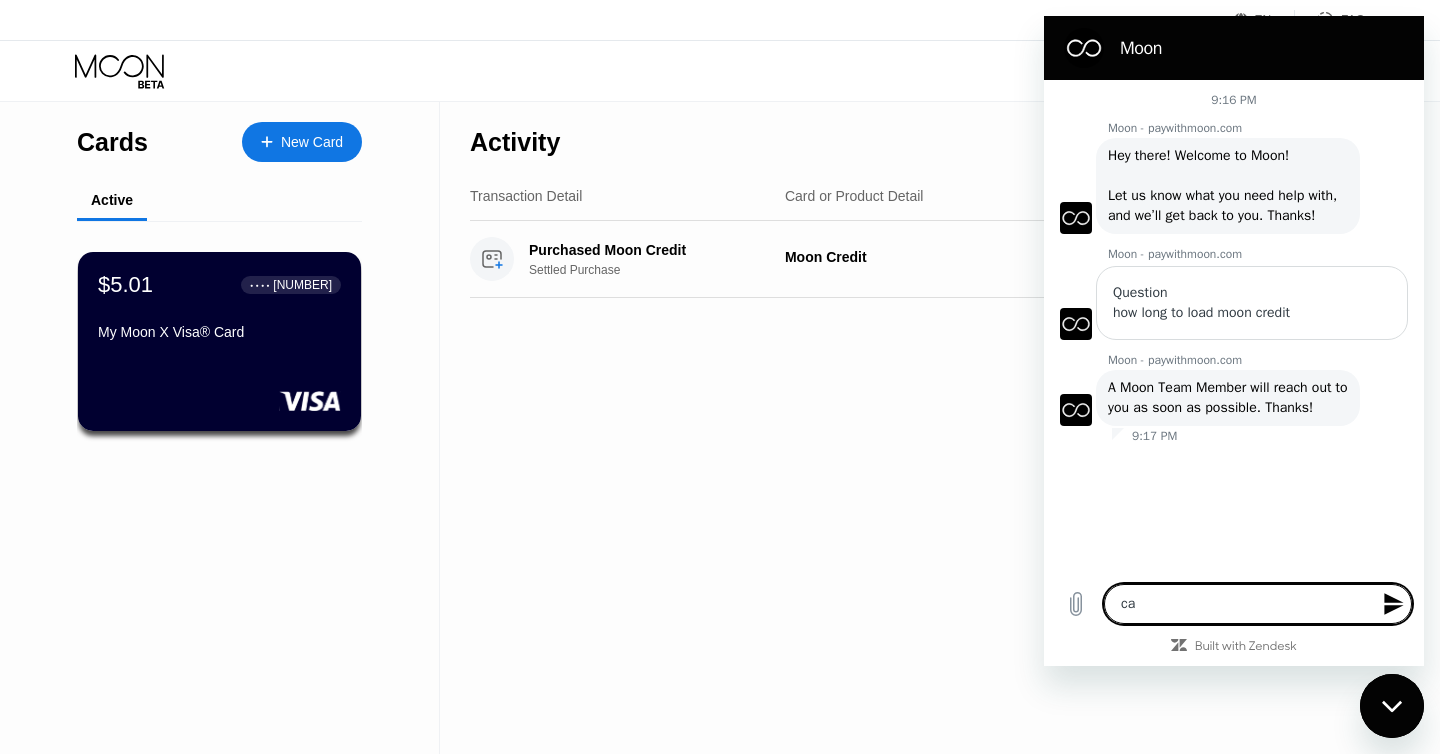type on "can" 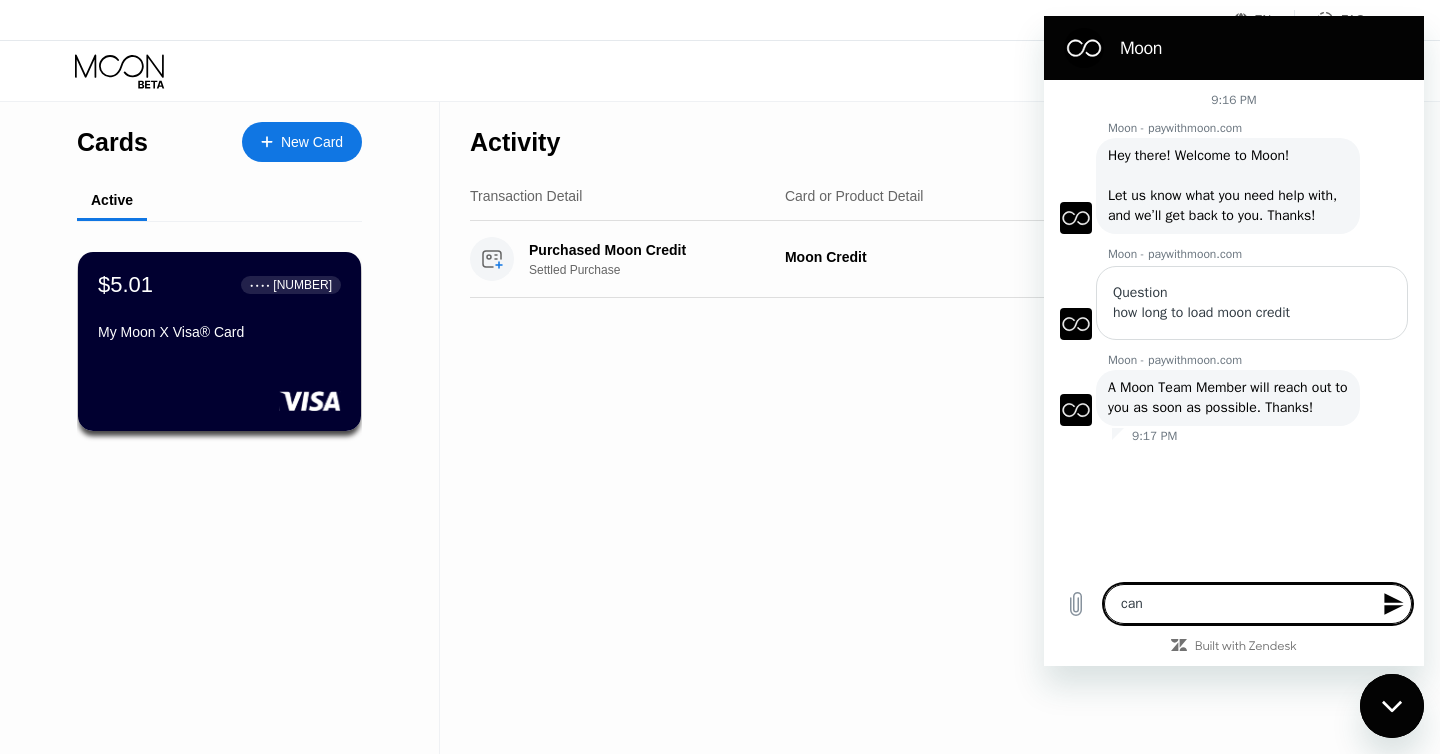 type on "can" 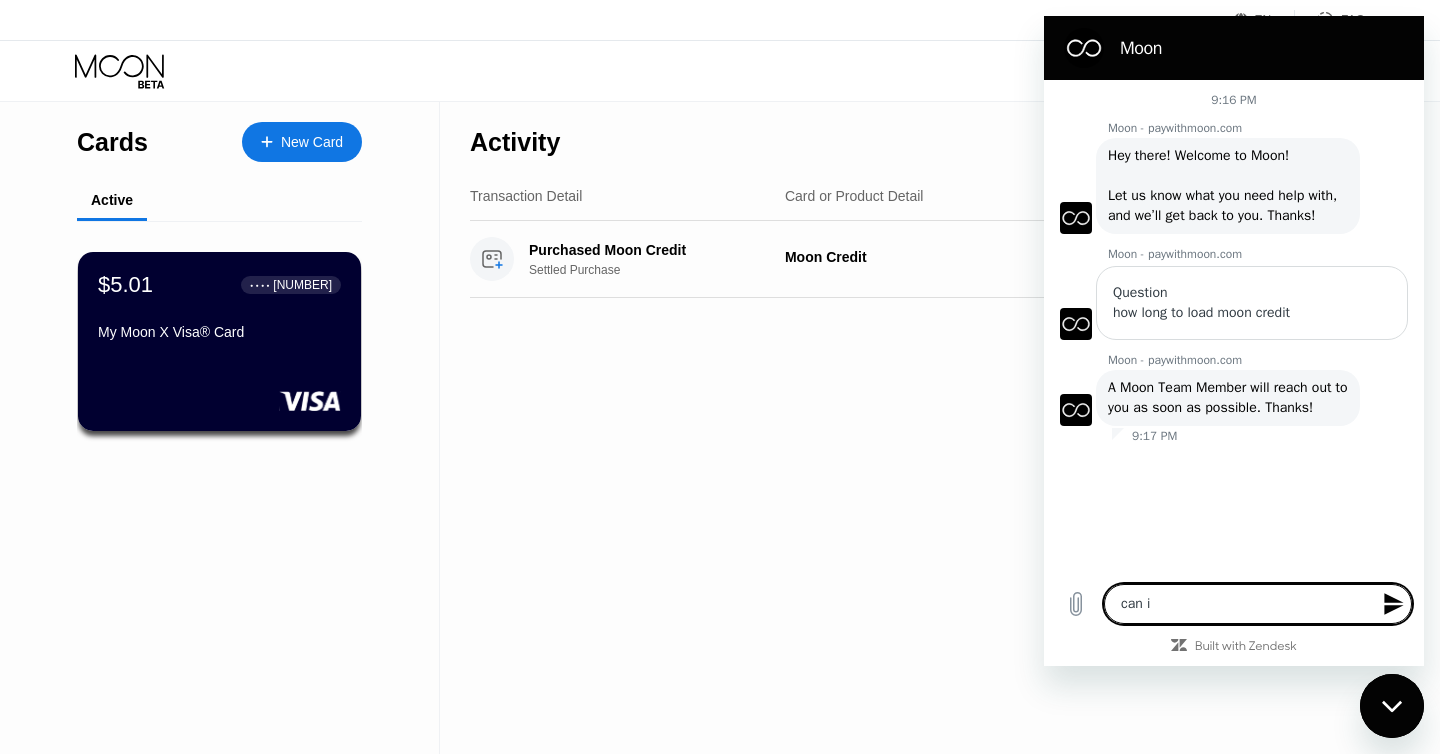 type on "can i" 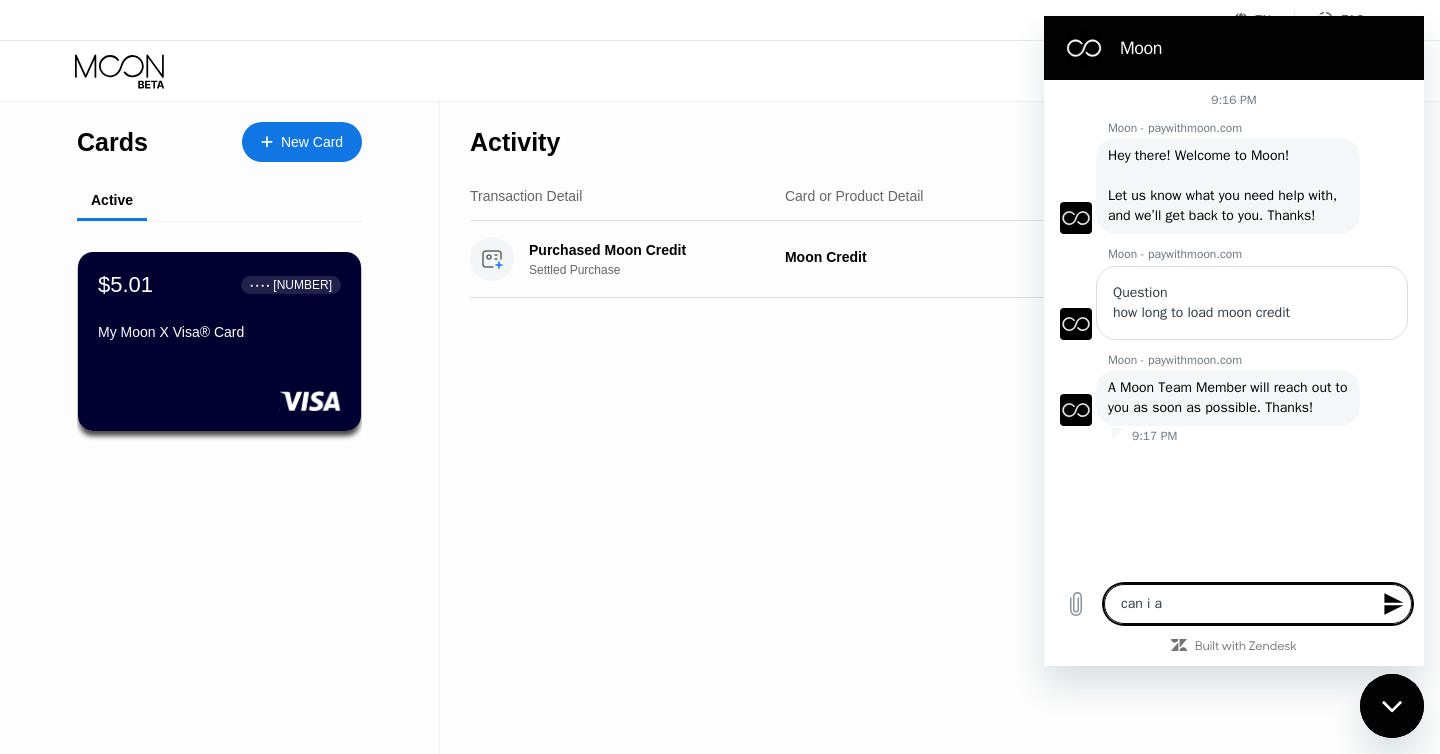 type on "can i ad" 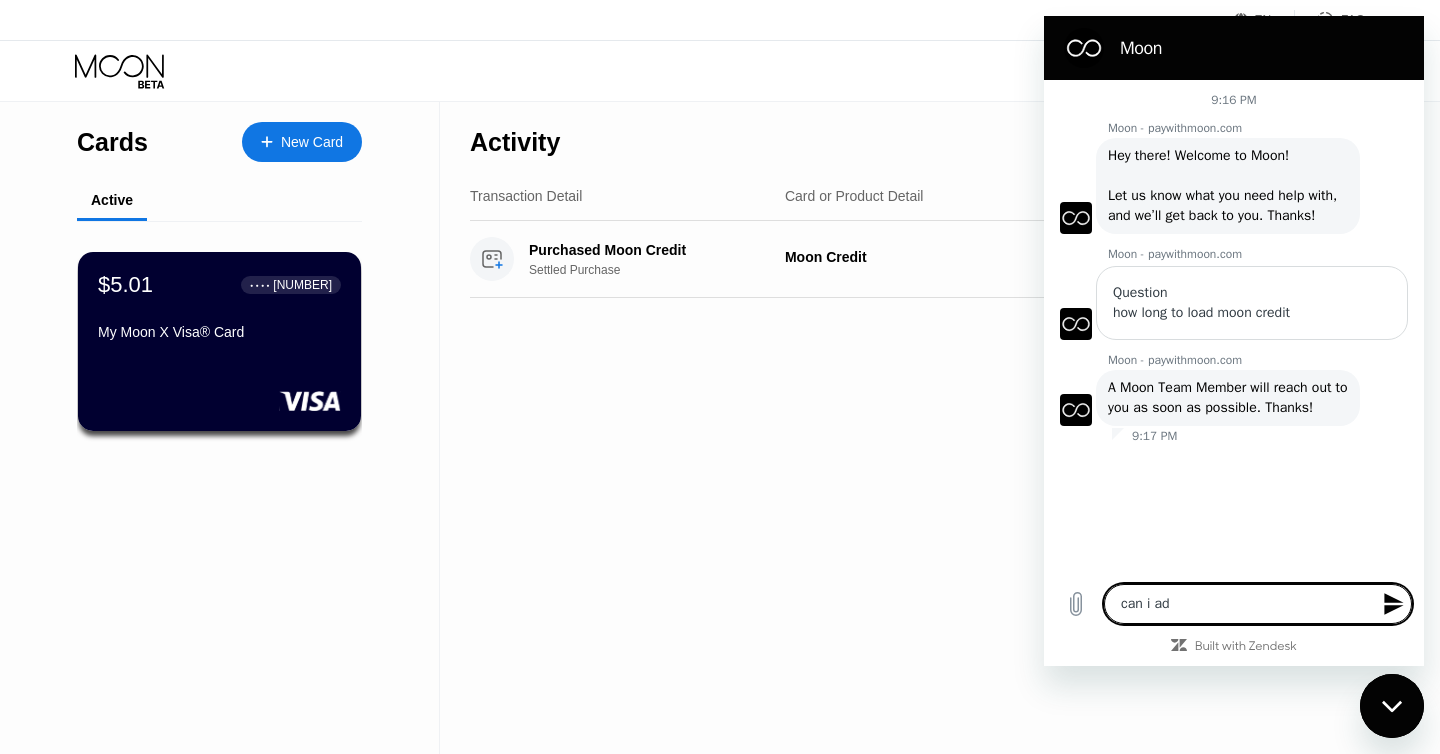 type on "x" 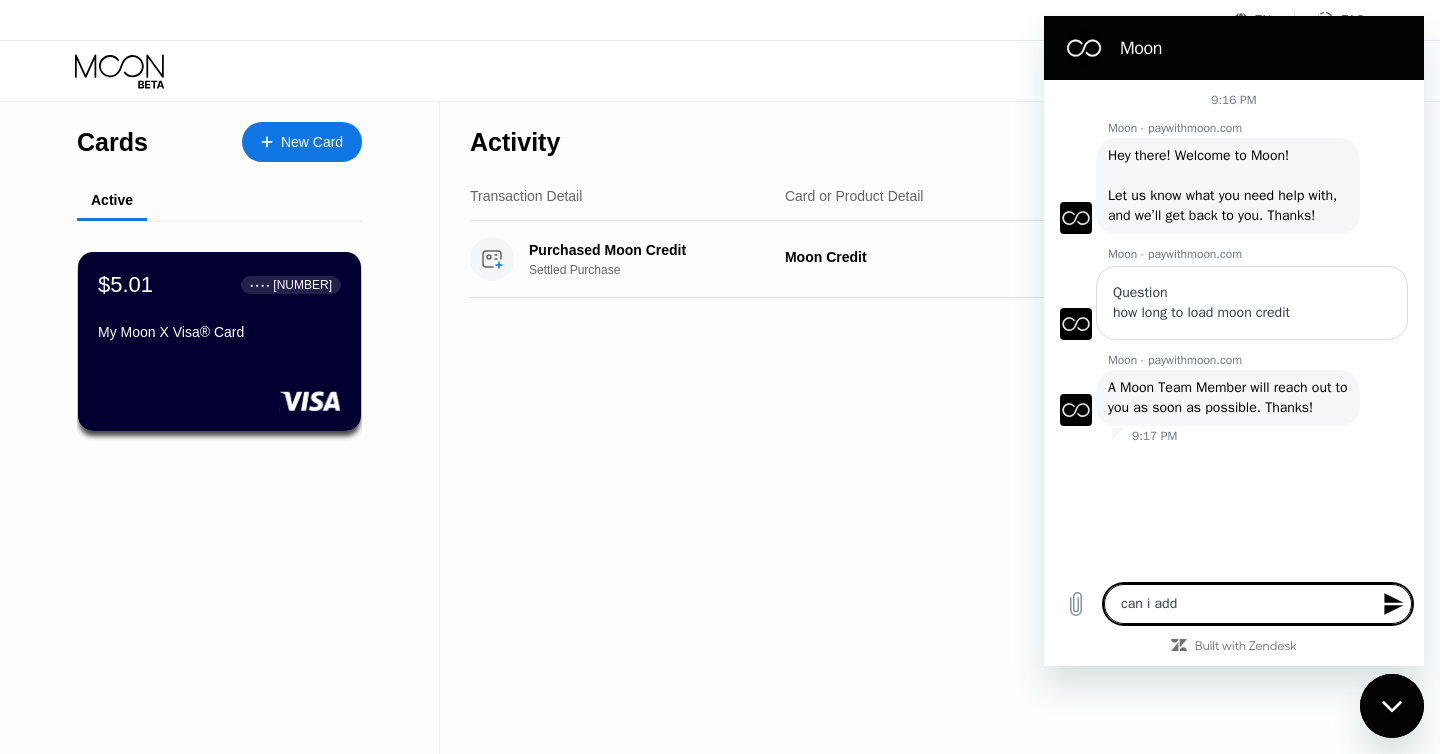 type on "can i add" 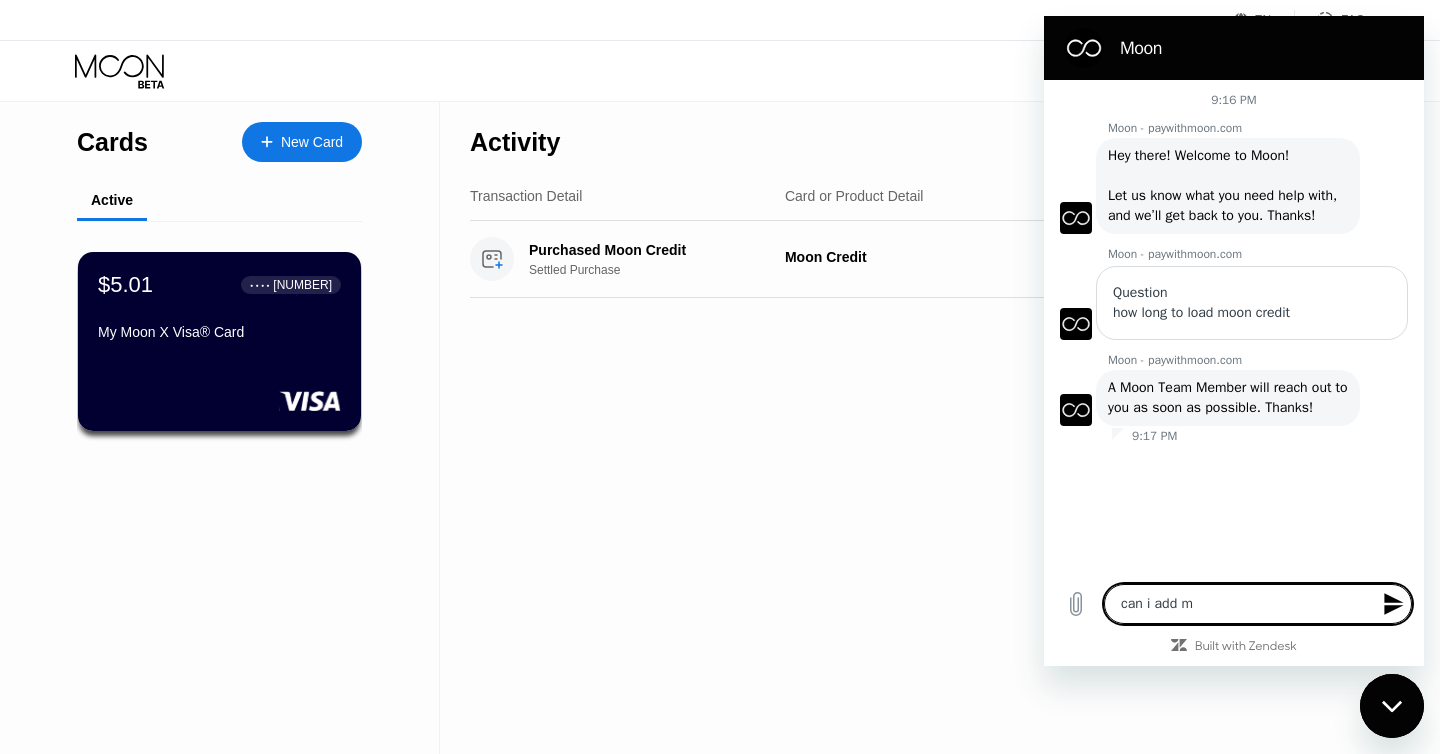type on "can i add my" 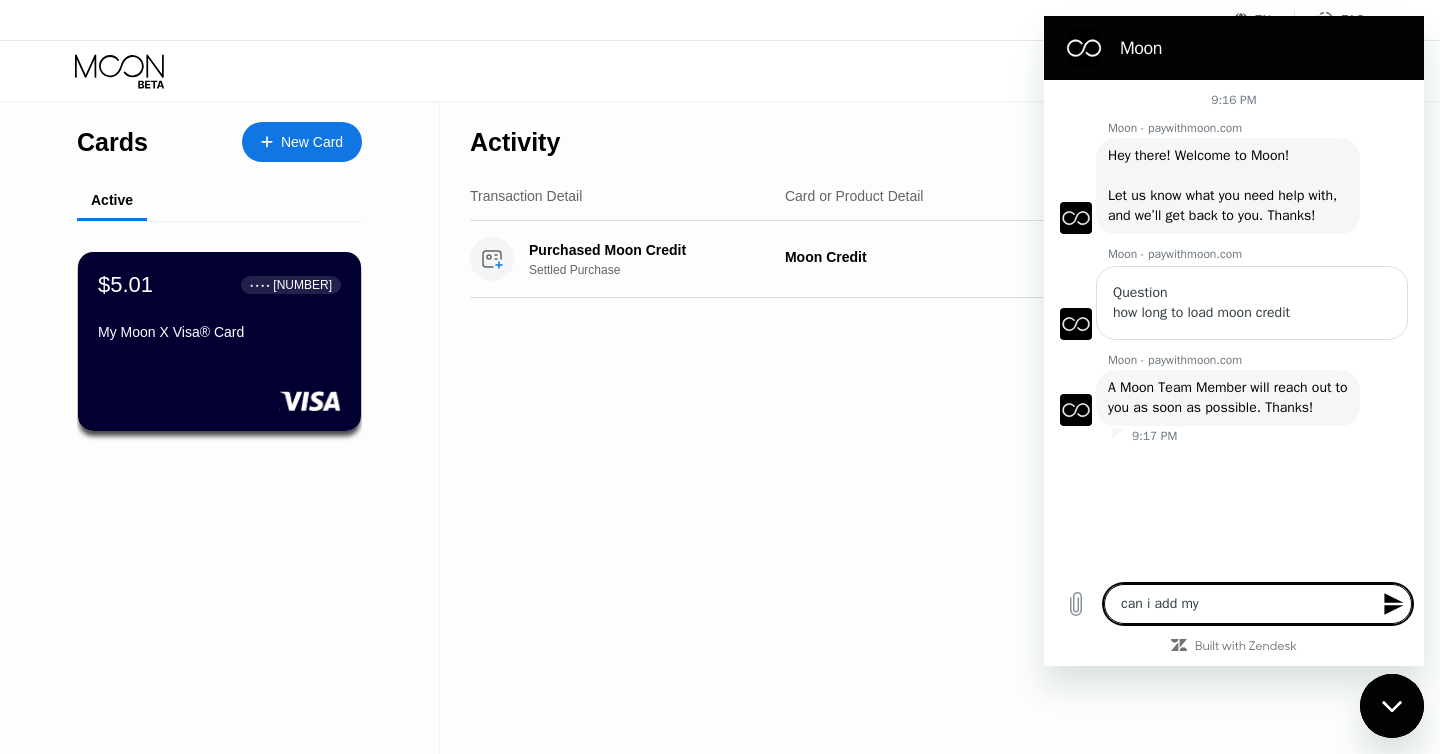 type on "can i add my" 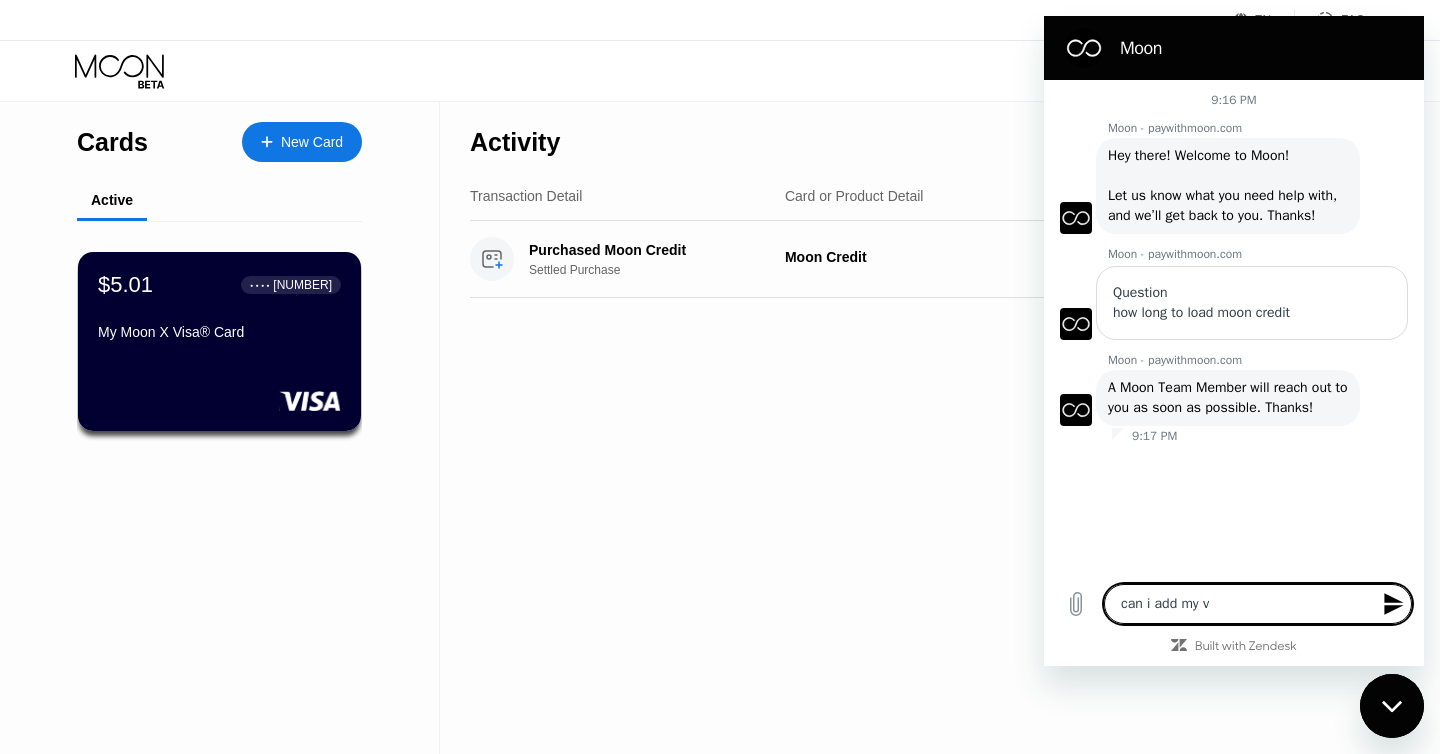 type on "x" 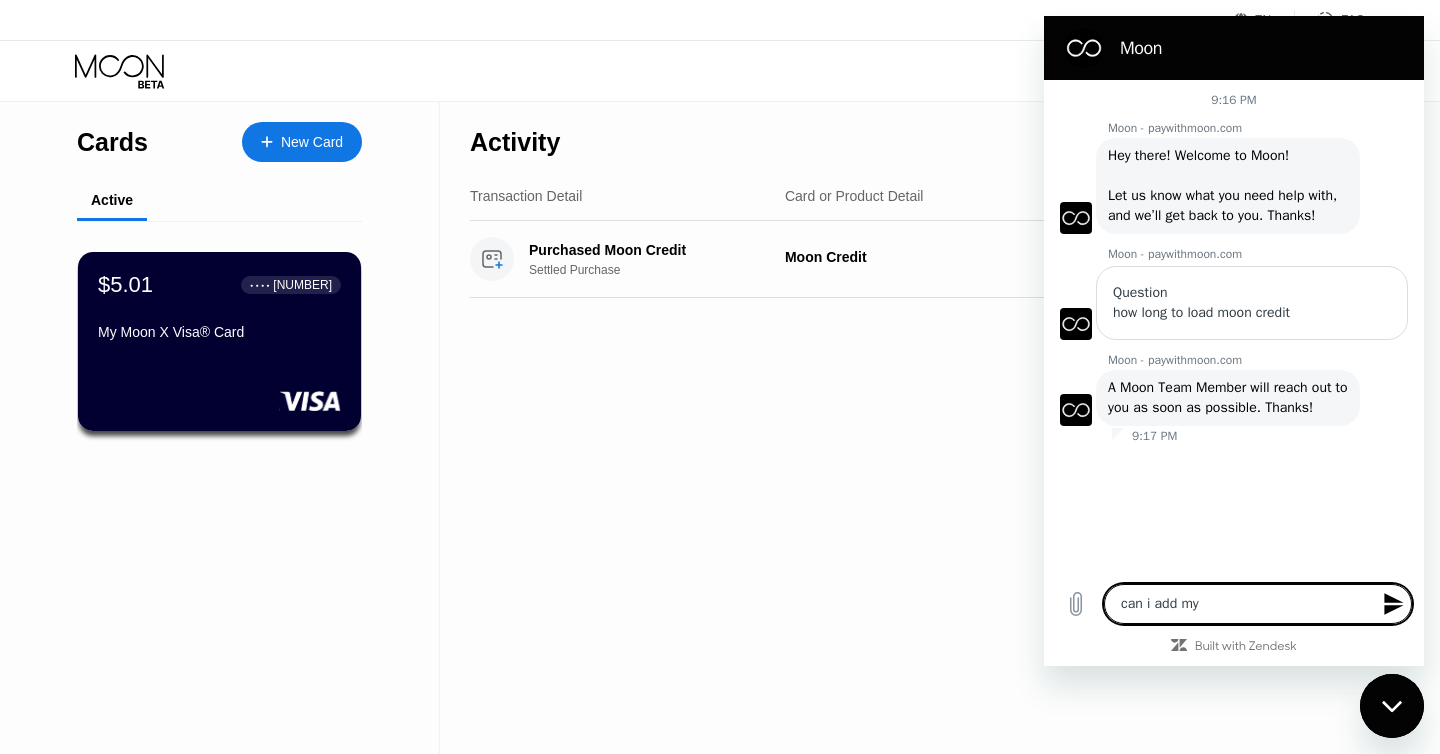 type on "can i add my c" 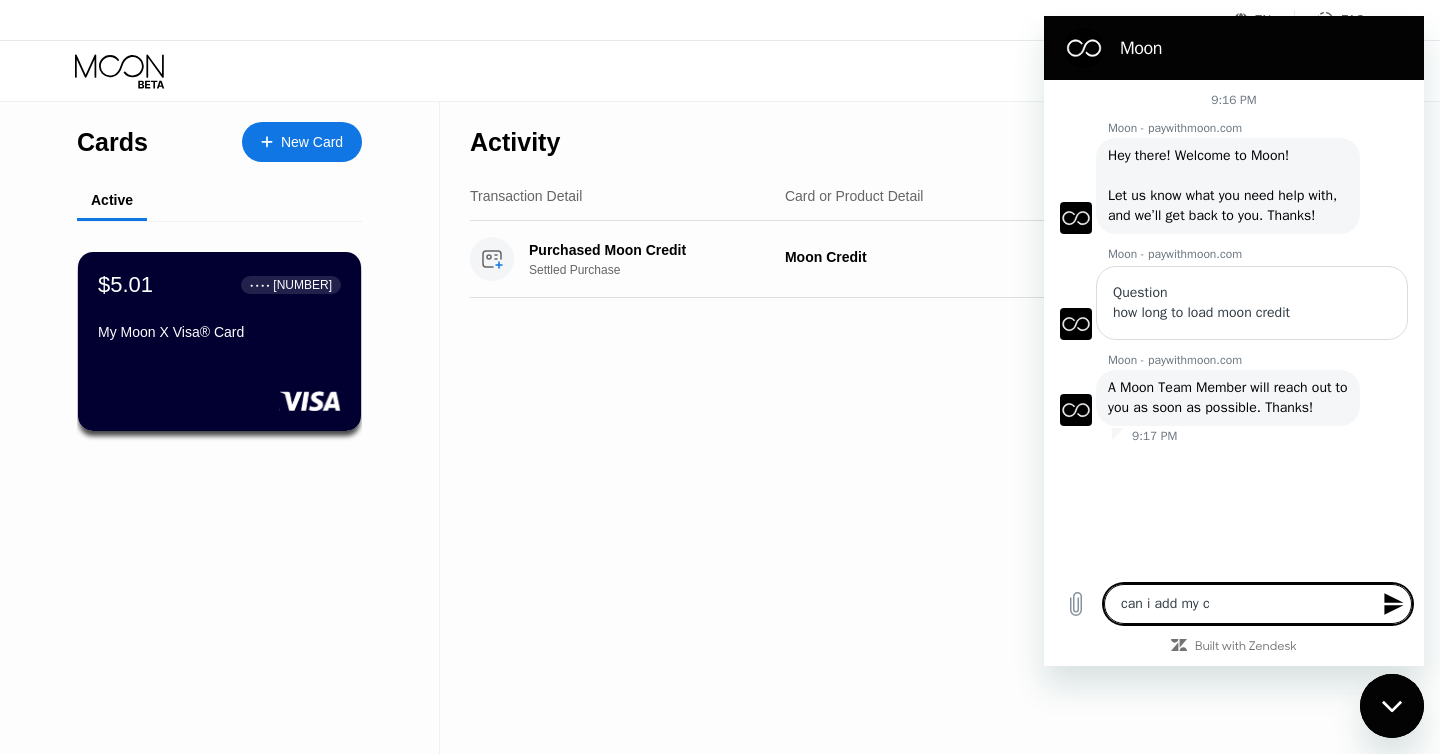 type on "can i add my ca" 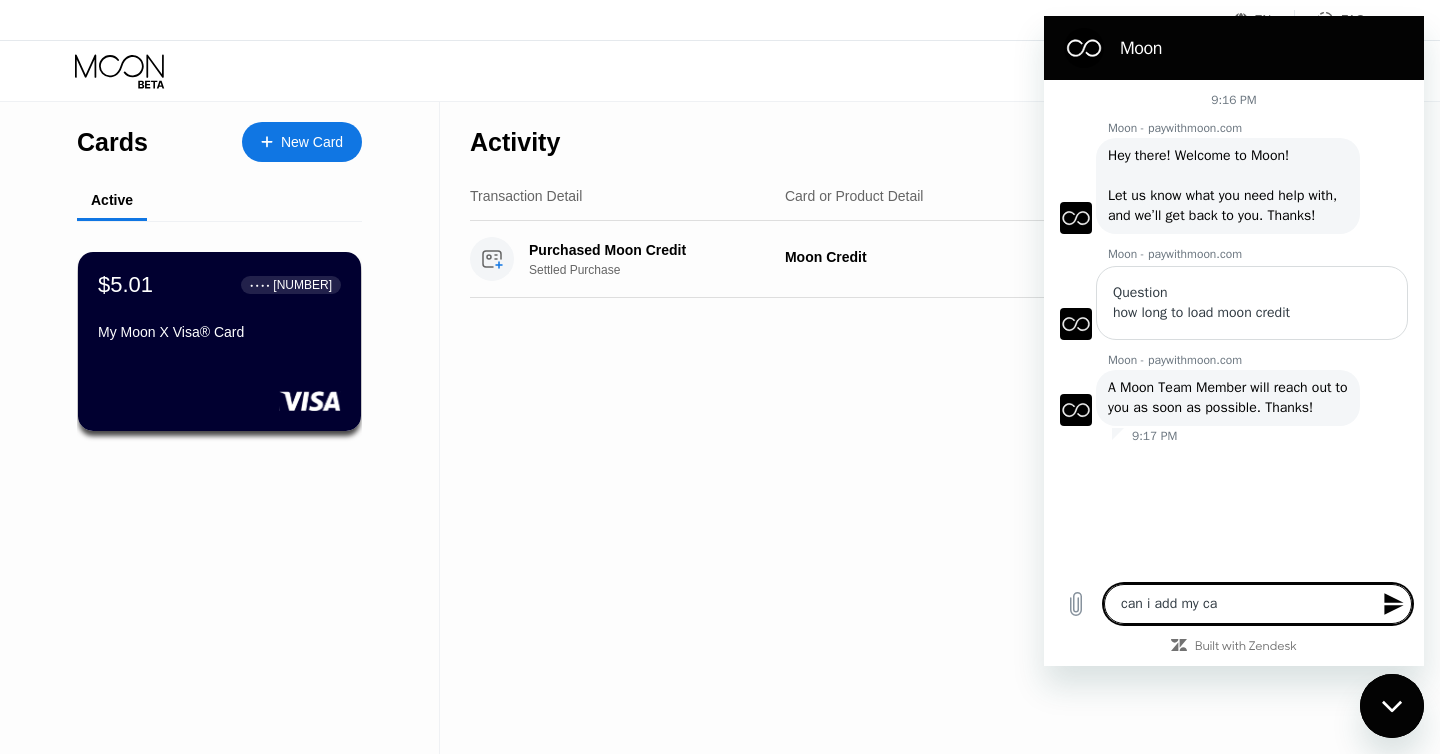 type on "can i add my car" 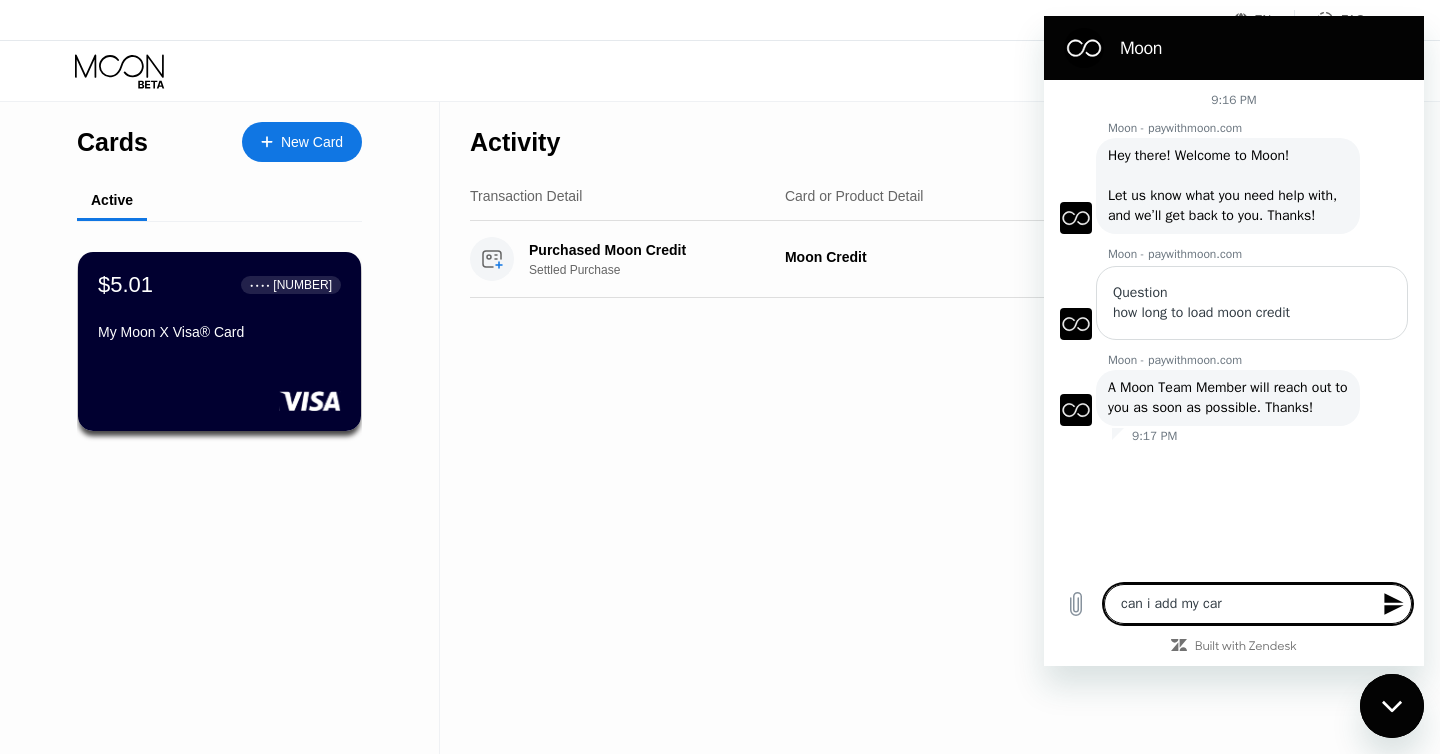 type on "can i add my card" 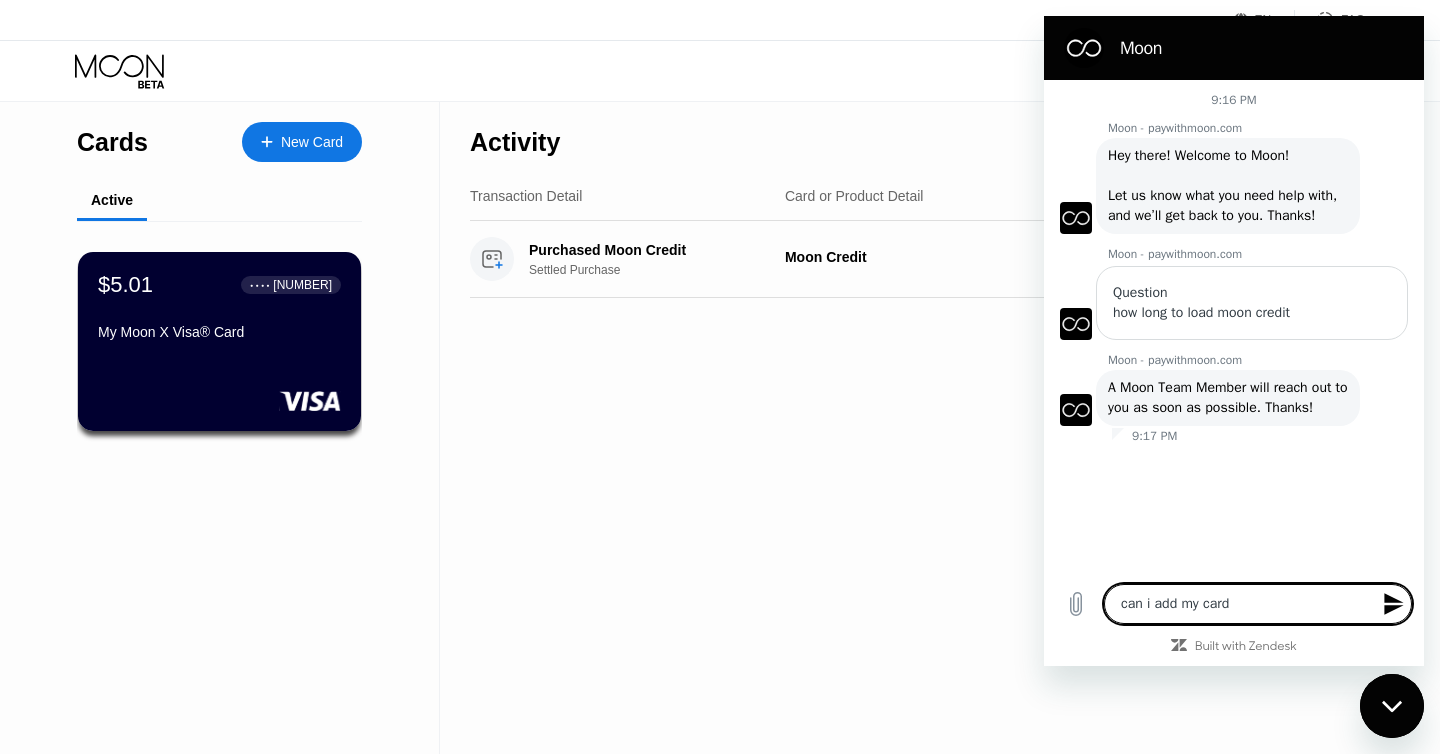 type on "can i add my card" 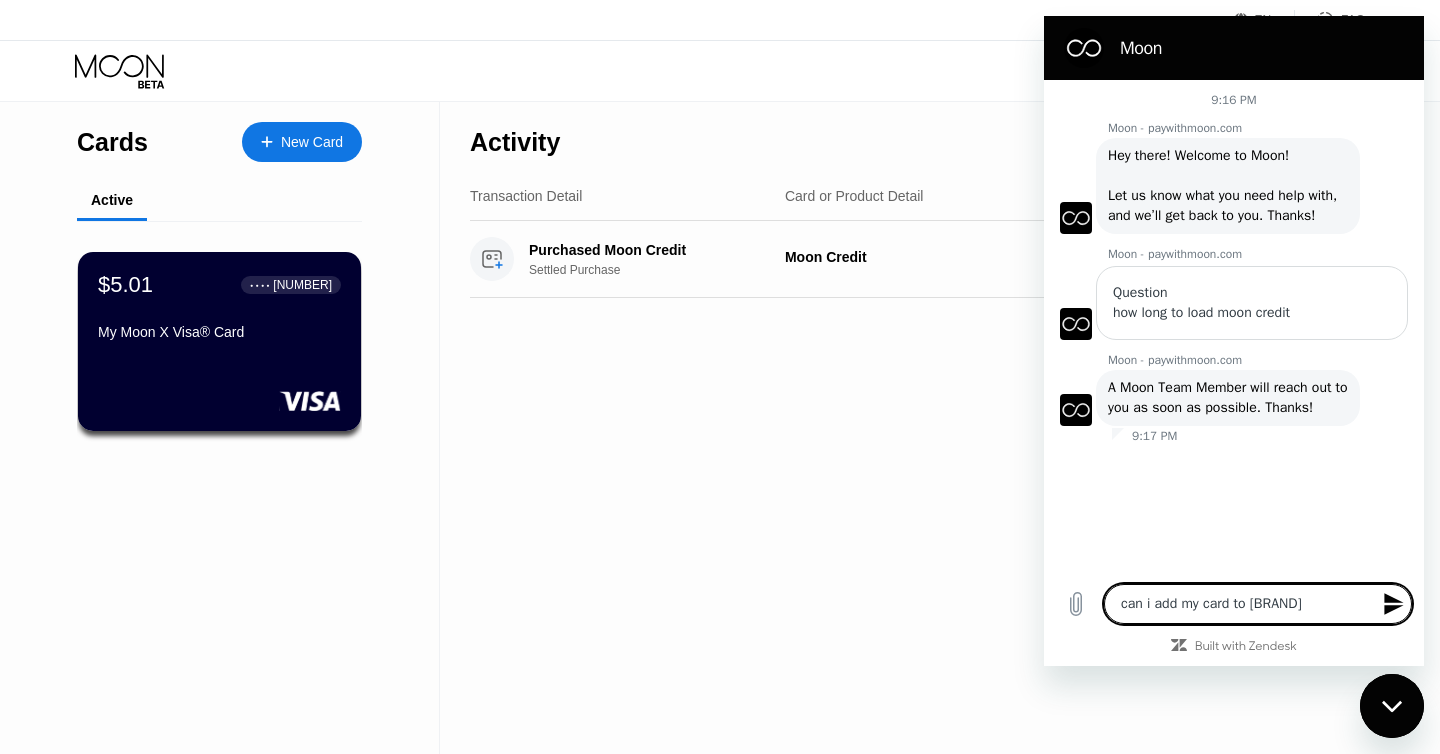 type on "can i add my card to [BRAND]" 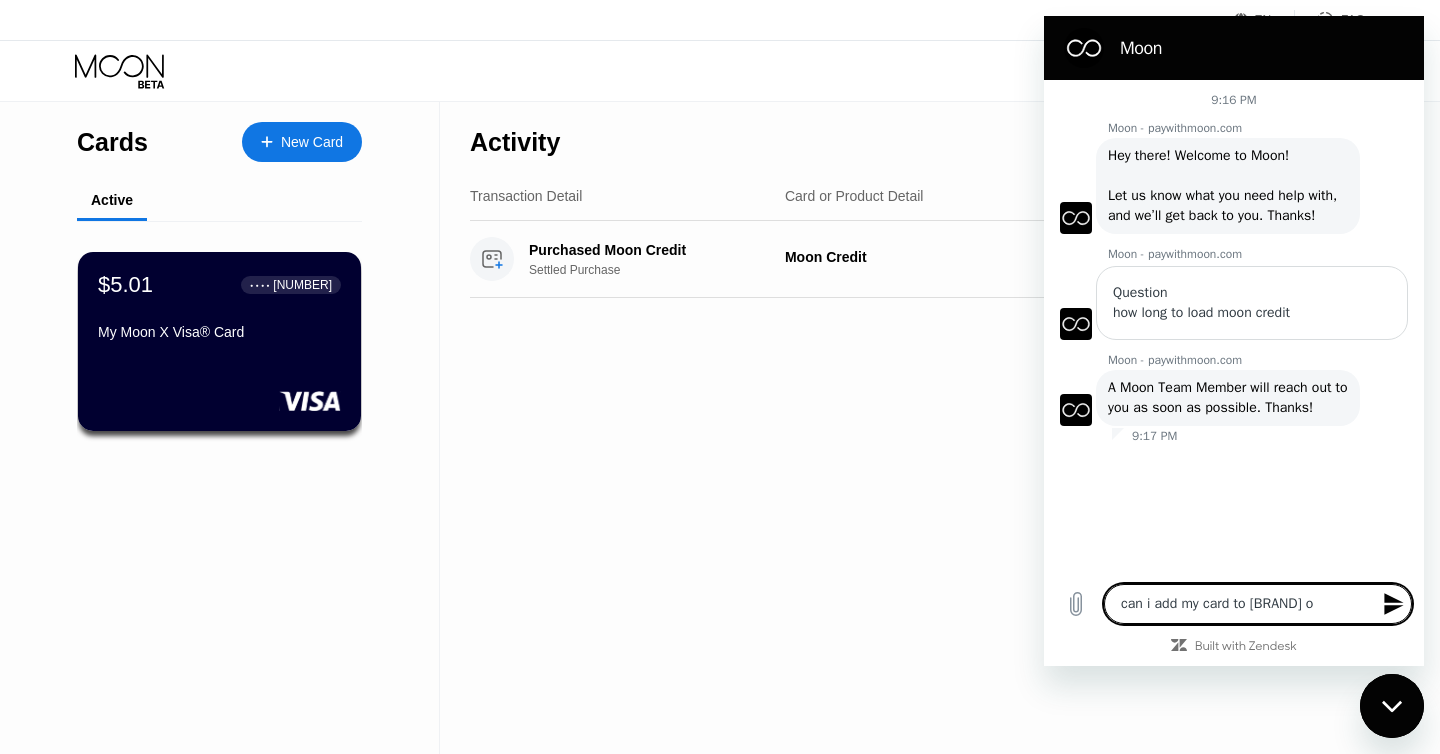 type on "can i add my card to [BRAND] or" 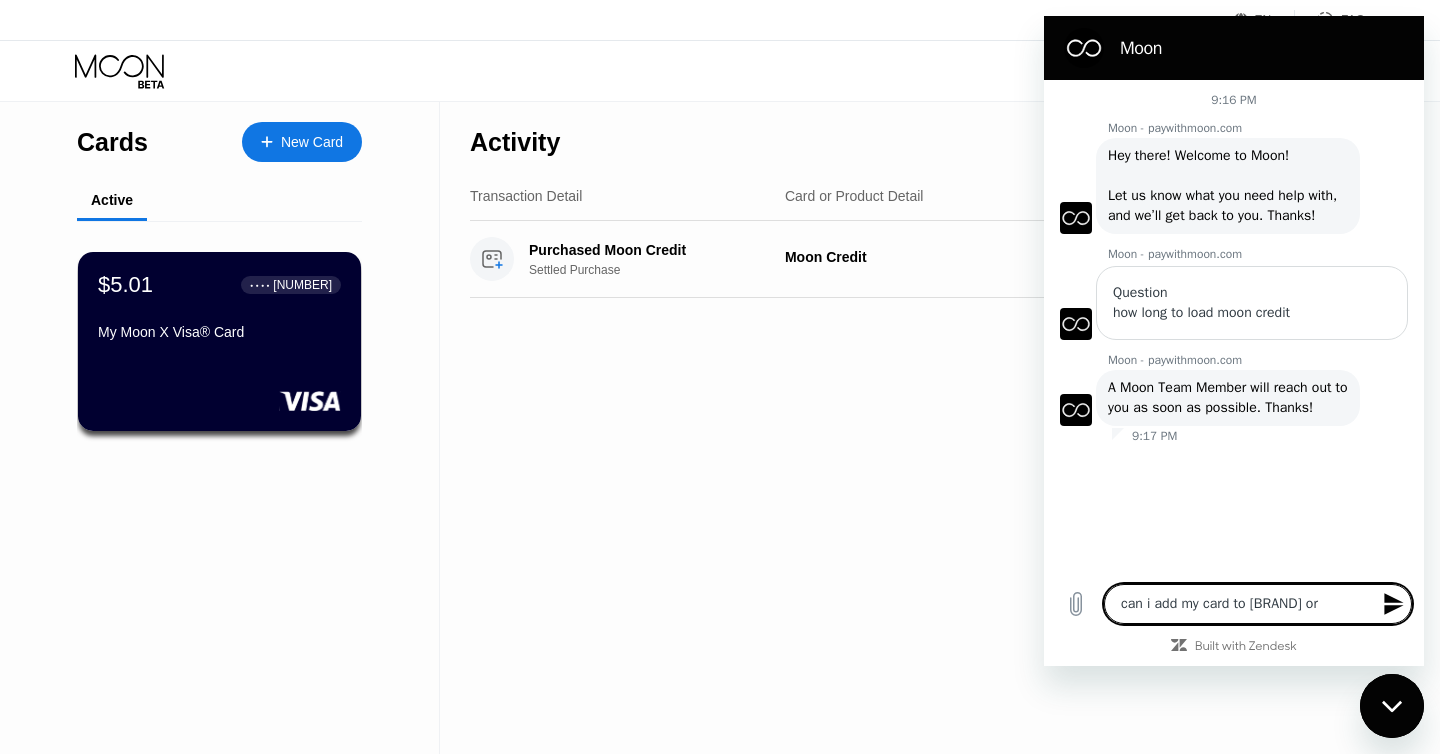 type on "can i add my card to [BRAND] or" 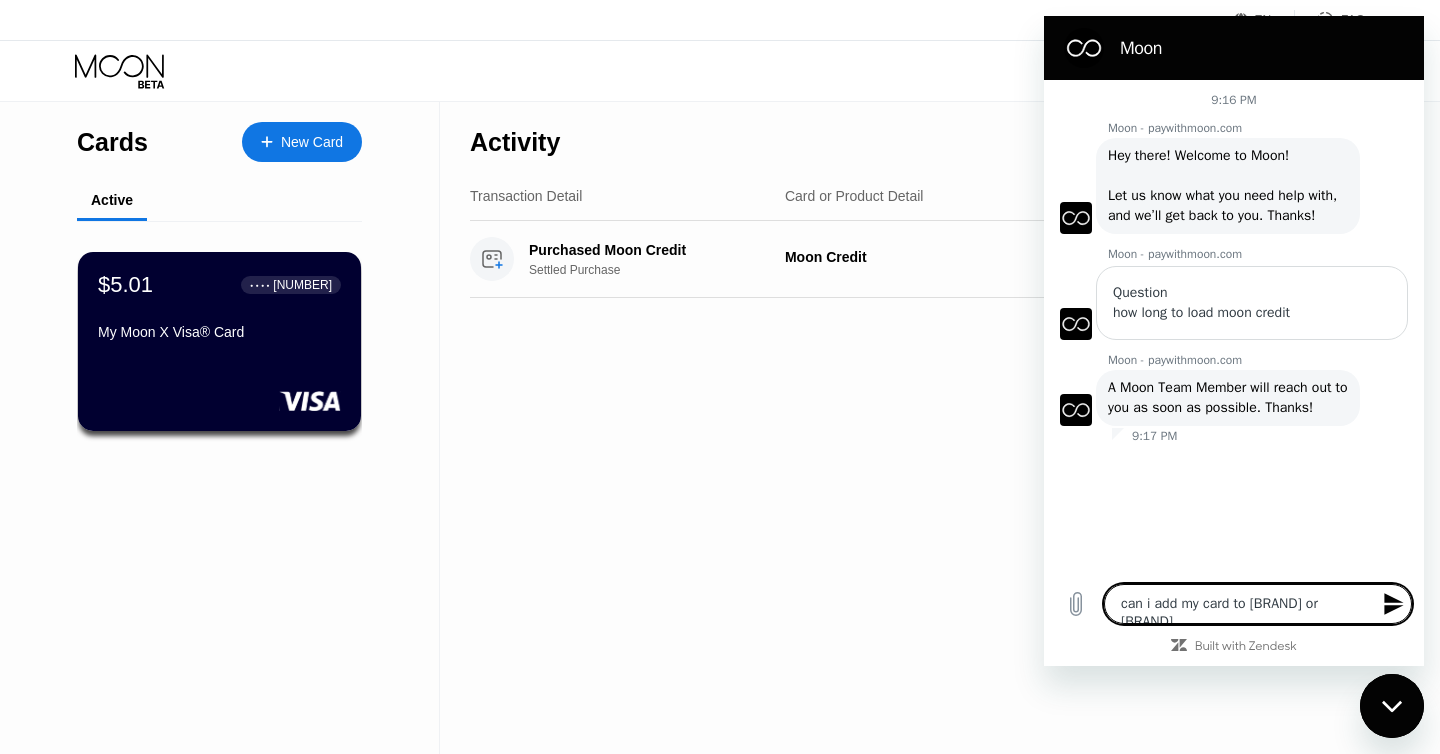 type on "can i add my card to [BRAND] or [BRAND]" 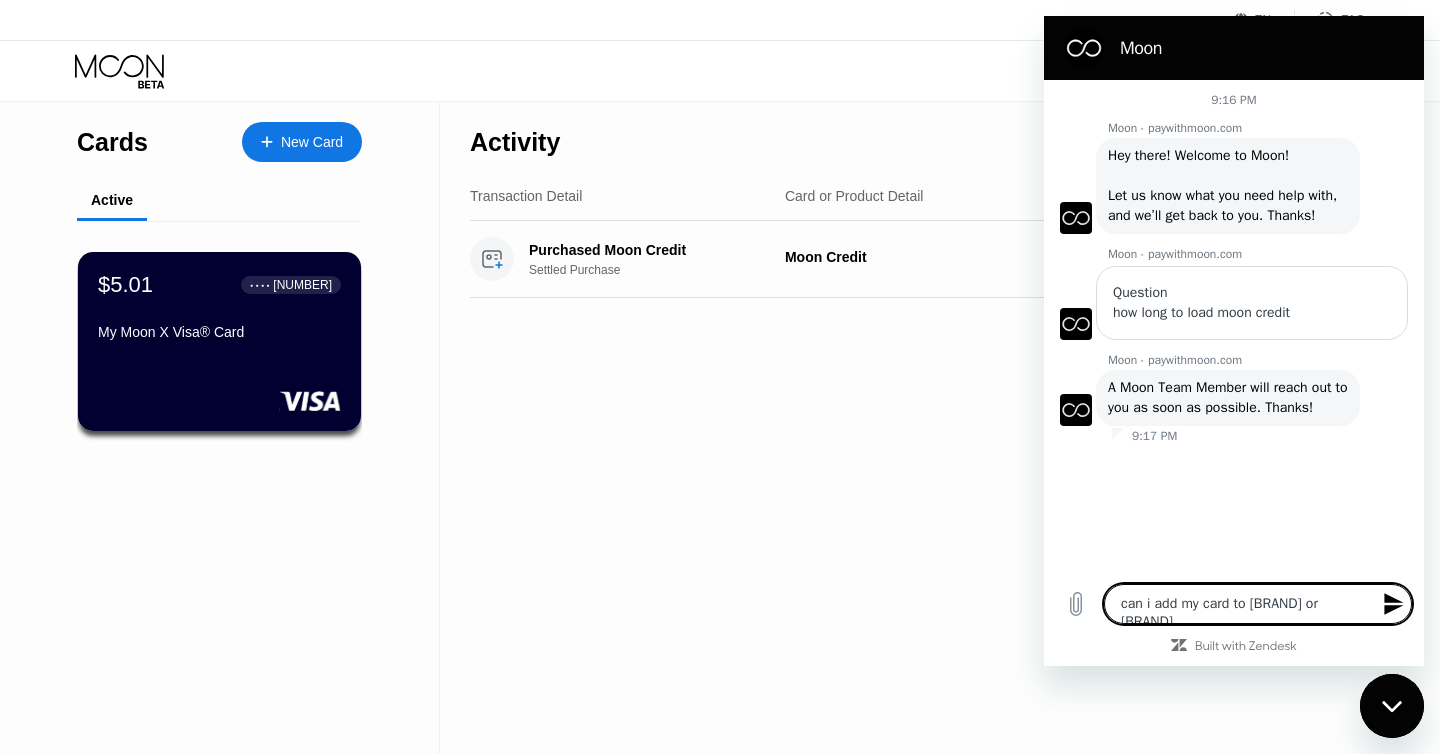 type on "can i add my card to [BRAND] or [BRAND] w" 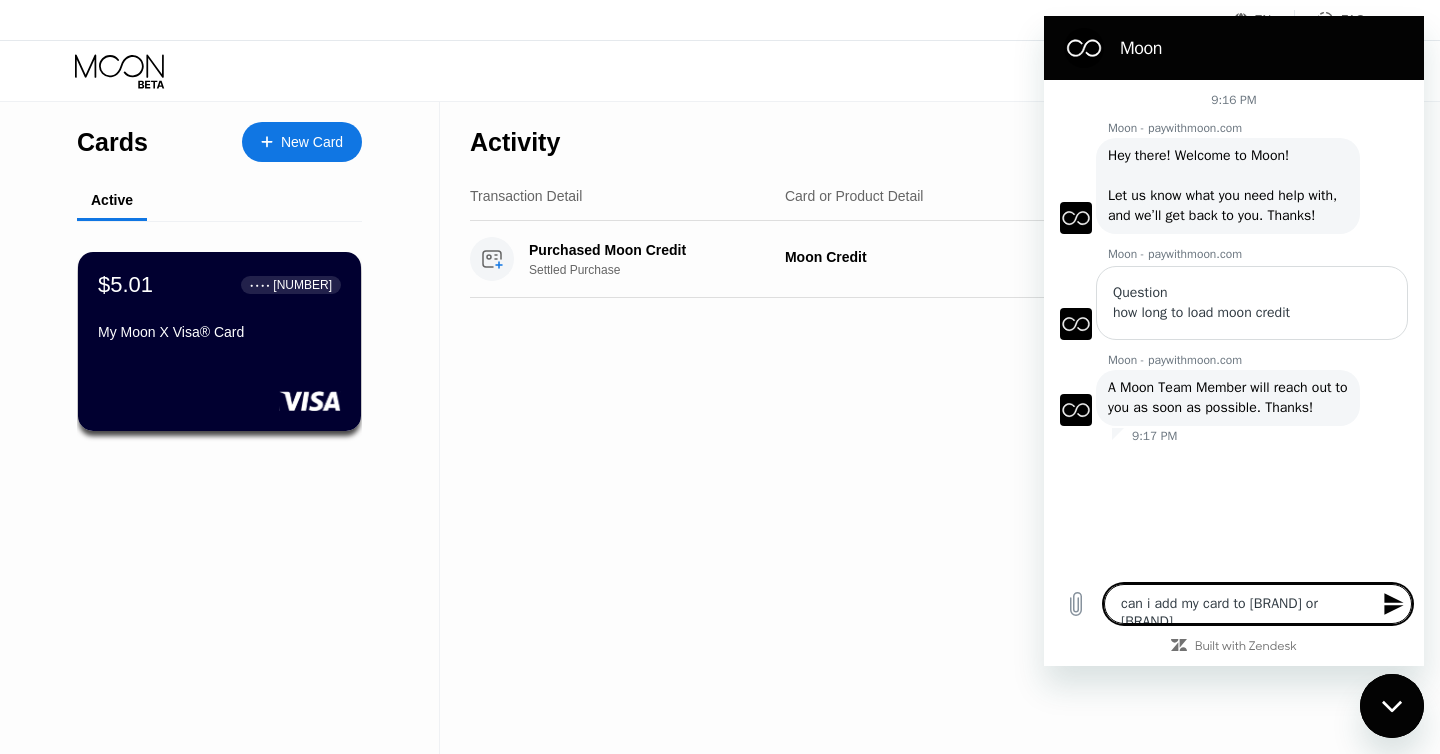 type on "x" 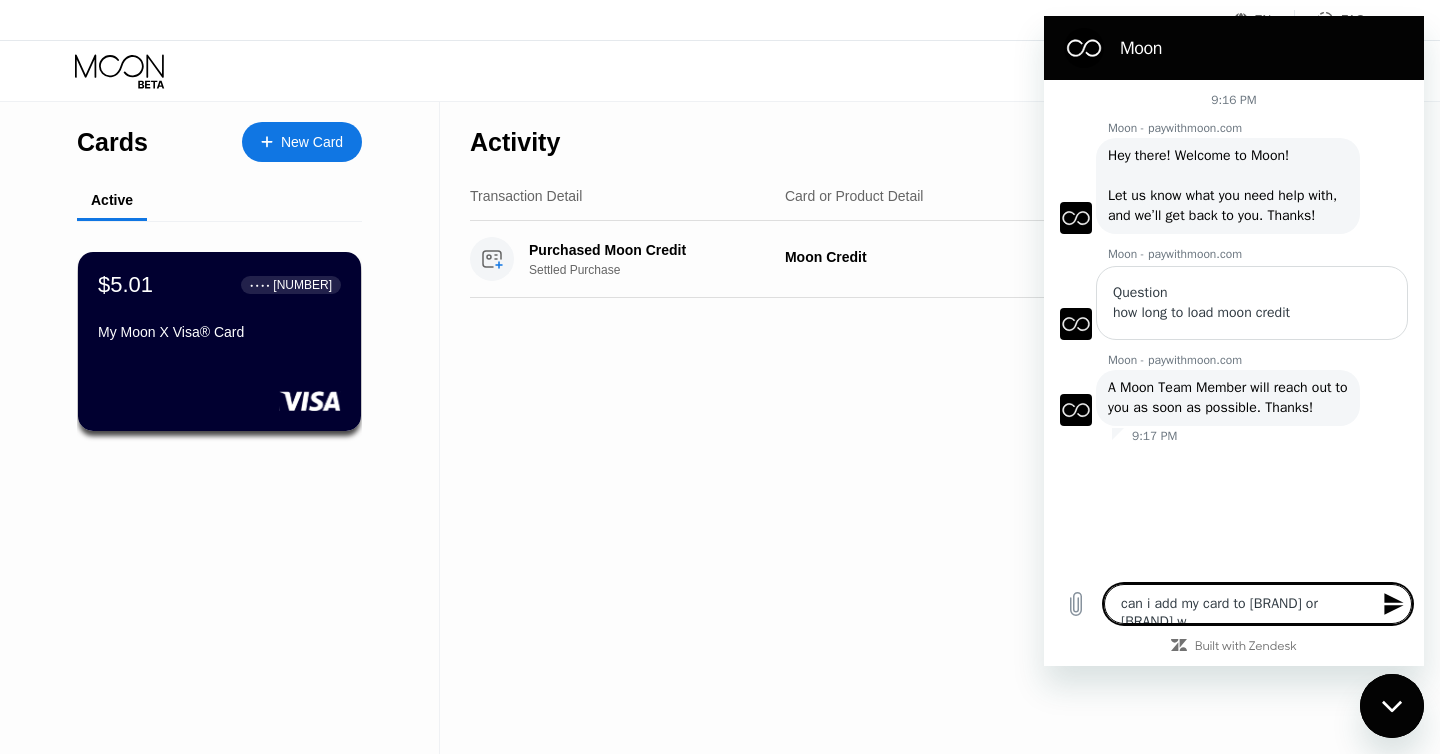 type on "can i add my card to [BRAND] or [BRAND] wa" 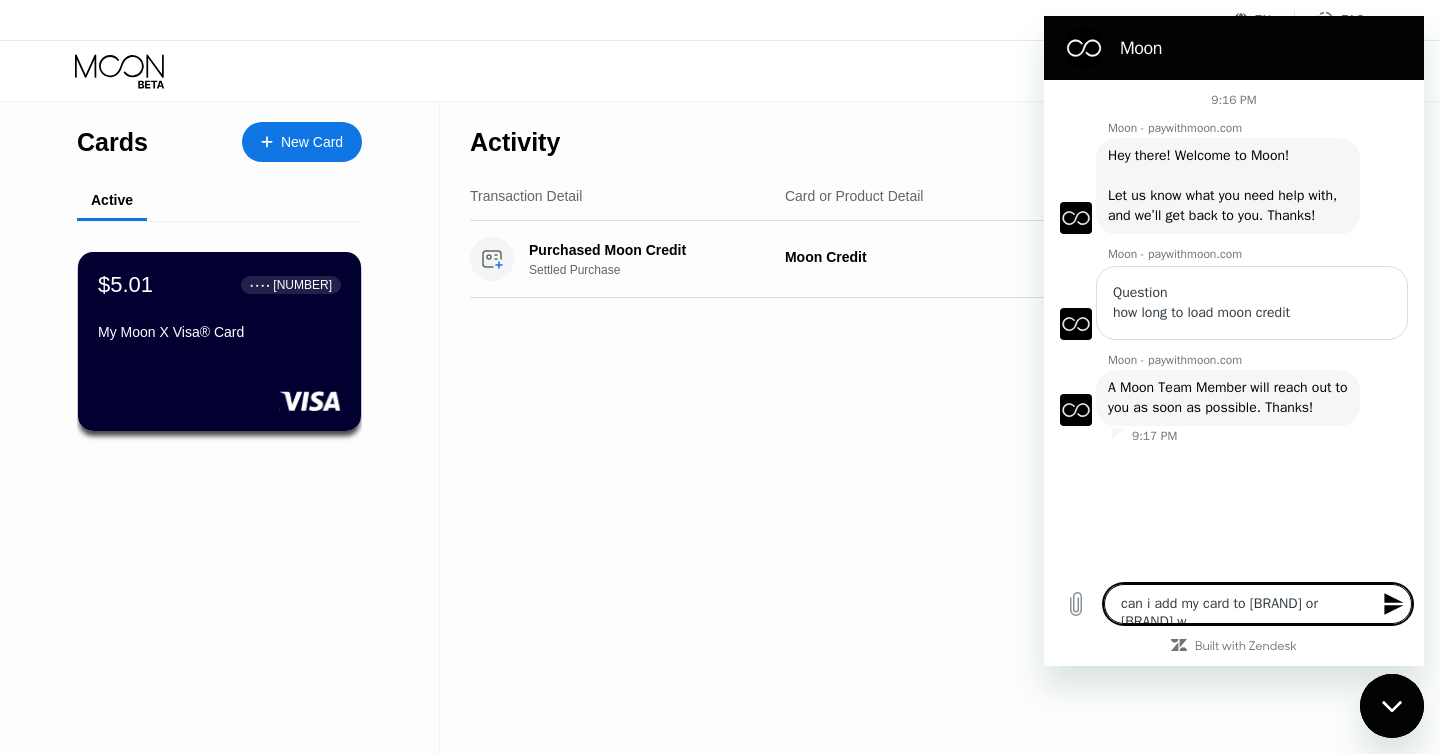 type on "x" 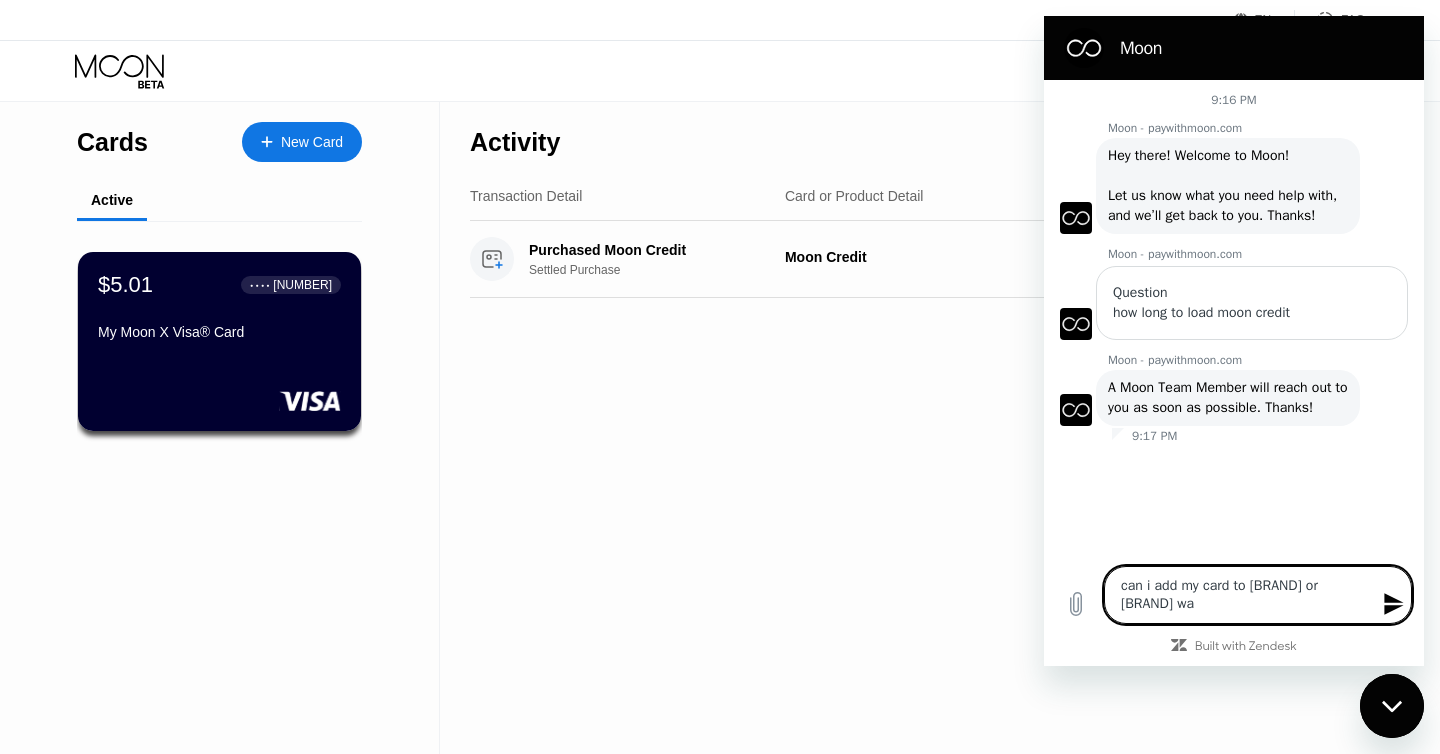 type on "can i add my card to [BRAND] or [BRAND] wal" 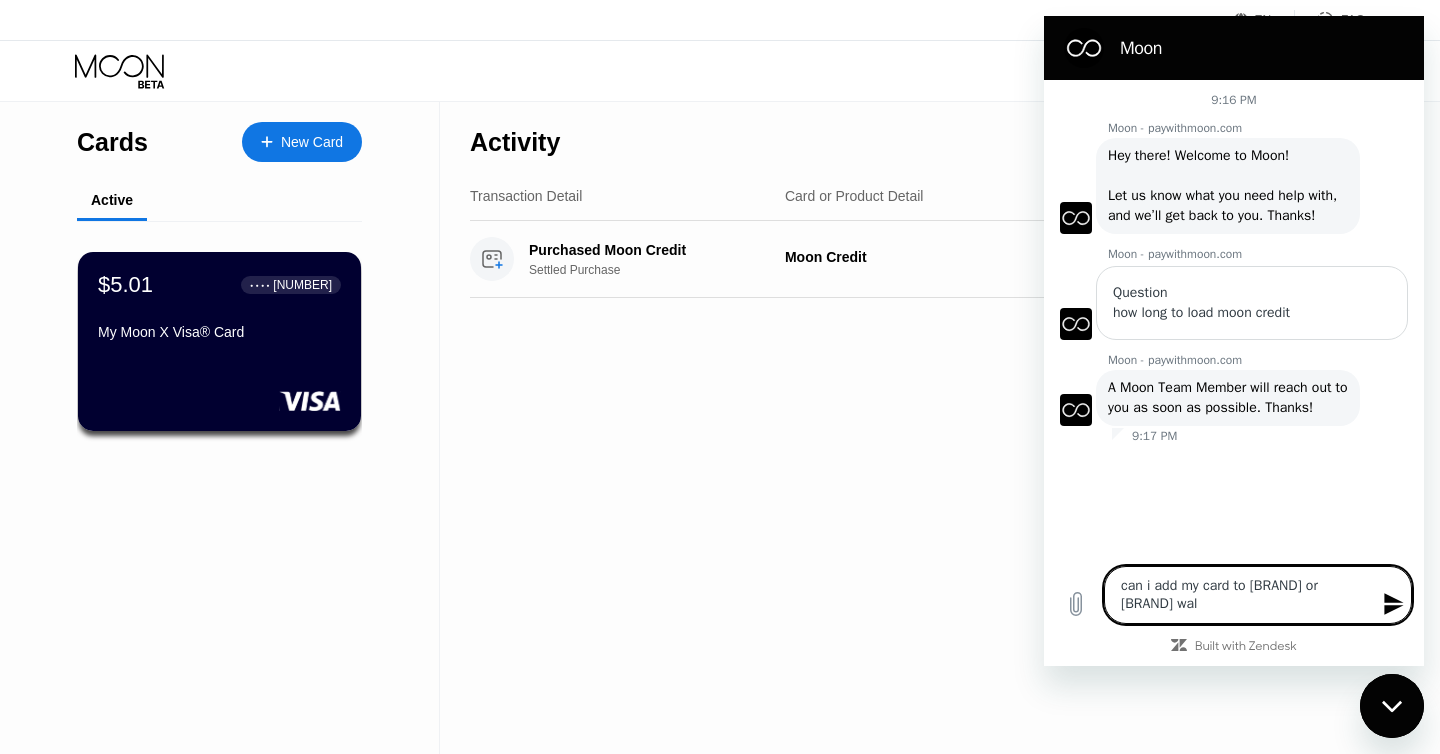 type on "can i add my card to [BRAND] or [BRAND] wall" 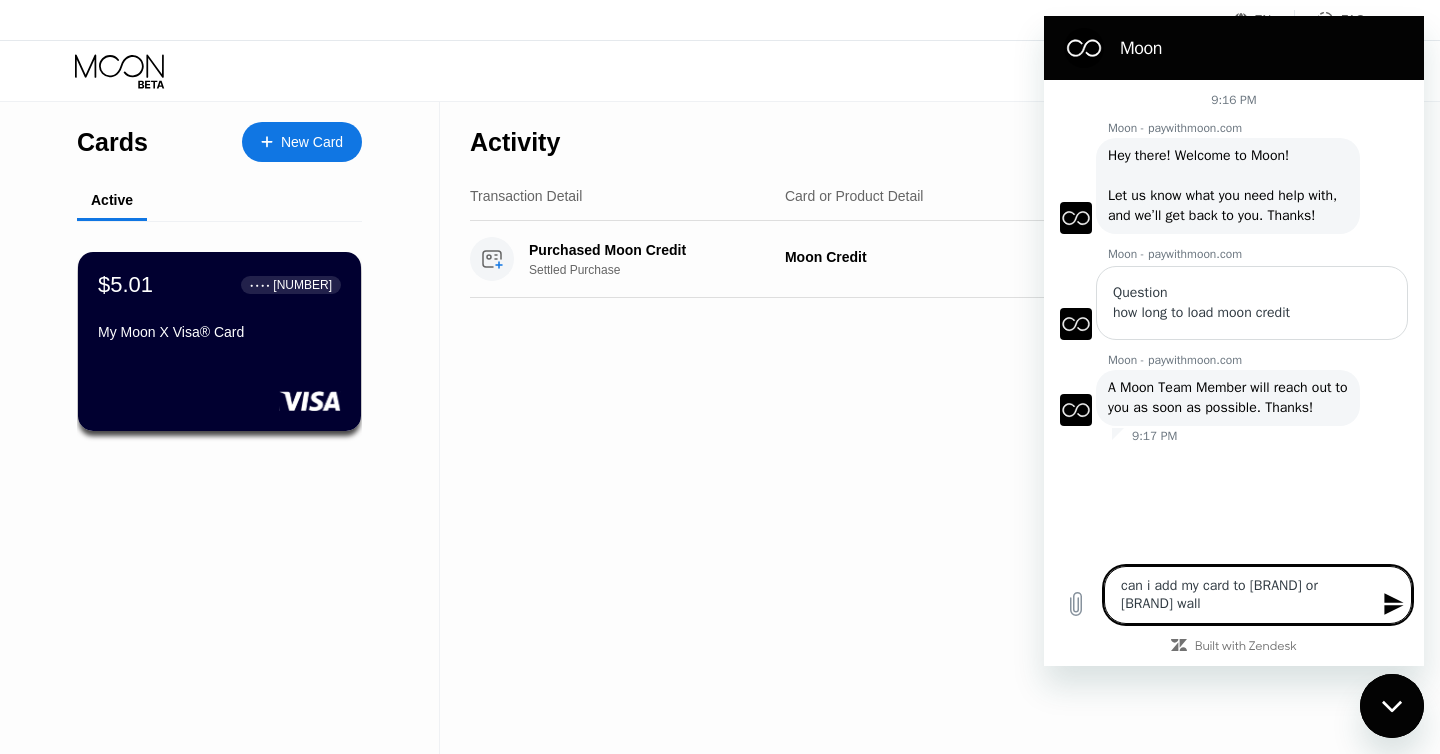 type on "can i add my card to [BRAND] or [BRAND] walle" 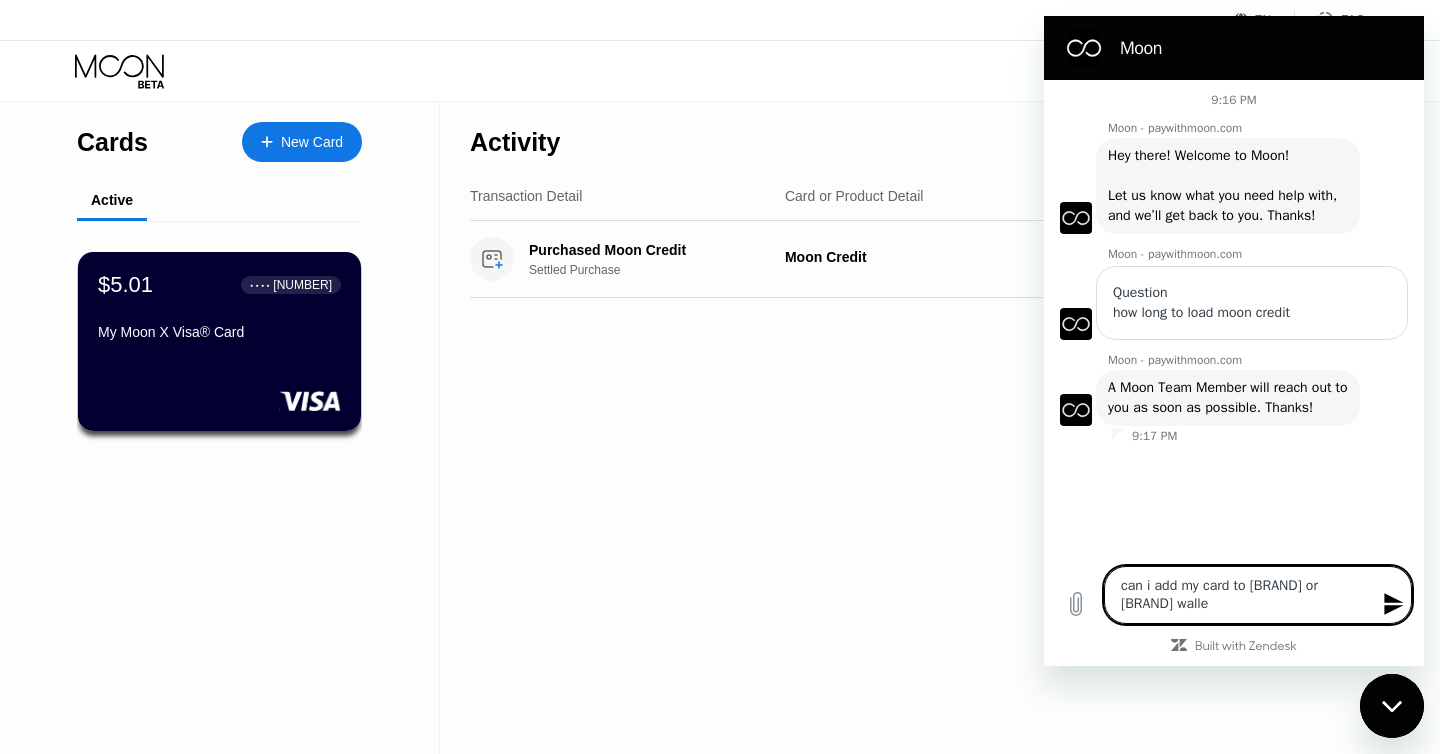type on "can i add my card to [BRAND] or [BRAND] wallet" 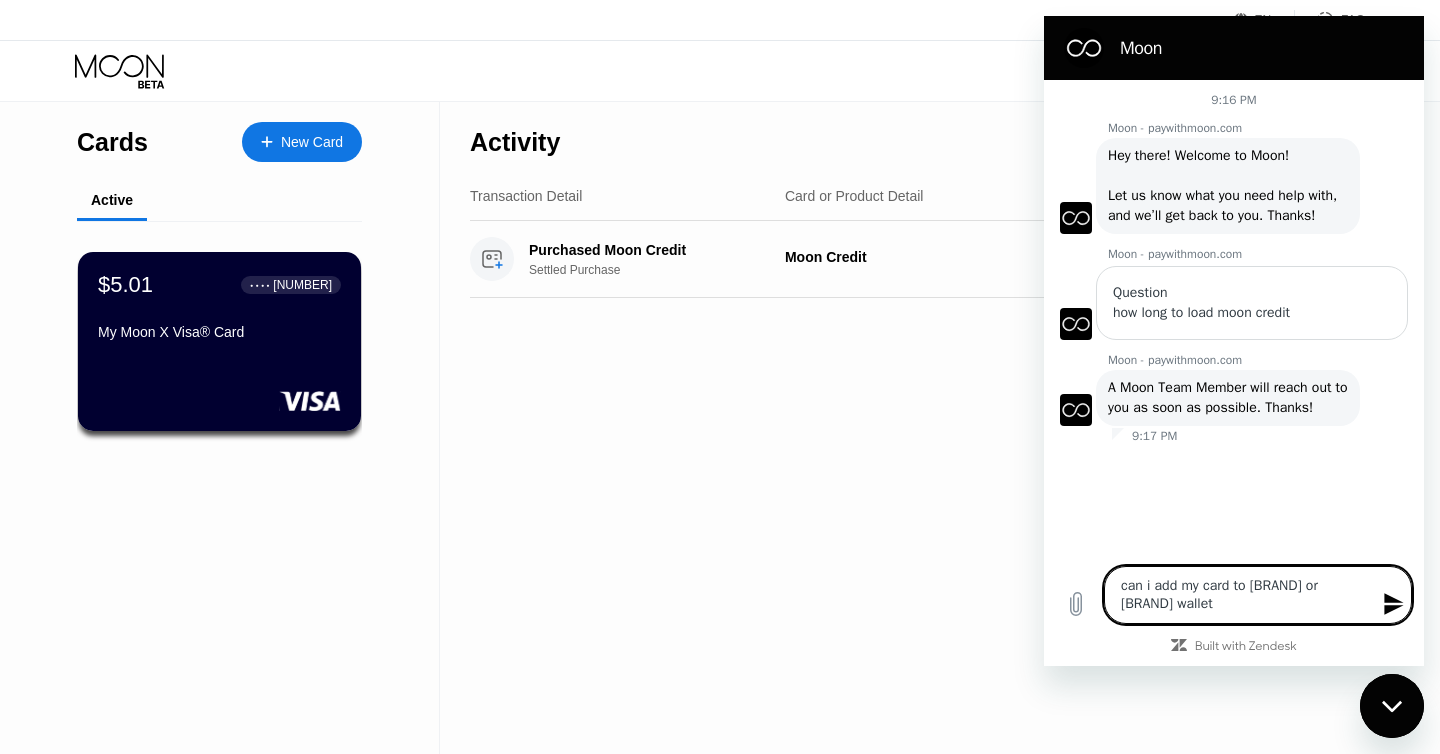 type on "can i add my card to [BRAND] or [BRAND] wallet?" 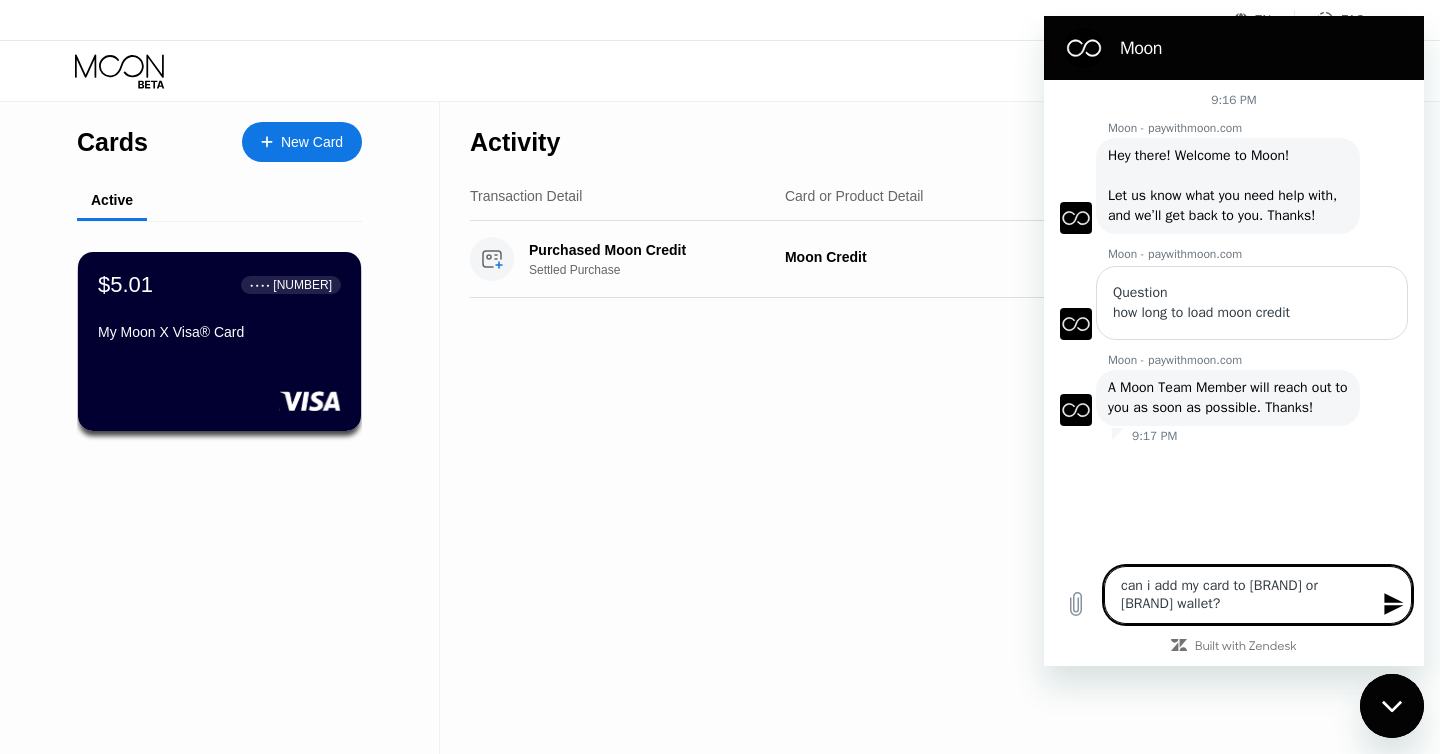 type 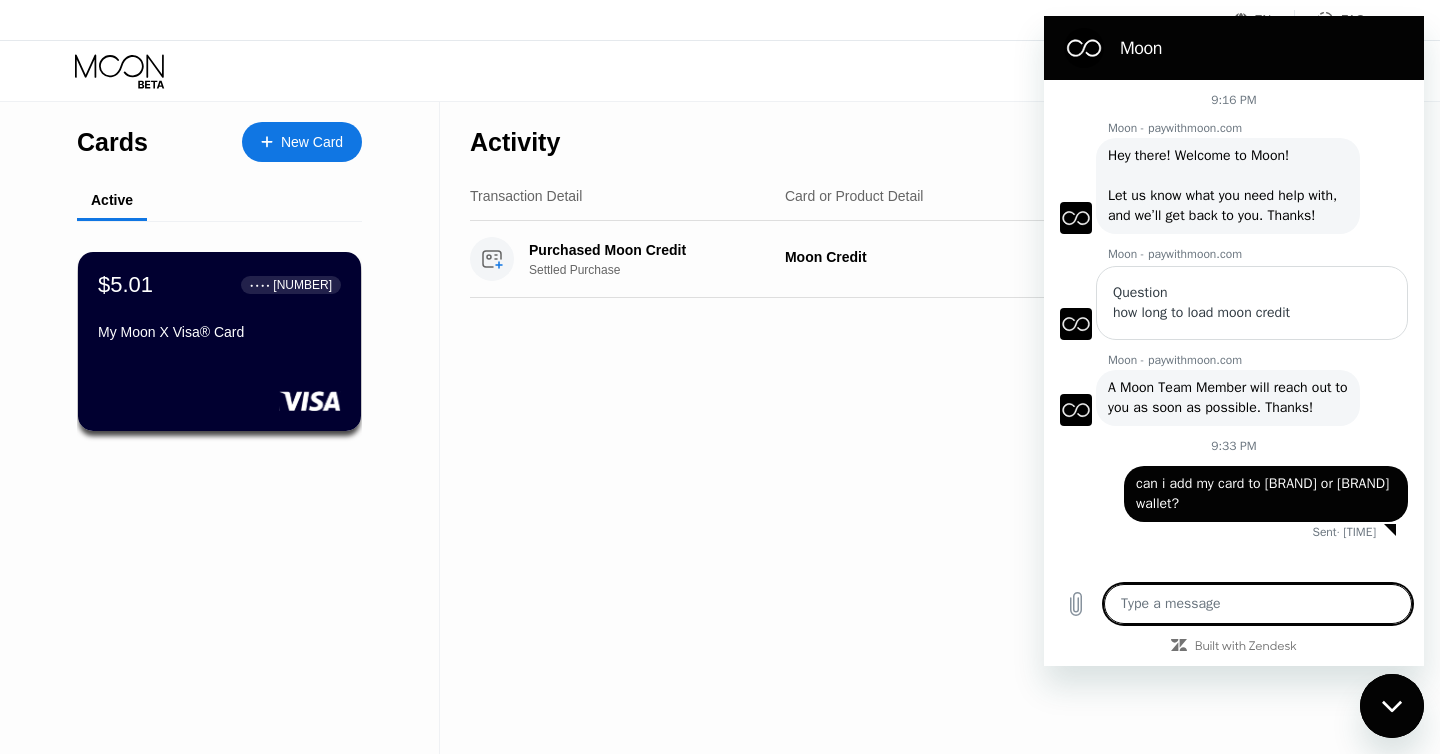 click at bounding box center [1392, 706] 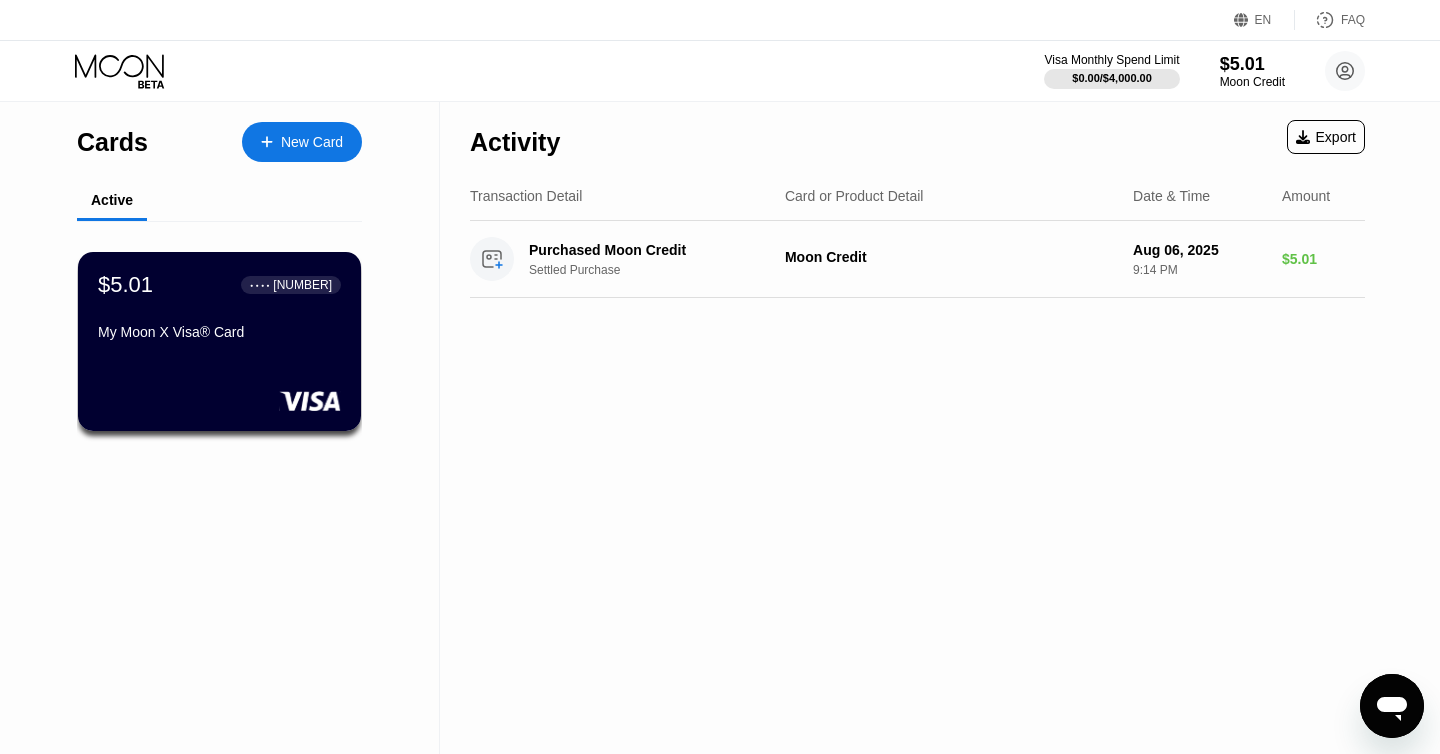 click on "Activity Export Transaction Detail Card or Product Detail Date & Time Amount Purchased Moon Credit Settled Purchase Moon Credit [DATE], [TIME] $[PRICE]" at bounding box center (917, 428) 